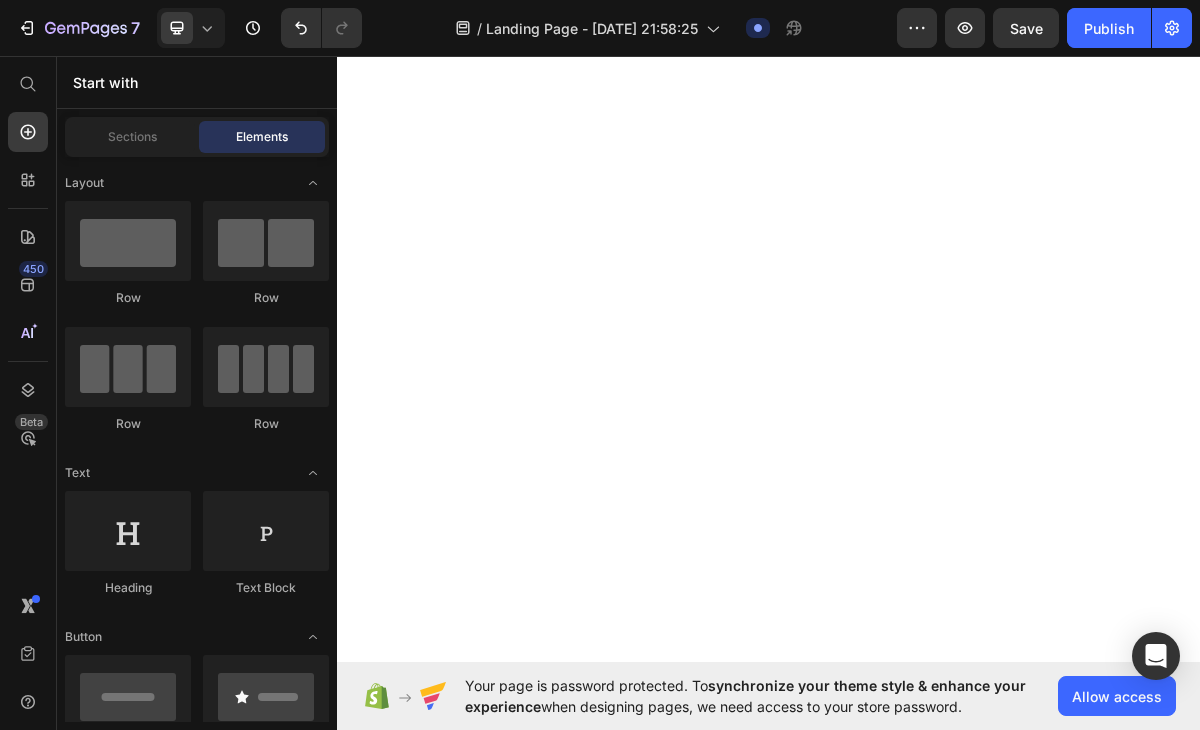 scroll, scrollTop: 0, scrollLeft: 0, axis: both 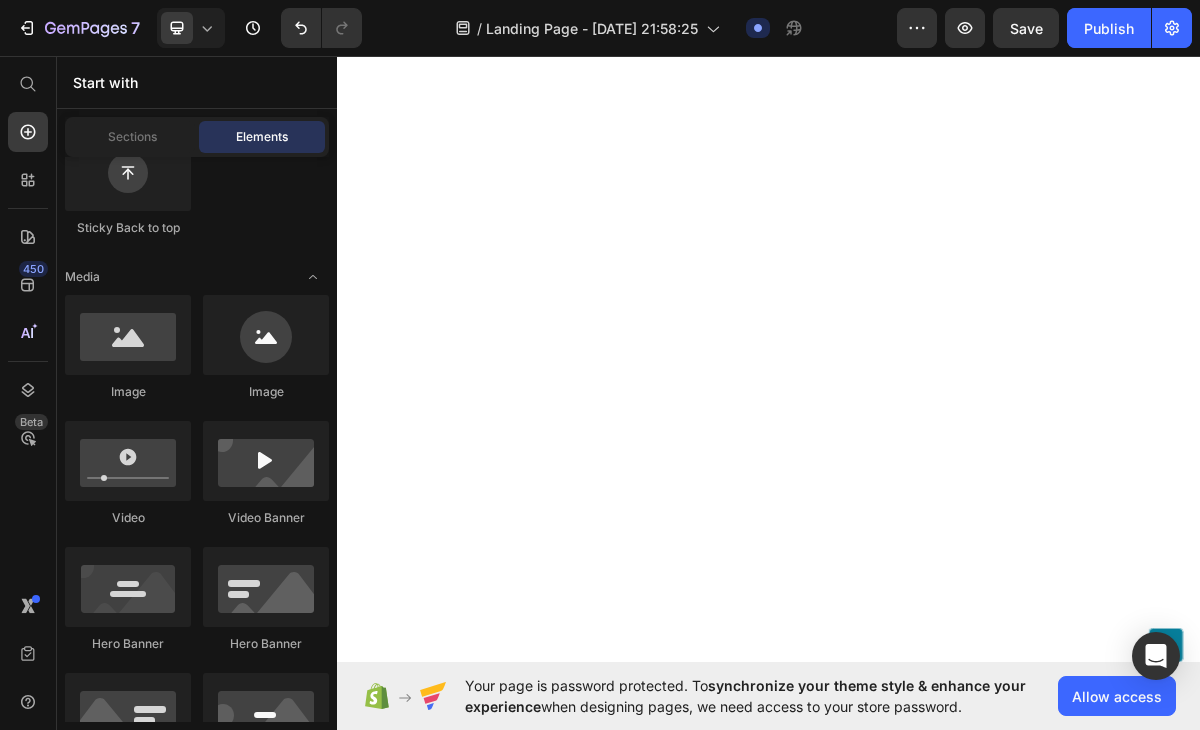click at bounding box center (717, -1032) 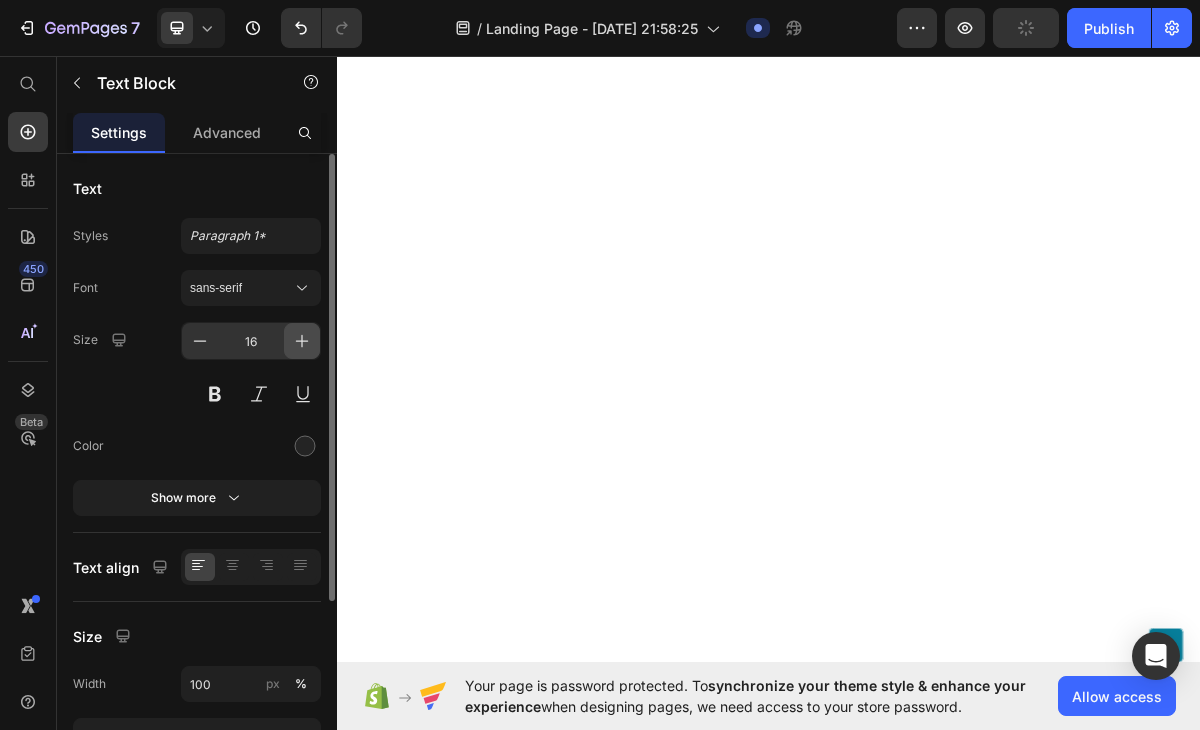 click 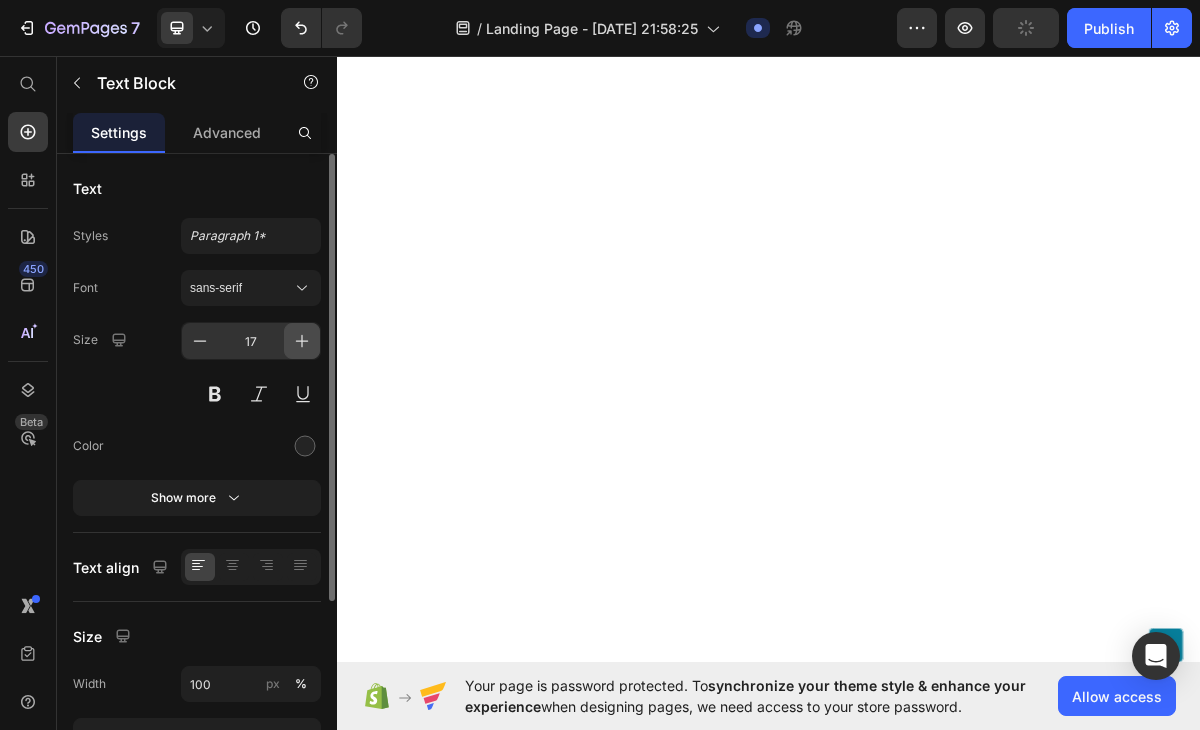 click 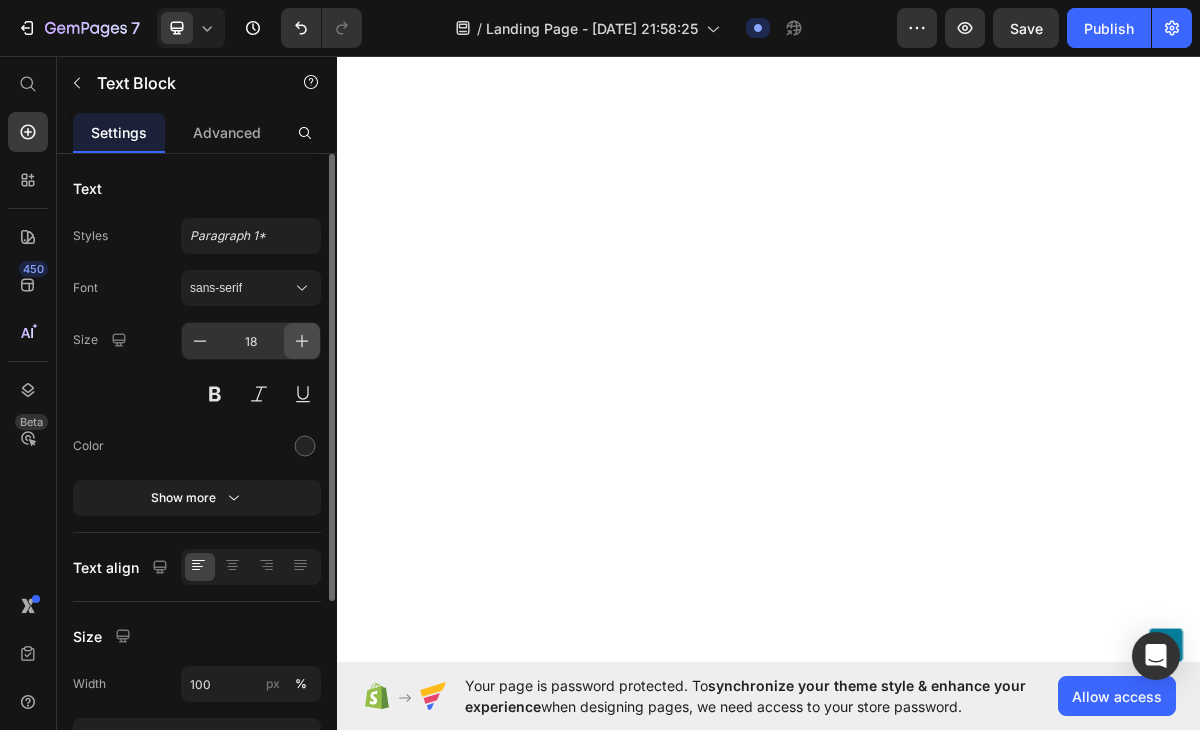 click 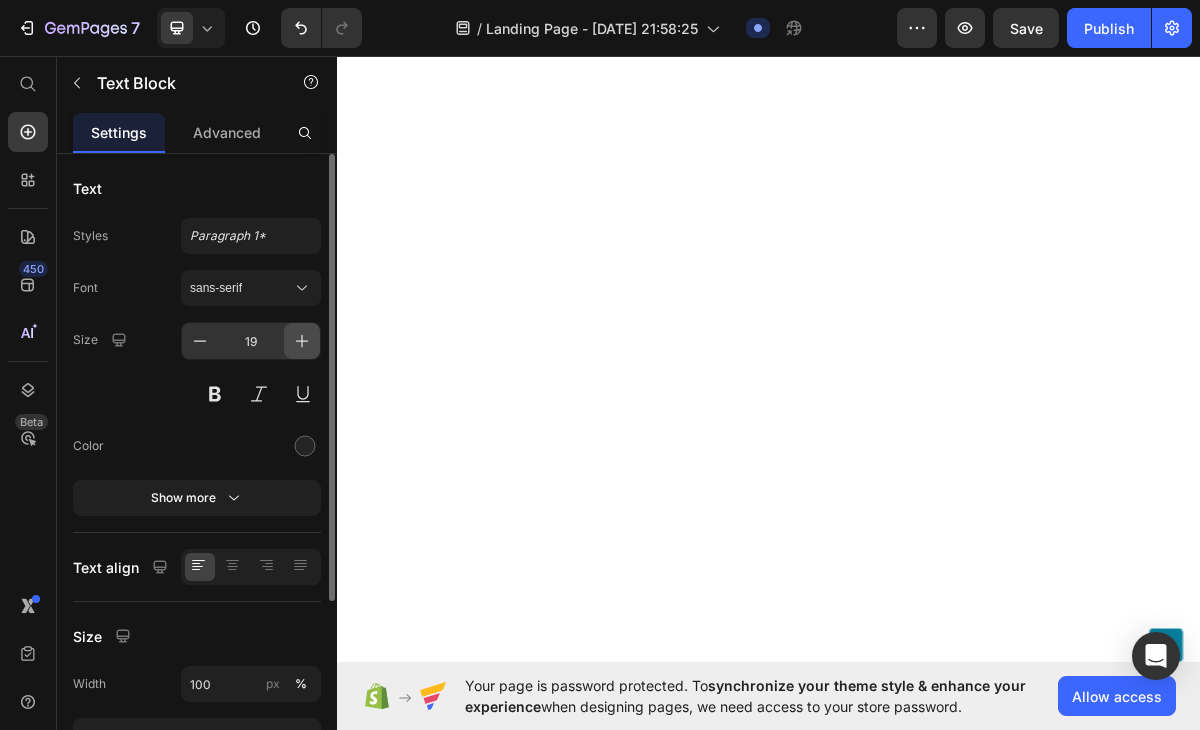 click 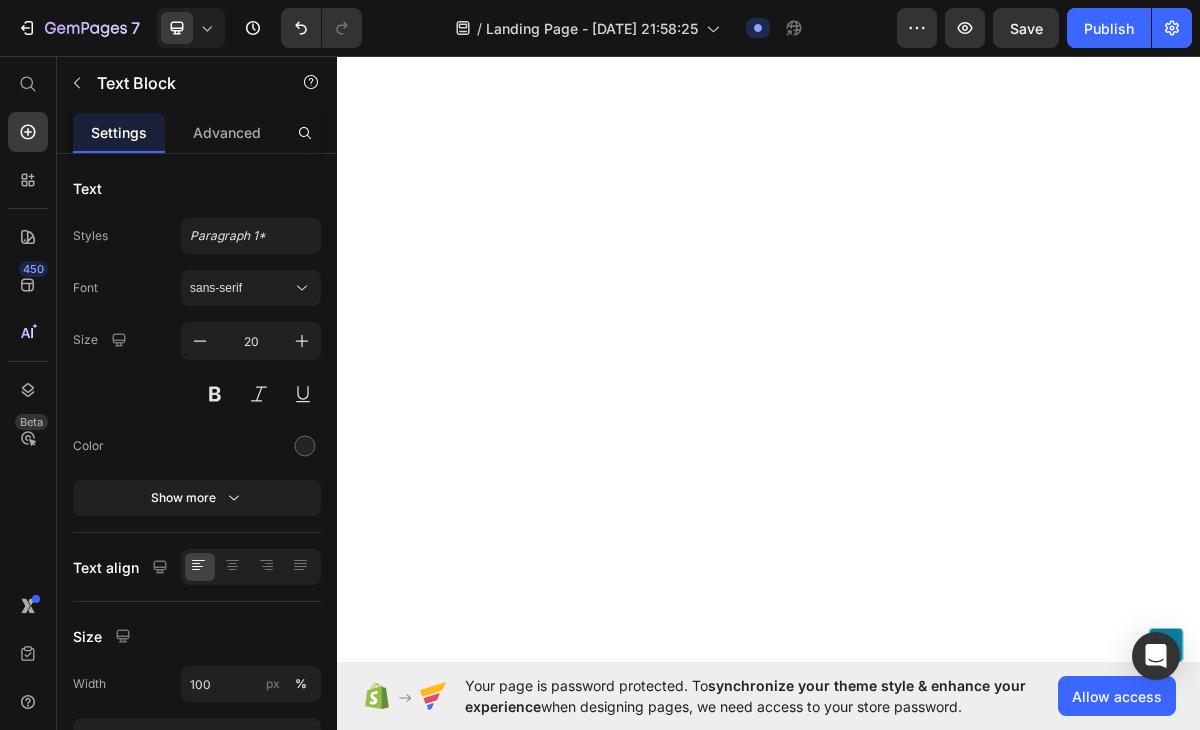 scroll, scrollTop: 48, scrollLeft: 0, axis: vertical 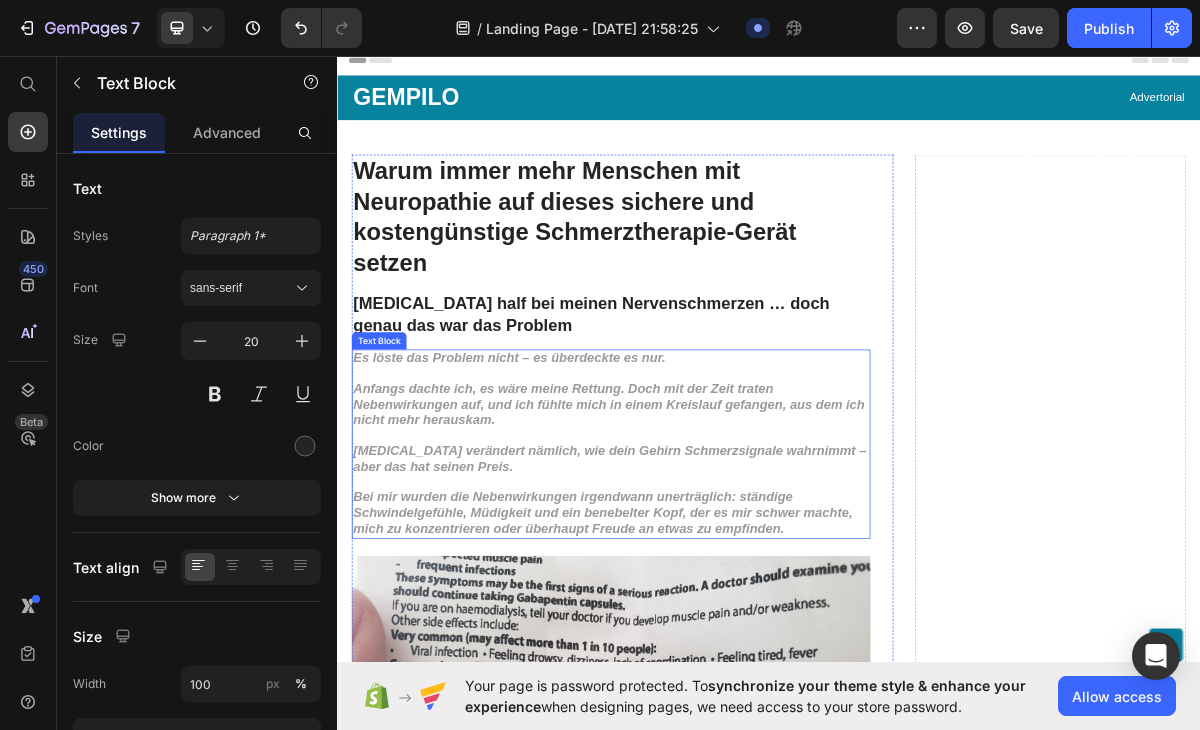 click on "Anfangs dachte ich, es wäre meine Rettung. Doch mit der Zeit traten Nebenwirkungen auf, und ich fühlte mich in einem Kreislauf gefangen, aus dem ich nicht mehr herauskam." at bounding box center (714, 545) 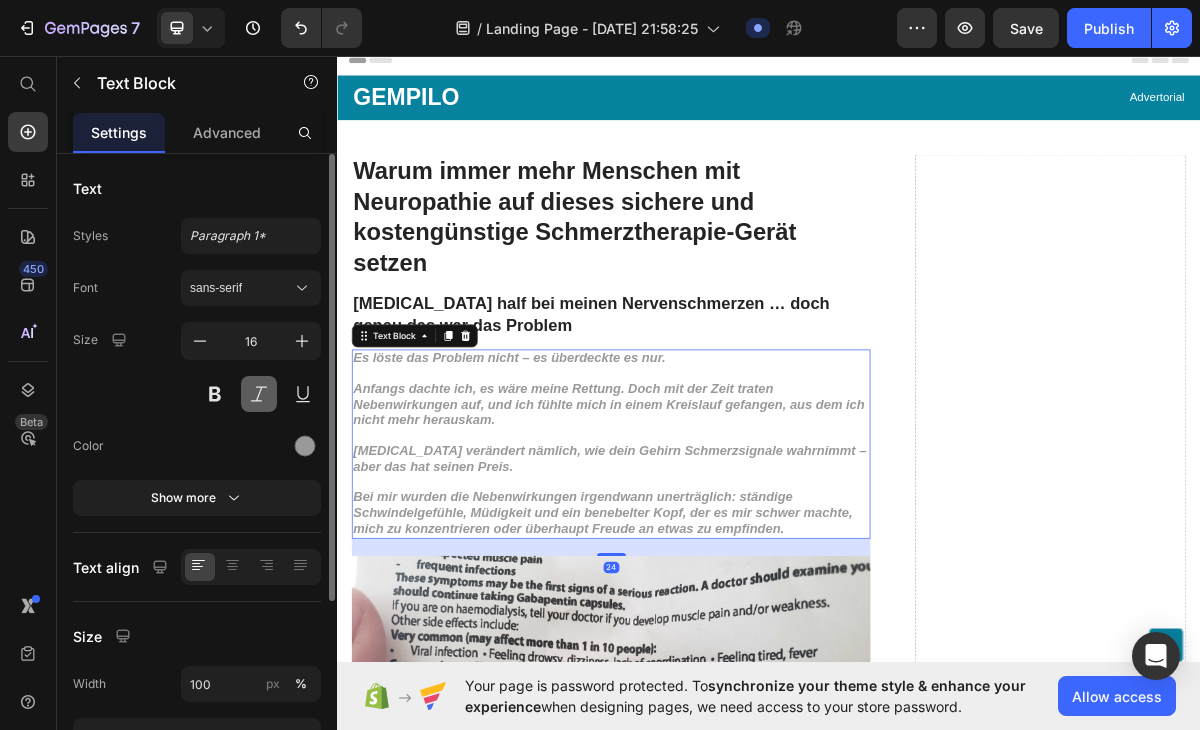 click at bounding box center [259, 394] 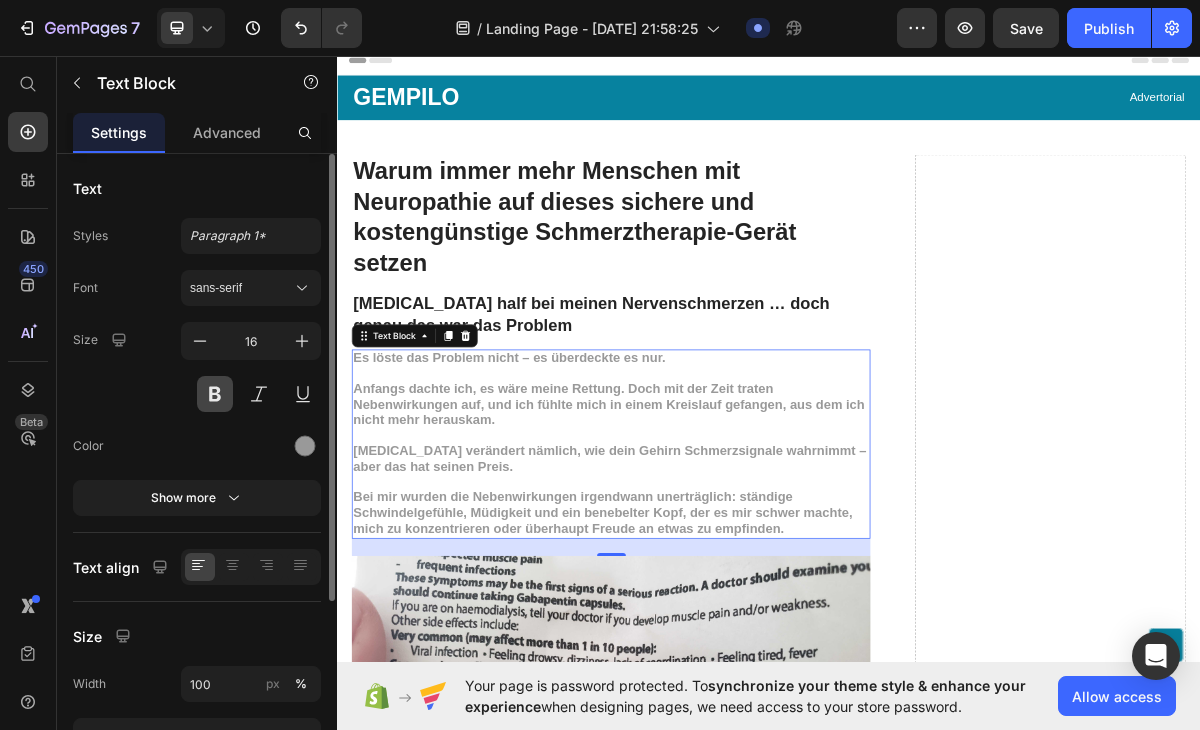 click at bounding box center [215, 394] 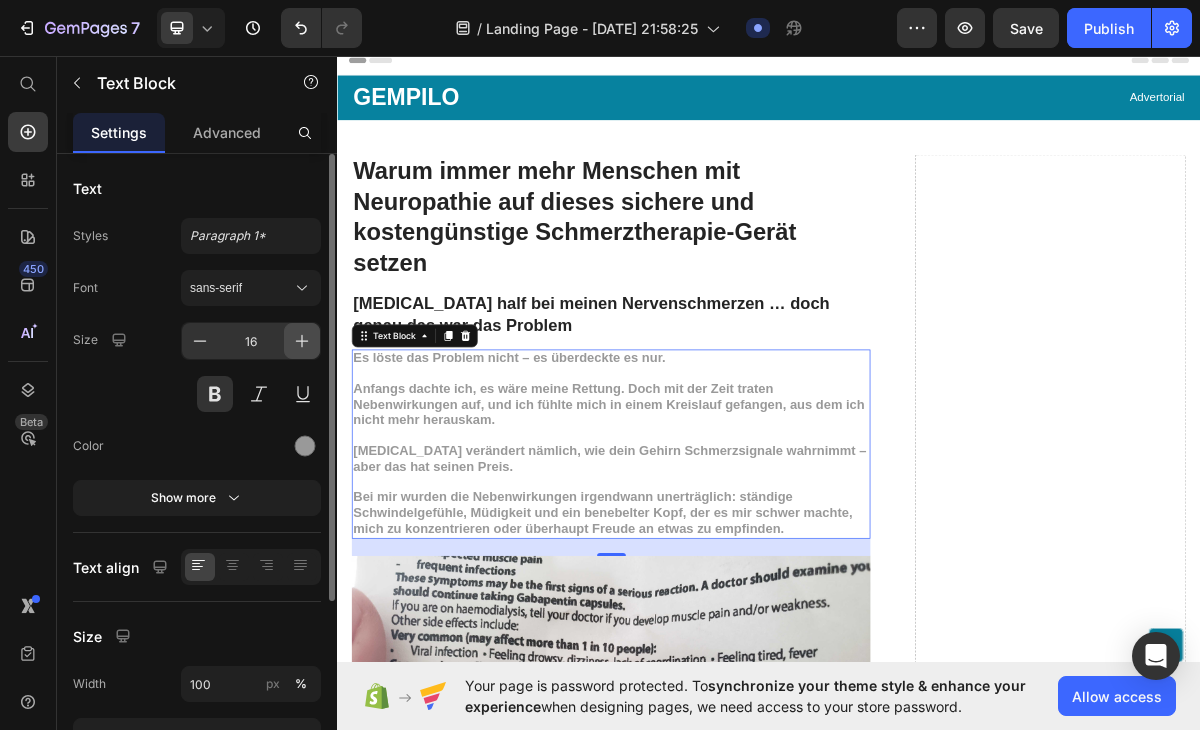 click 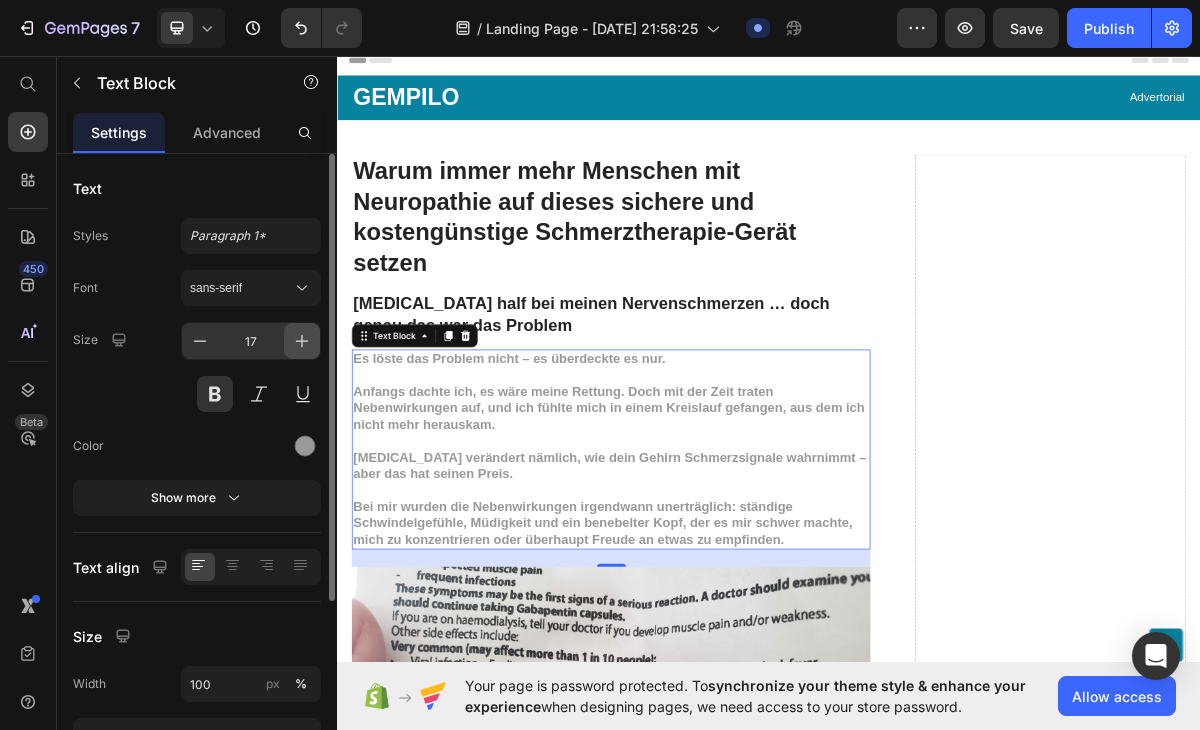 click 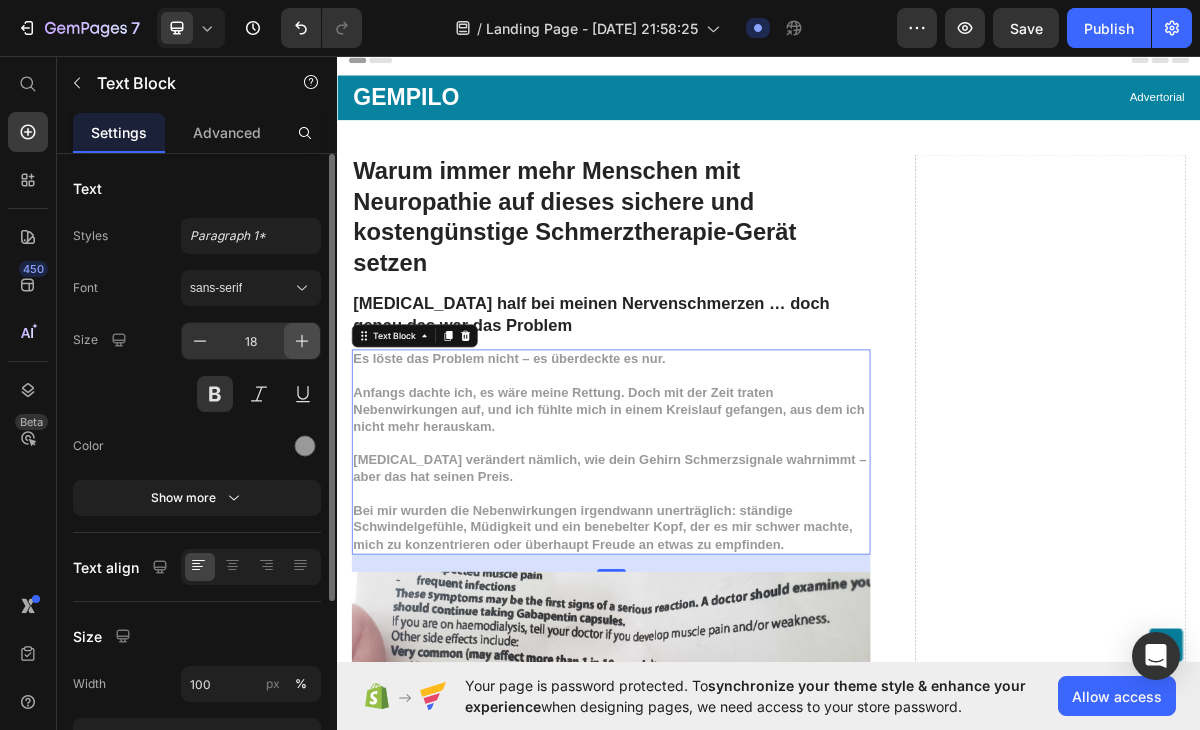 click at bounding box center (302, 341) 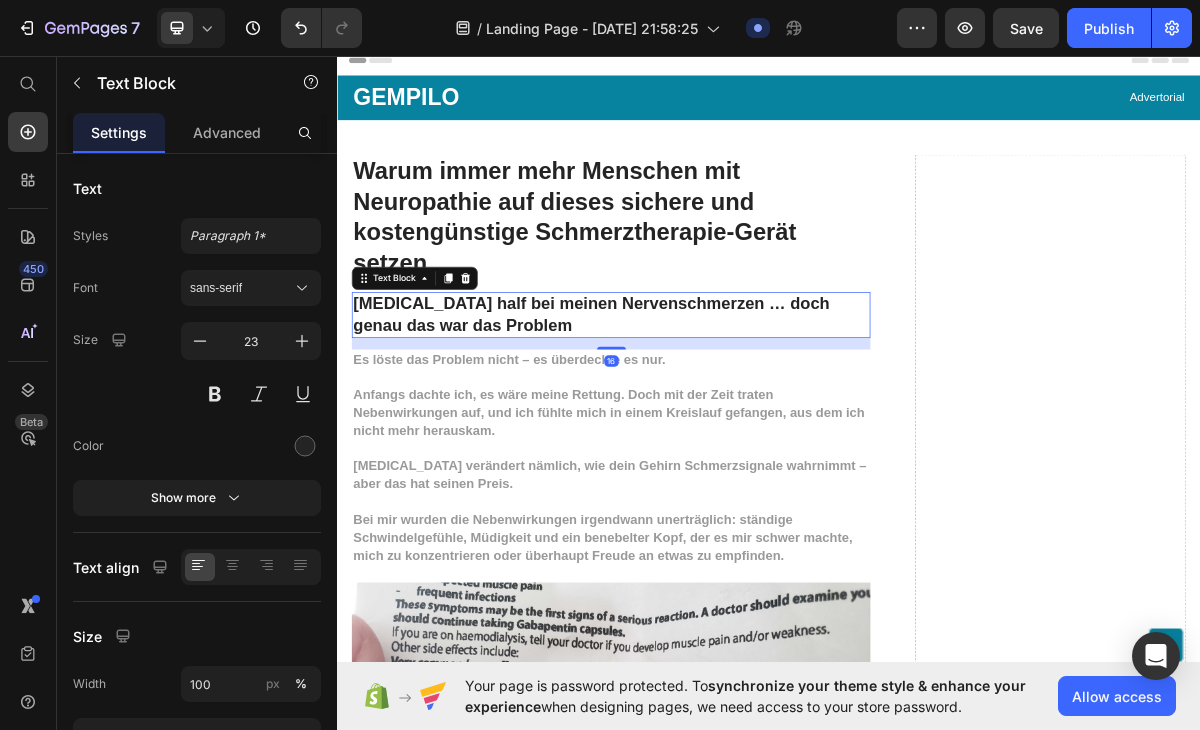 click on "[MEDICAL_DATA] half bei meinen Nervenschmerzen … doch genau das war das Problem" at bounding box center [717, 420] 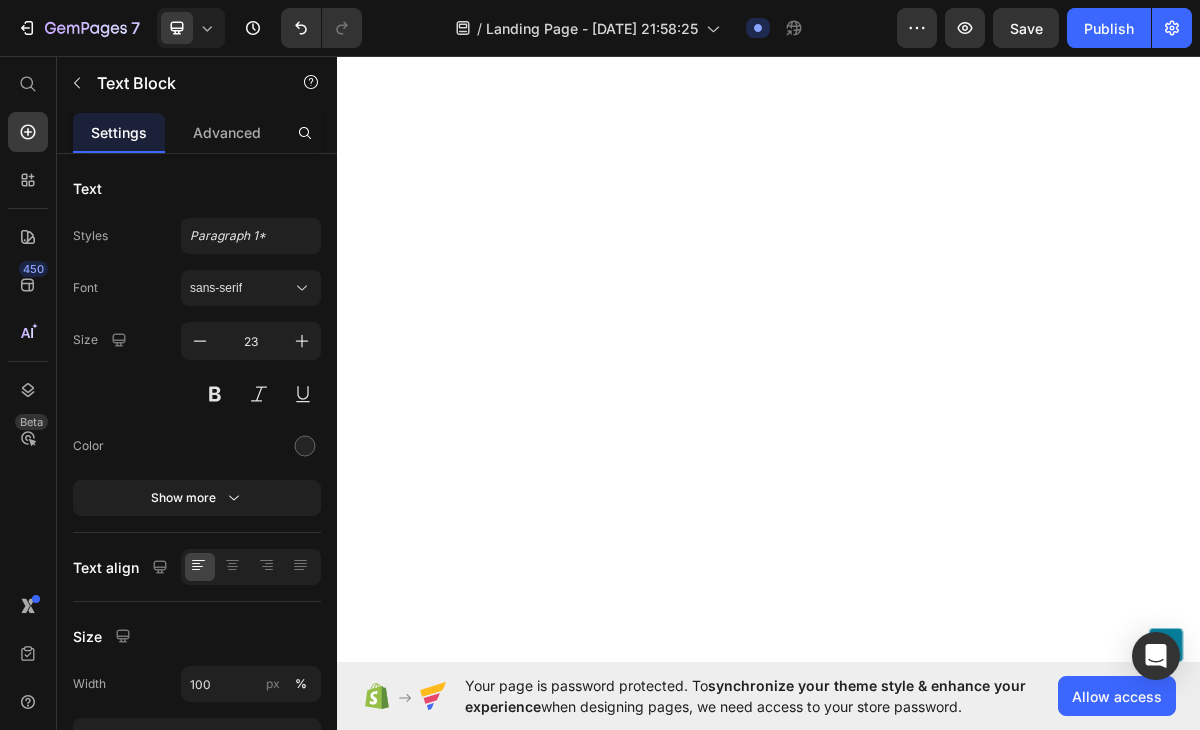 scroll, scrollTop: 5619, scrollLeft: 0, axis: vertical 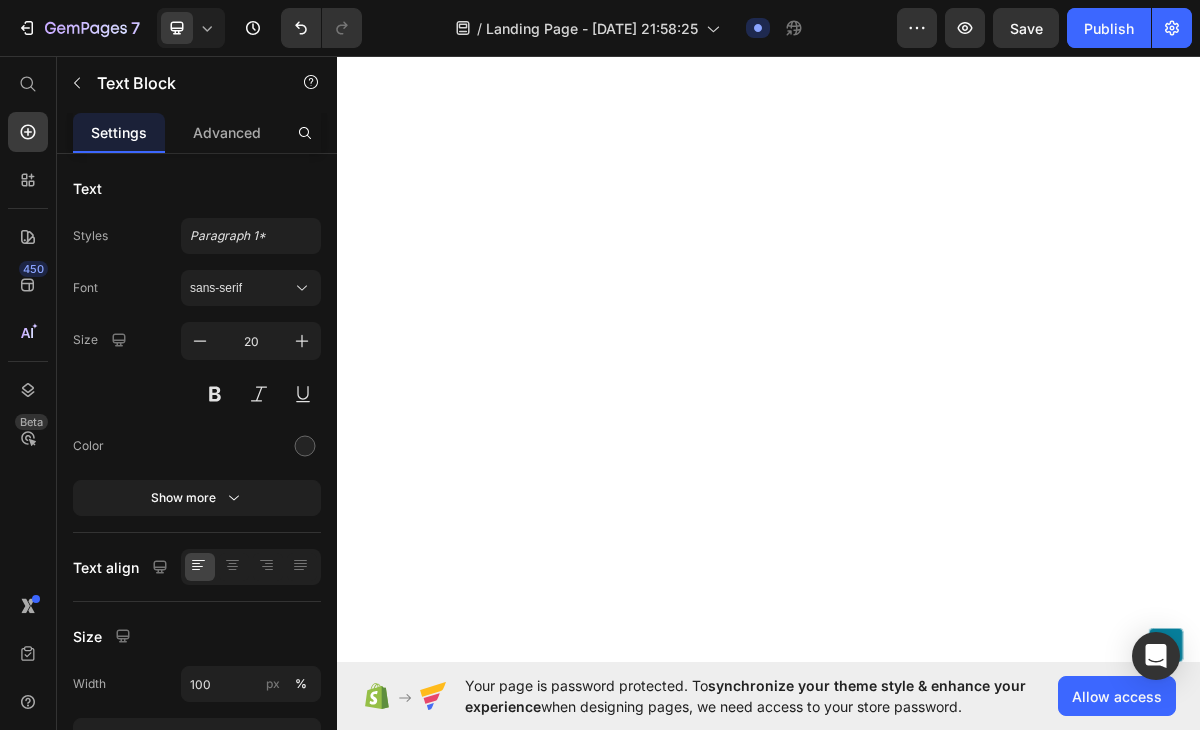 click on "Solange Ihre Nerven also noch nicht vollständig abgestorben sind, besteht die Chance, dass Sie die Schädigung rückgängig machen und die Symptome der Neuropathie lindern können." at bounding box center [717, -1204] 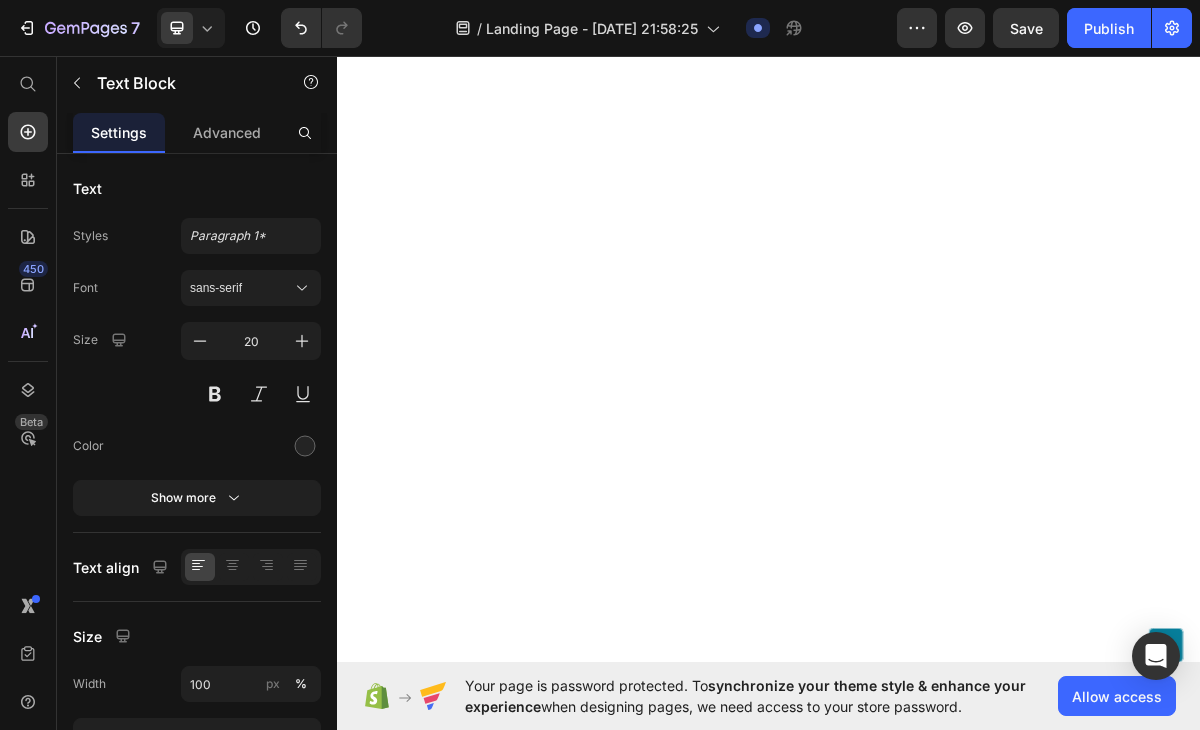 click on "Solange Ihre Nerven also noch nicht vollständig abgestorben sind, besteht die Chance, dass Sie die Schädigung rückgängig machen und die Symptome der Neuropathie lindern können." at bounding box center (717, -1204) 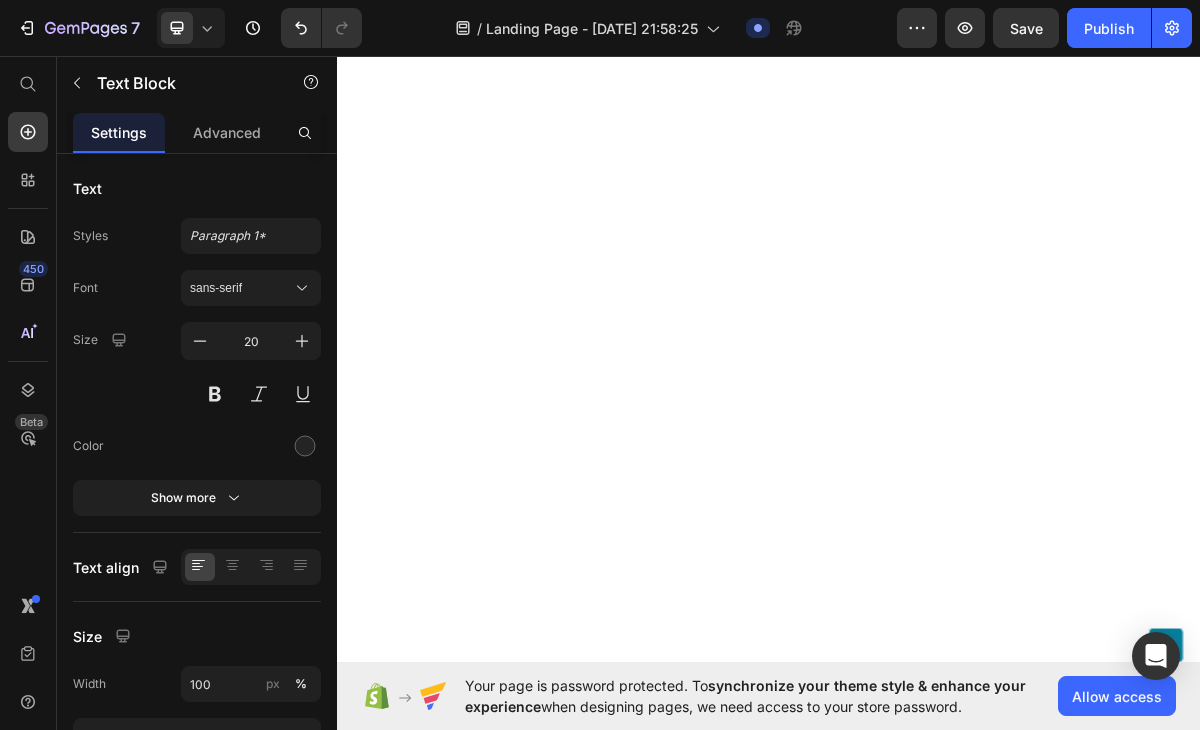 click on "Drop element here" at bounding box center (1328, -1970) 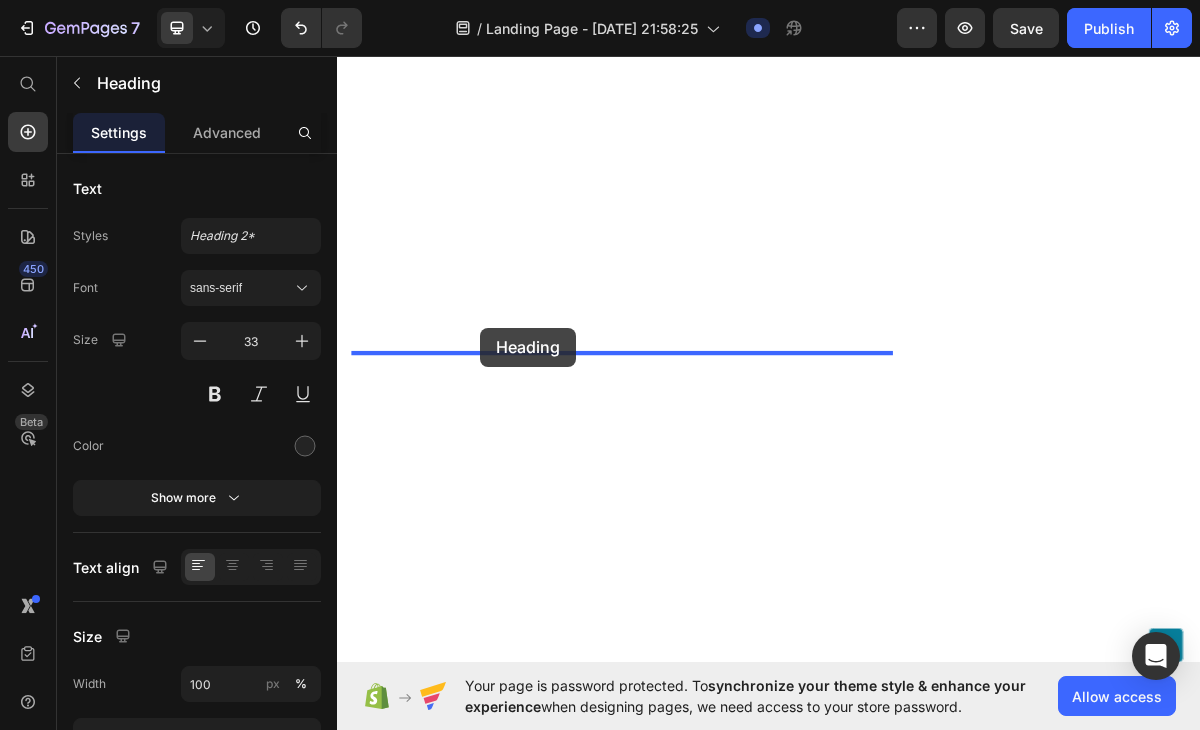 drag, startPoint x: 541, startPoint y: 534, endPoint x: 536, endPoint y: 441, distance: 93.13431 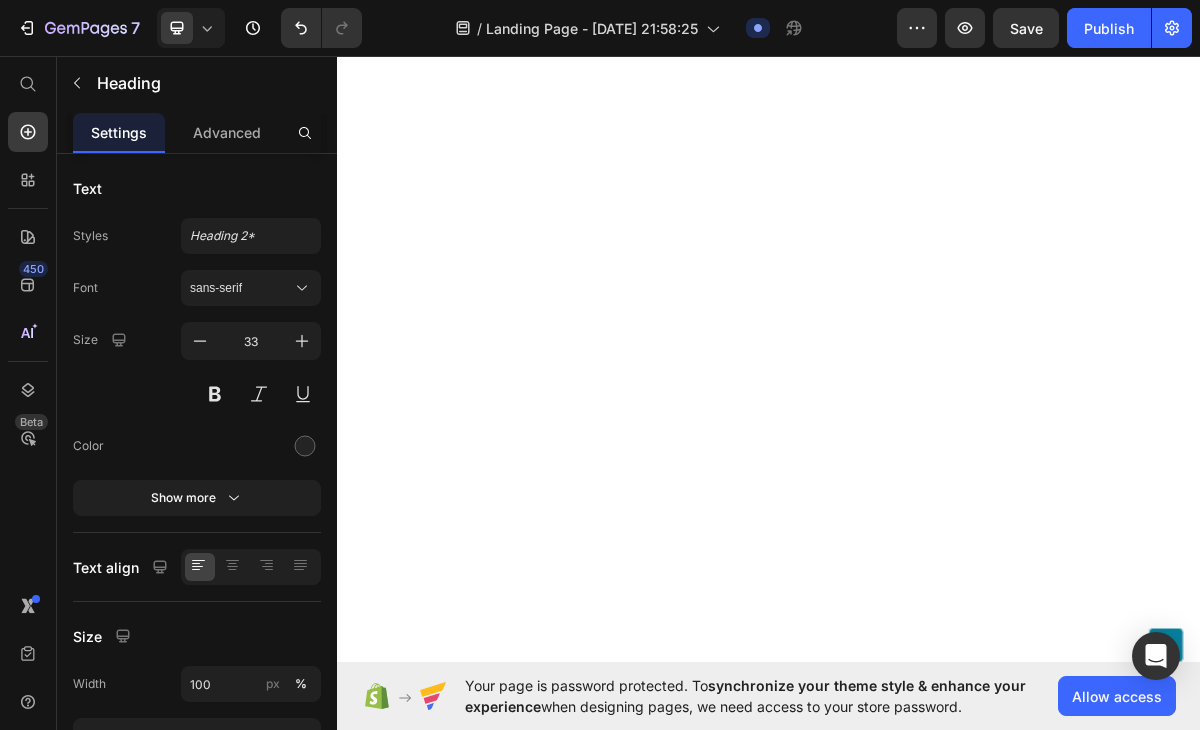 click on "This is what they say about their ergonomic pillow, the epitome of comfort and support..." at bounding box center (733, -1046) 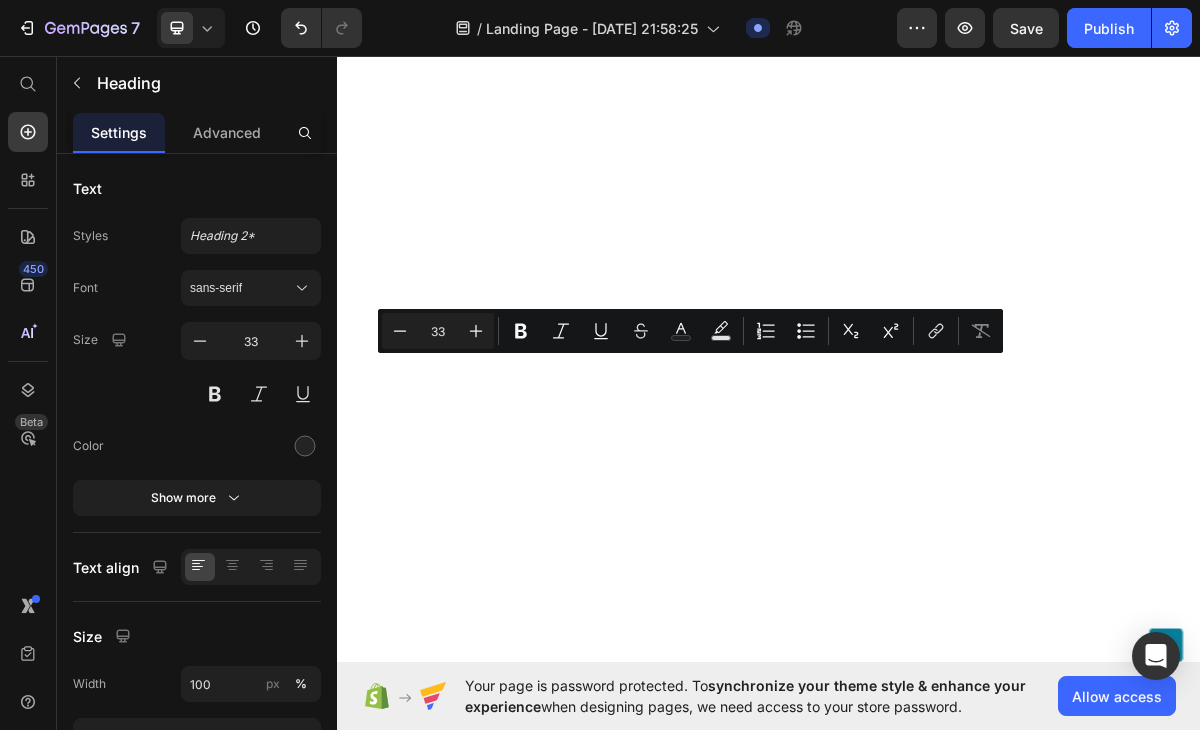 drag, startPoint x: 364, startPoint y: 497, endPoint x: 1052, endPoint y: 535, distance: 689.04865 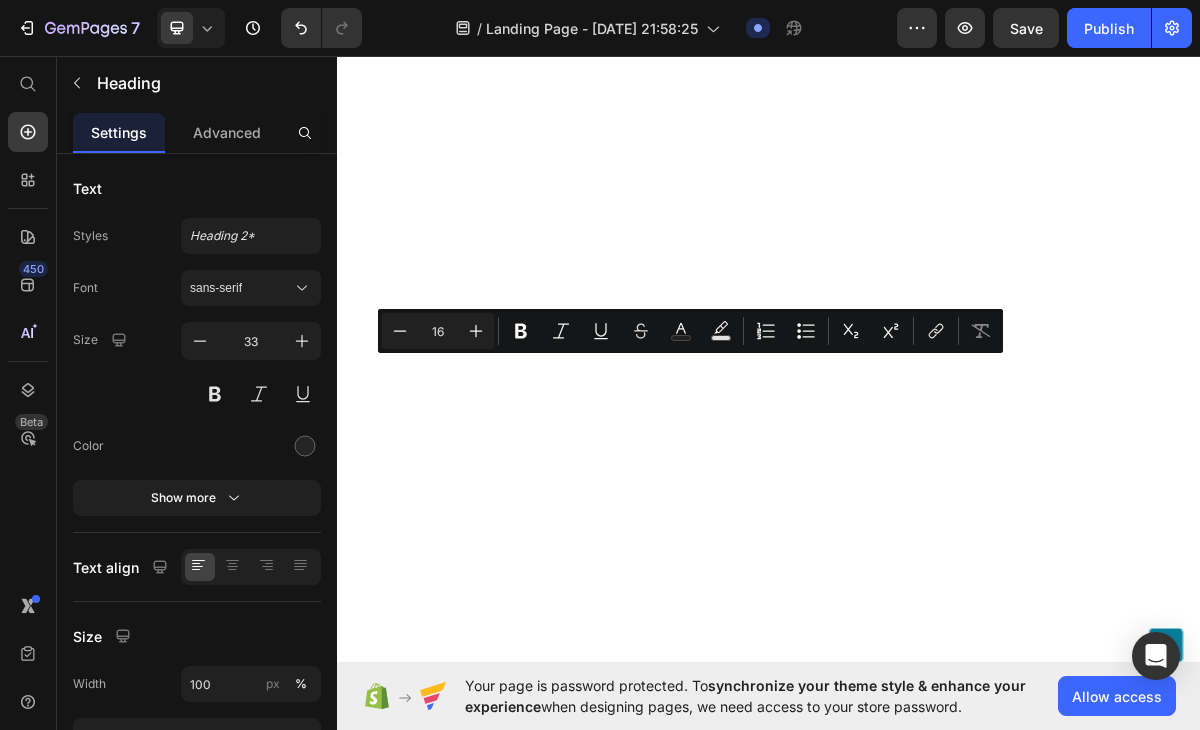 click on "Drop element here" at bounding box center (1328, -1970) 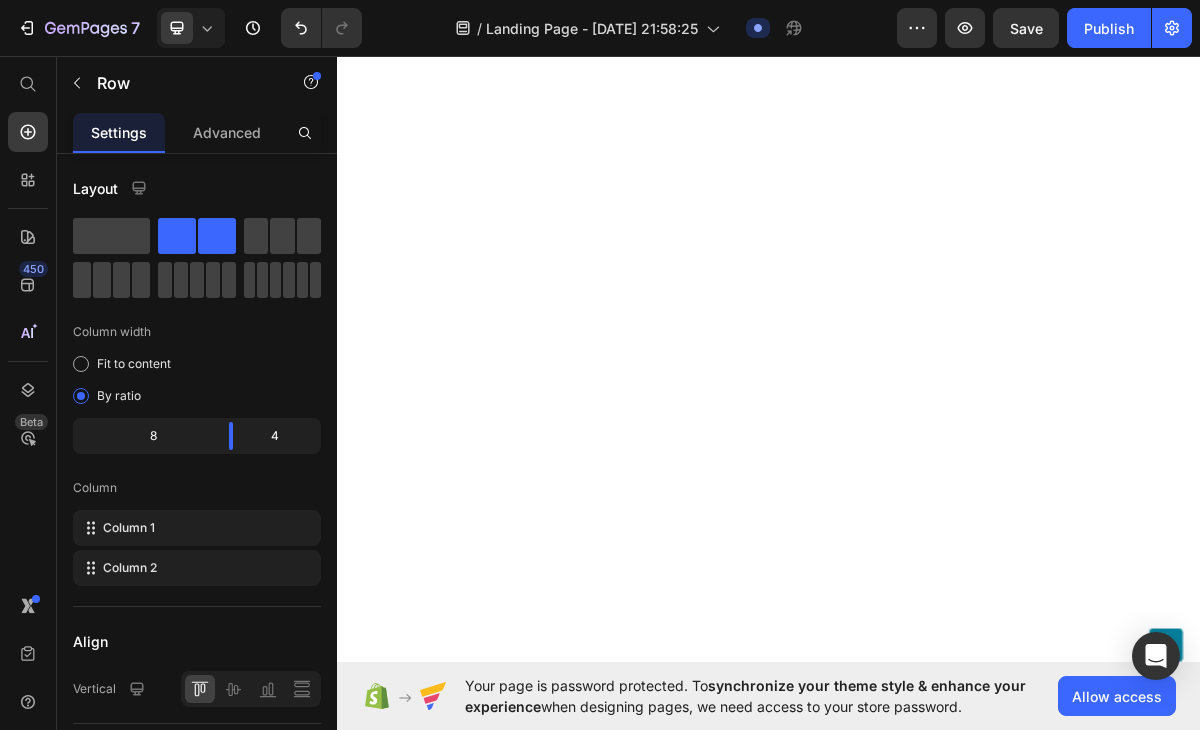 scroll, scrollTop: 5507, scrollLeft: 0, axis: vertical 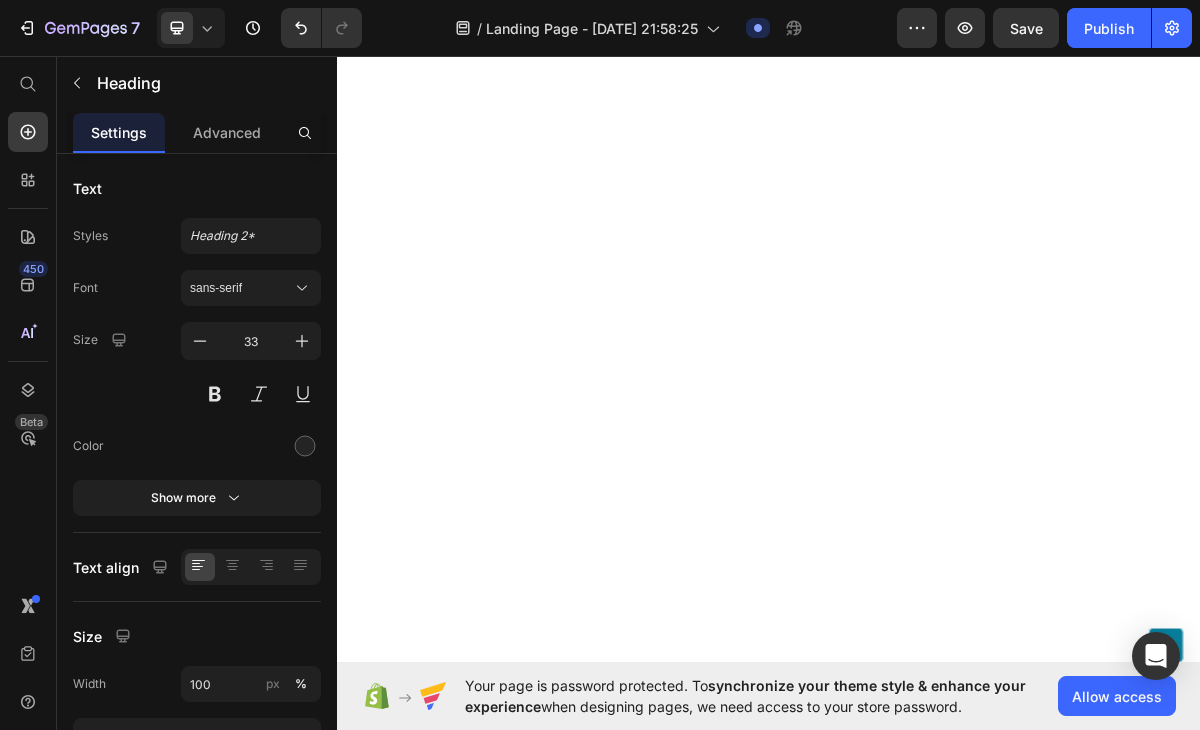 click on "This is what they say about their ergonomic pillow, the epitome of comfort and support..." at bounding box center (733, -934) 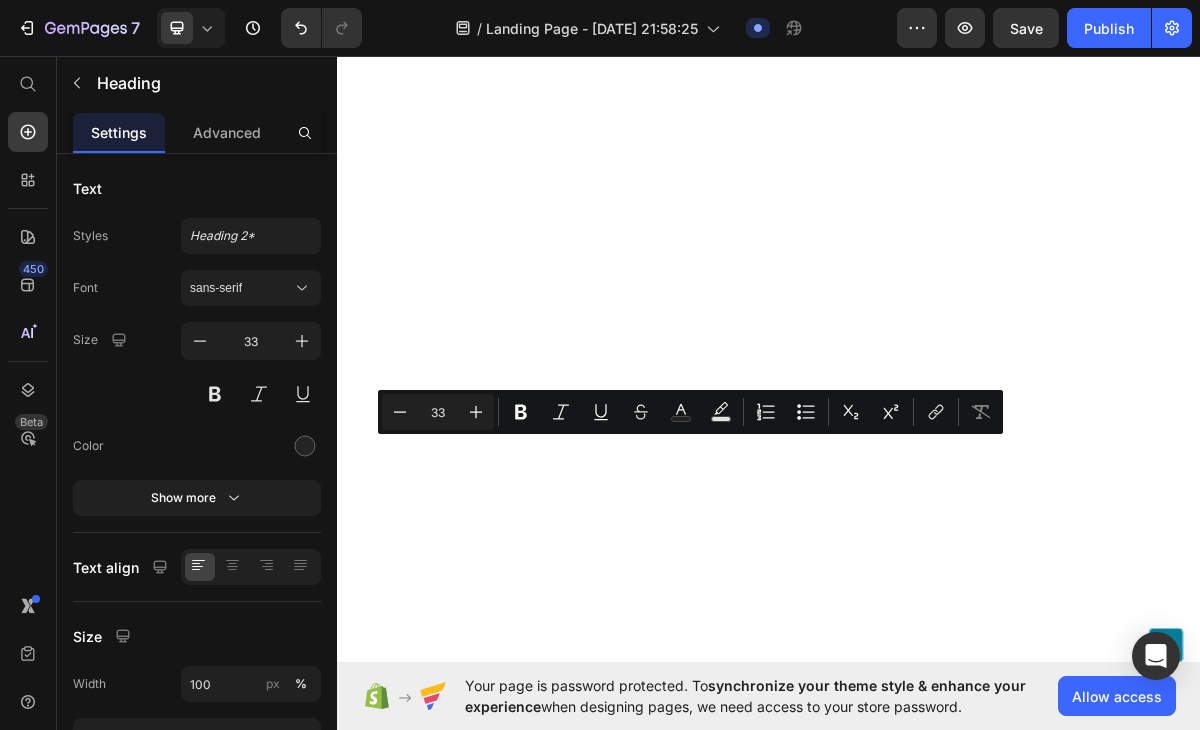 drag, startPoint x: 362, startPoint y: 602, endPoint x: 1061, endPoint y: 656, distance: 701.08276 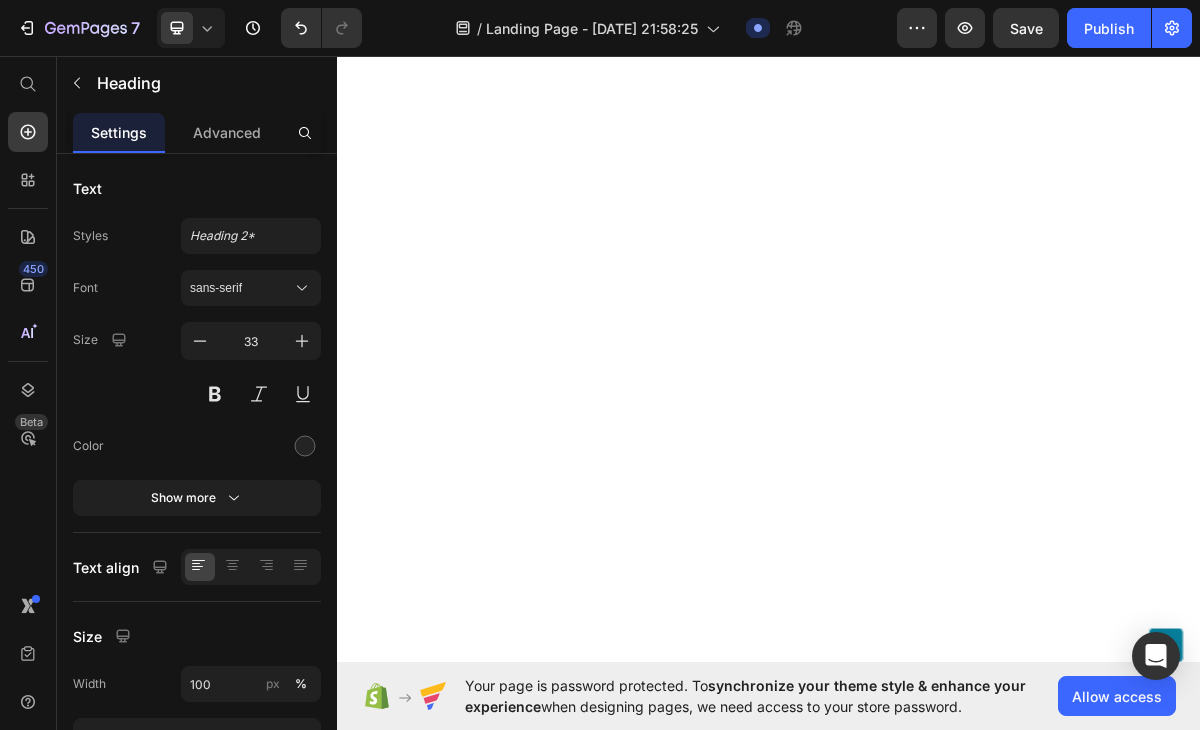 scroll, scrollTop: 3, scrollLeft: 0, axis: vertical 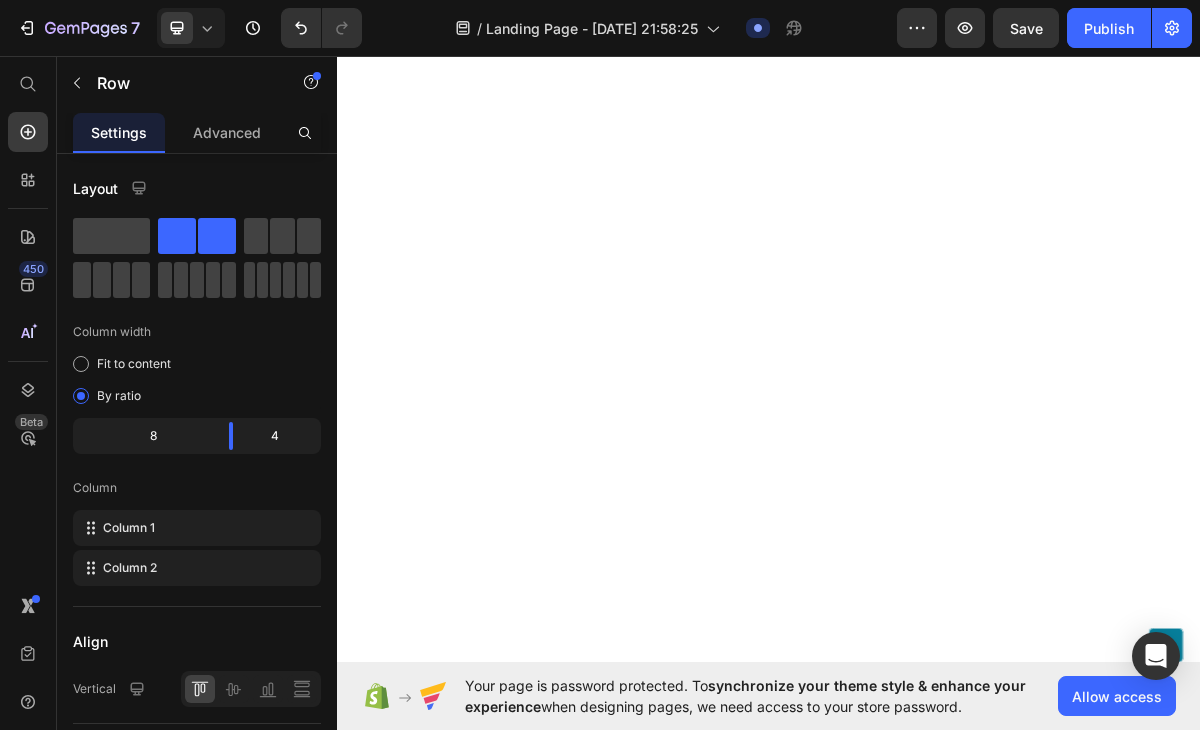 click on "…Und sobald sie absterben, bleibt nur noch Taubheit zurück." at bounding box center (717, -1155) 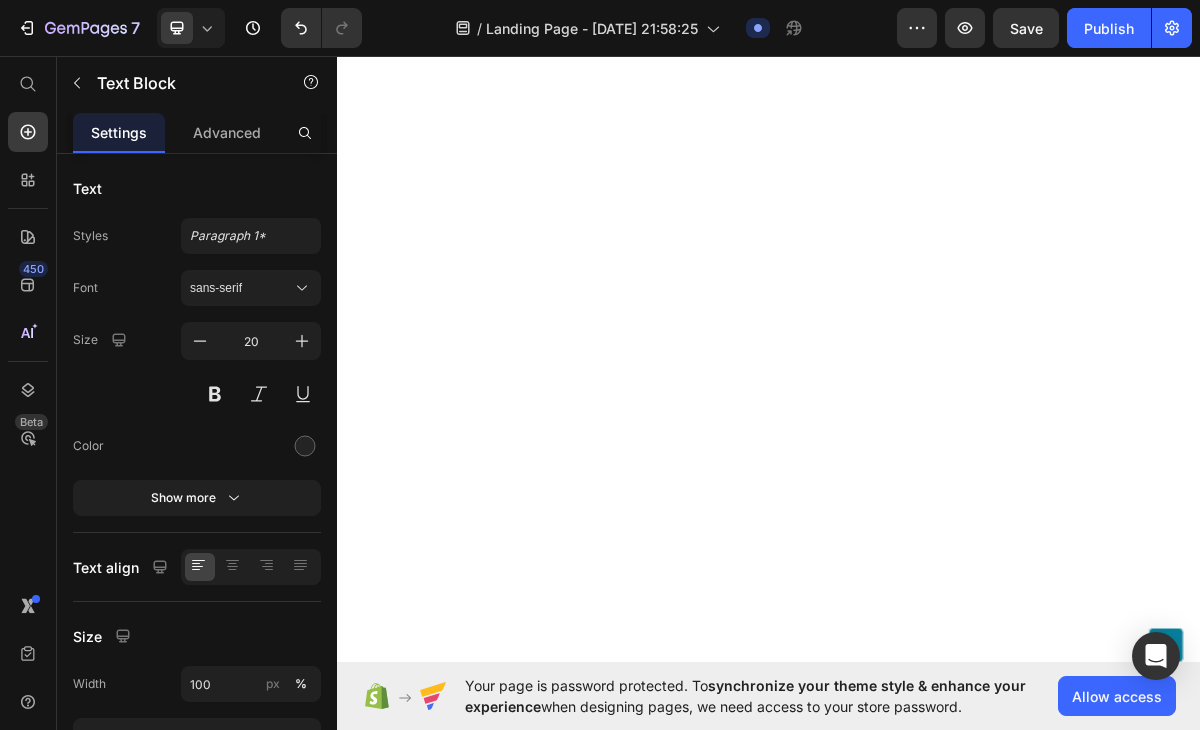 scroll, scrollTop: 5792, scrollLeft: 0, axis: vertical 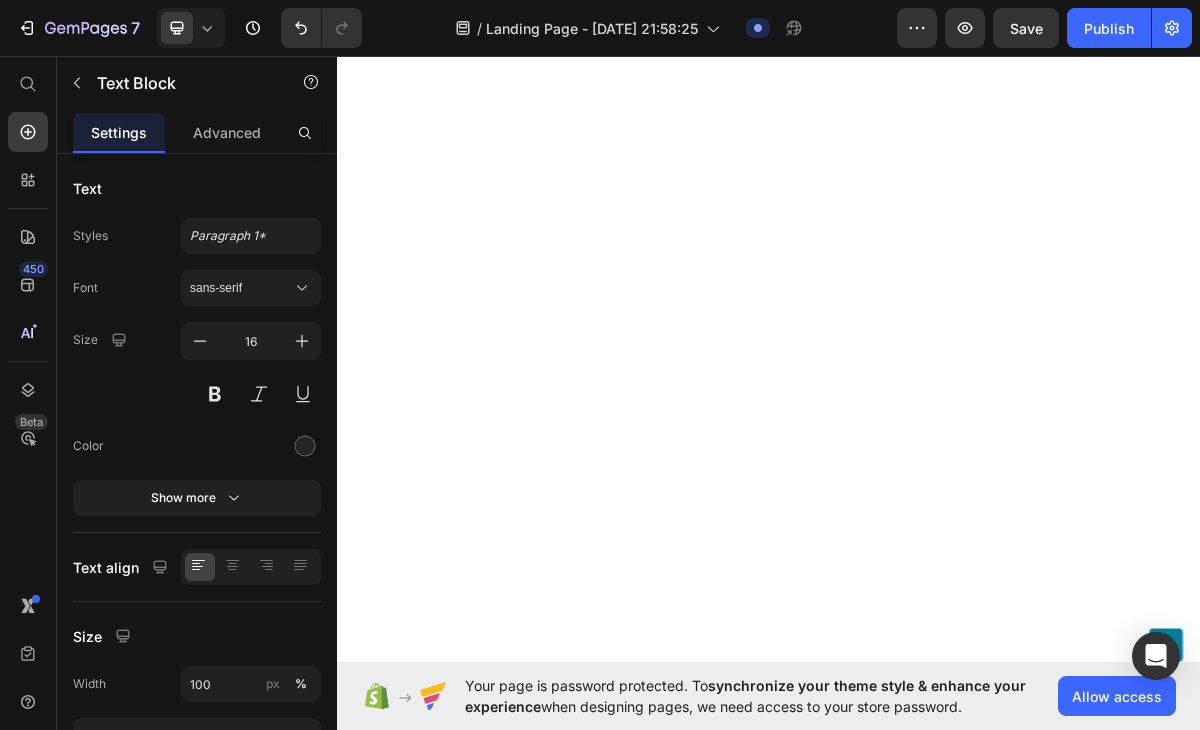 click on "At the core of our design is a powerful fusion of innovative features, including "advanced ergonomic technology, known for its role in promoting overall well-being. But that's not all; our special design also incorporates other beneficial elements to optimize your sleep experience and enhance vitality."  What sets the GemPilo Pillow apart? It's our commitment to using cutting-edge materials and engineering for maximum comfort and effectiveness. Our ergonomic pillow harnesses the power of design without compromising on quality or functionality.  Experience the GemPilo pillow, where comfort meets innovation. Our meticulously engineered design embraces the latest advancements to deliver optimal support and enhance your overall well-being. Embrace a night of blissful sleep with every restful moment." at bounding box center (717, -992) 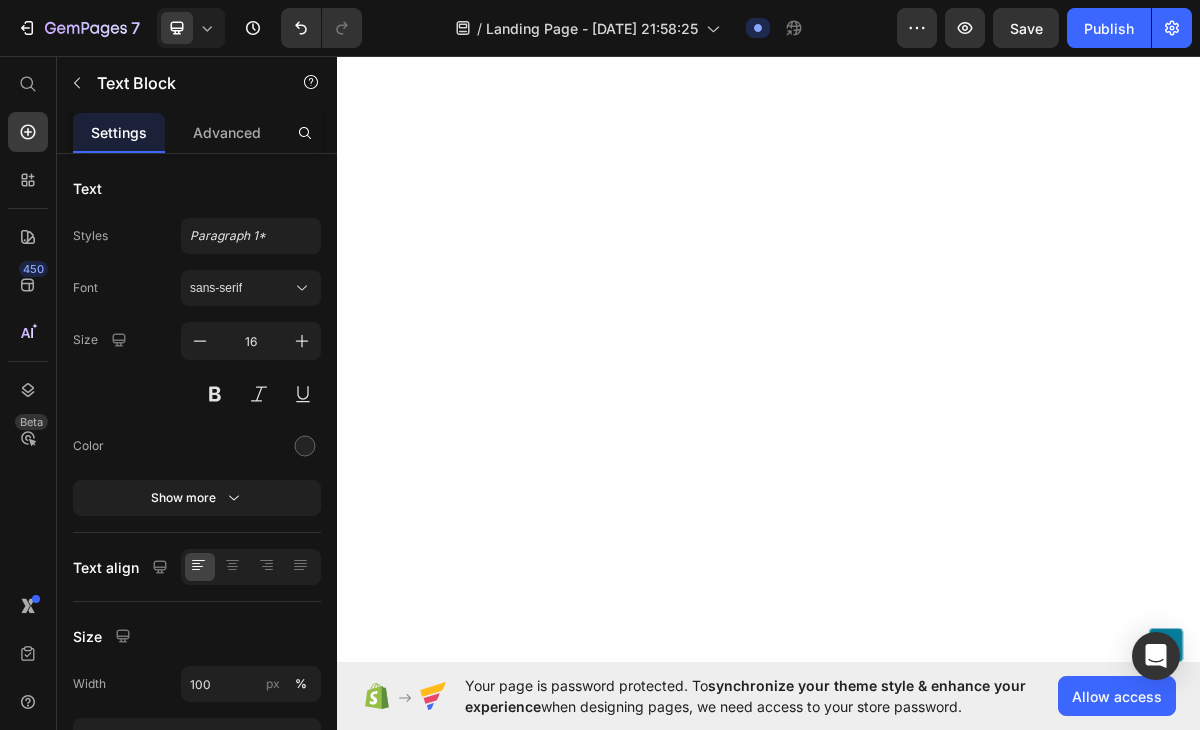 click 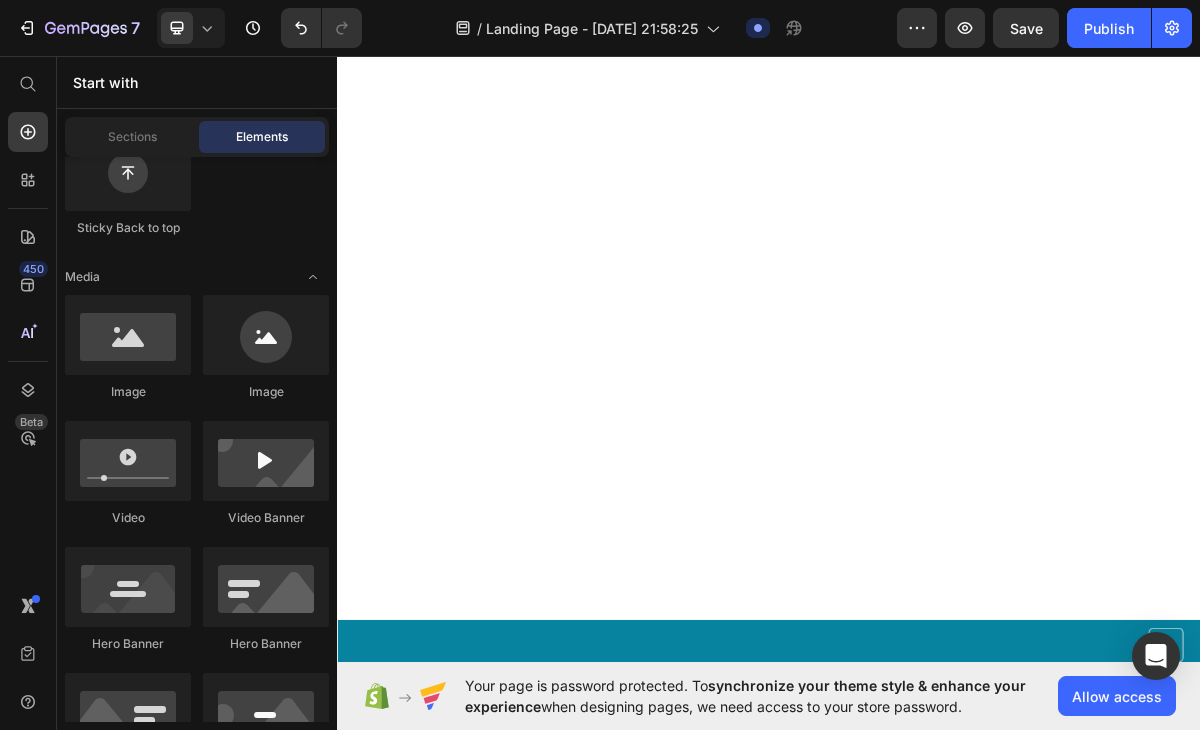 scroll, scrollTop: 5647, scrollLeft: 0, axis: vertical 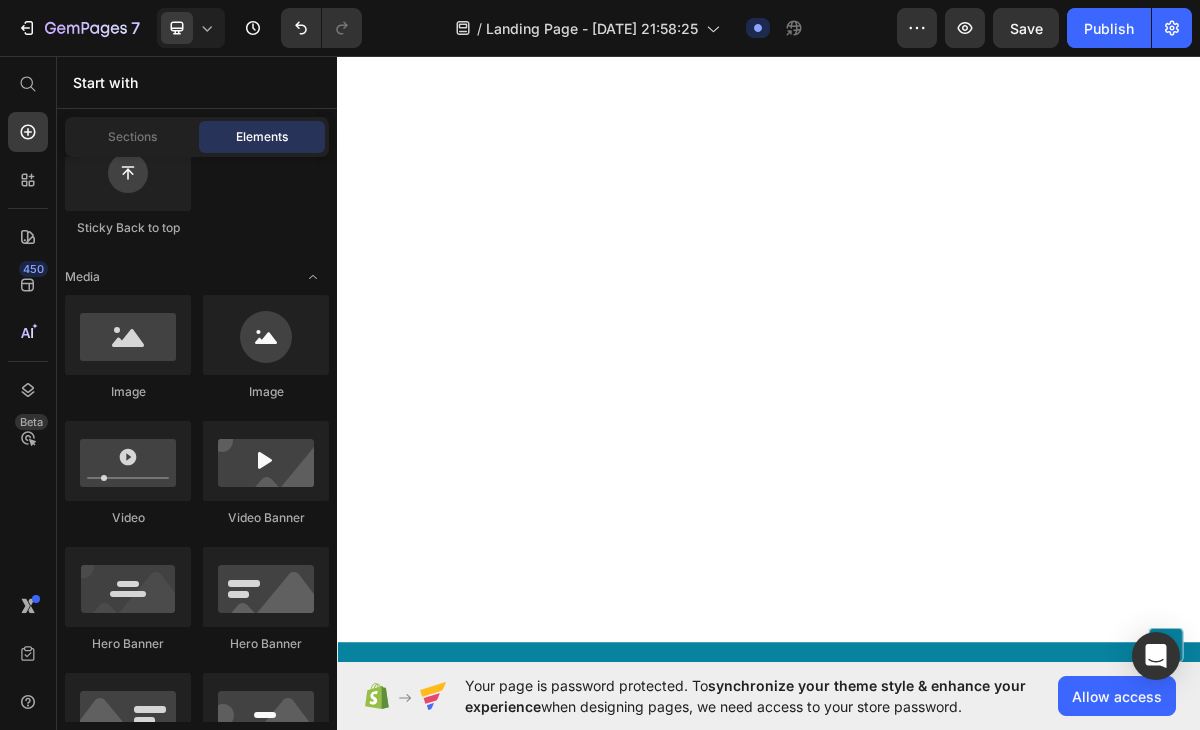 click at bounding box center [717, -1284] 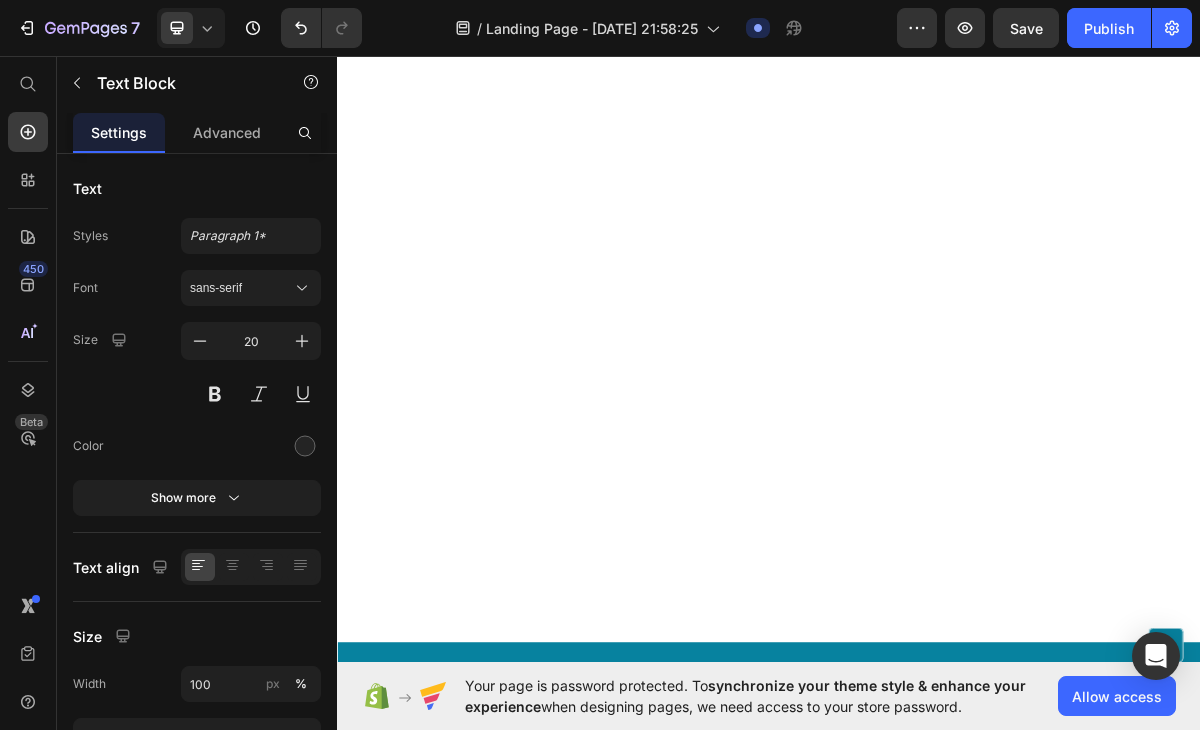 click at bounding box center (491, -1461) 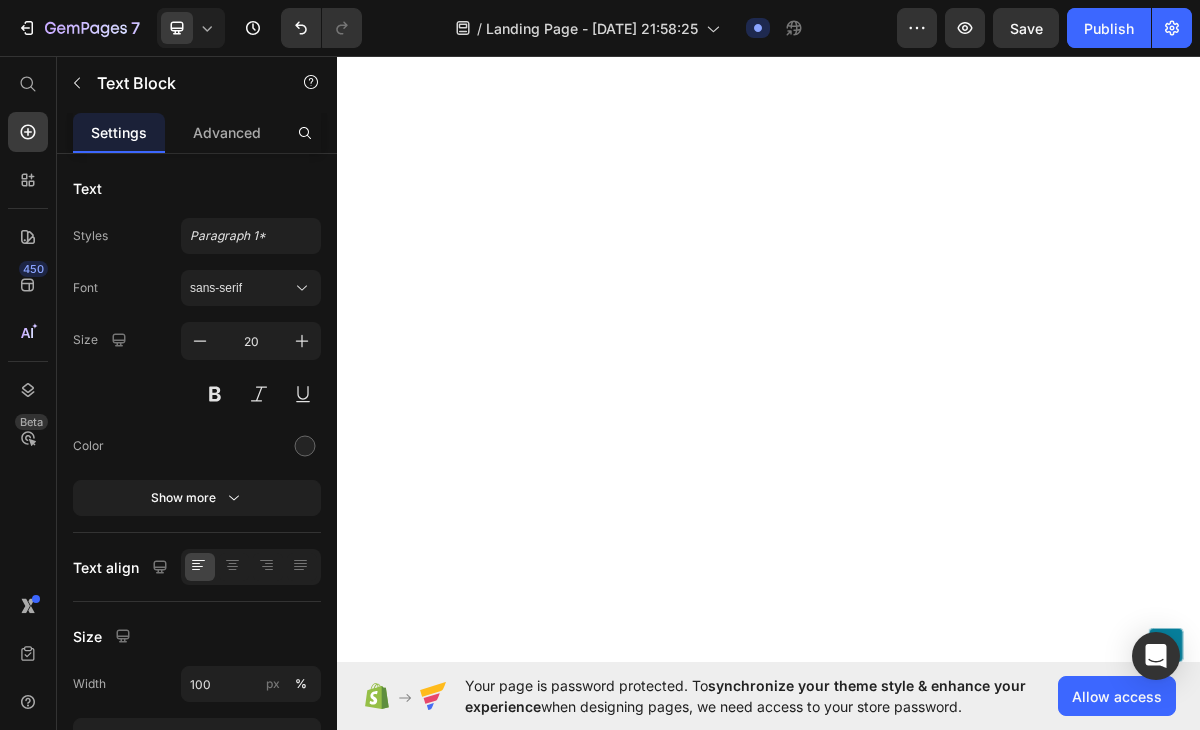 click on "Nervenzellen verursachen Brennen und Kribbeln, wenn sie verkümmern. …Und sobald sie absterben, bleibt nur noch Taubheit zurück. Das bedeutet: Wenn Sie noch brennende oder kribbelnde Empfindungen spüren, dann ist das ein Zeichen dafür, dass noch einige Ihrer Nervenzellen am Leben sind. Solange Ihre Nerven also noch nicht vollständig abgestorben sind, besteht die Chance, dass Sie die Schädigung rückgängig machen und die Symptome der Neuropathie lindern können. Text Block   24" at bounding box center [717, -1336] 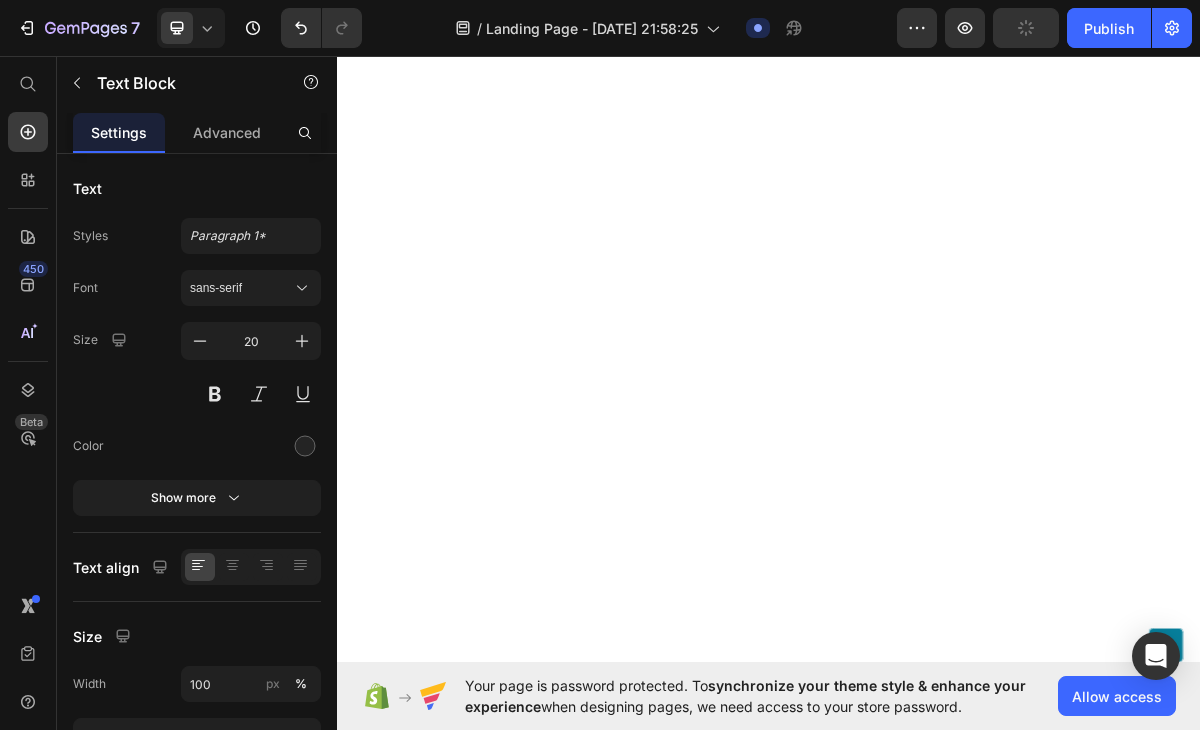 click at bounding box center (717, -1302) 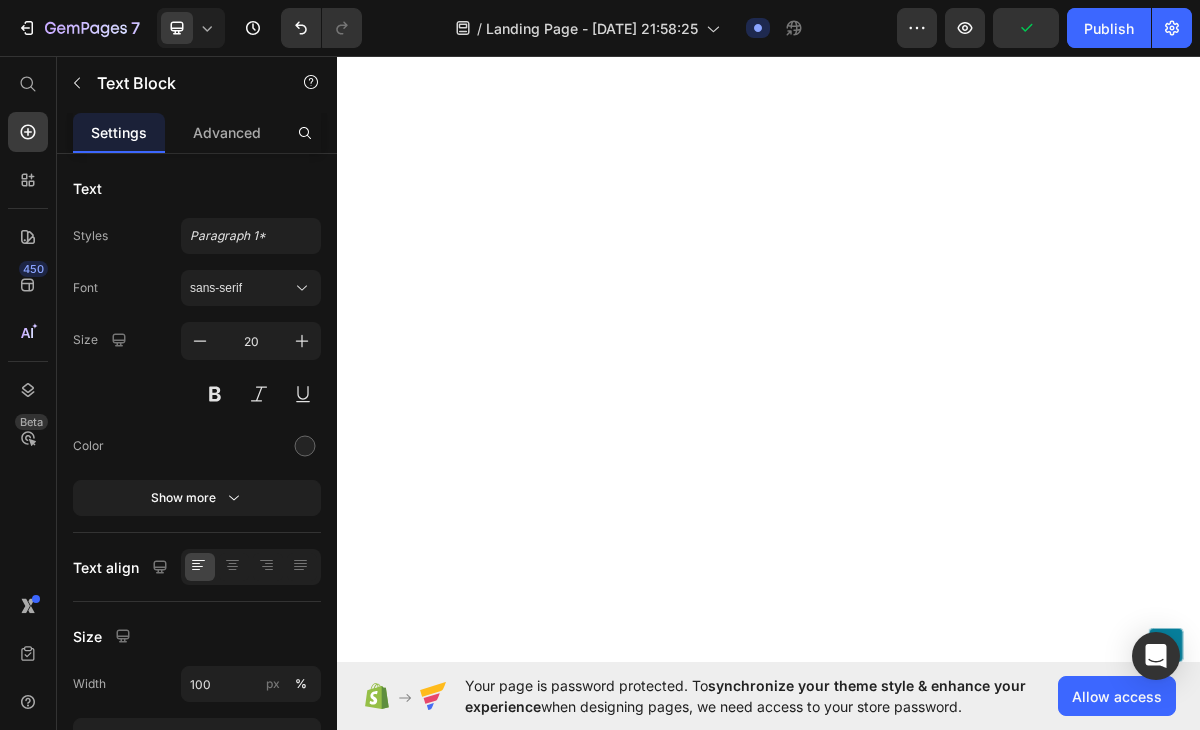 click 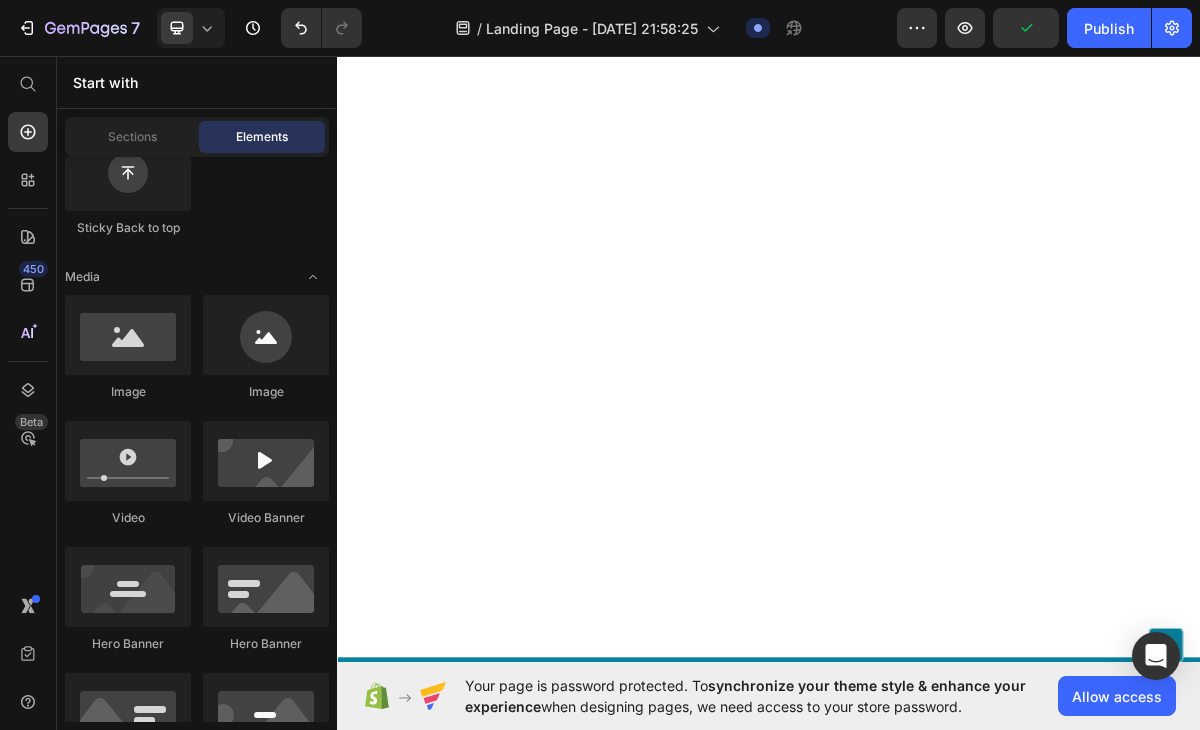 scroll, scrollTop: 5611, scrollLeft: 0, axis: vertical 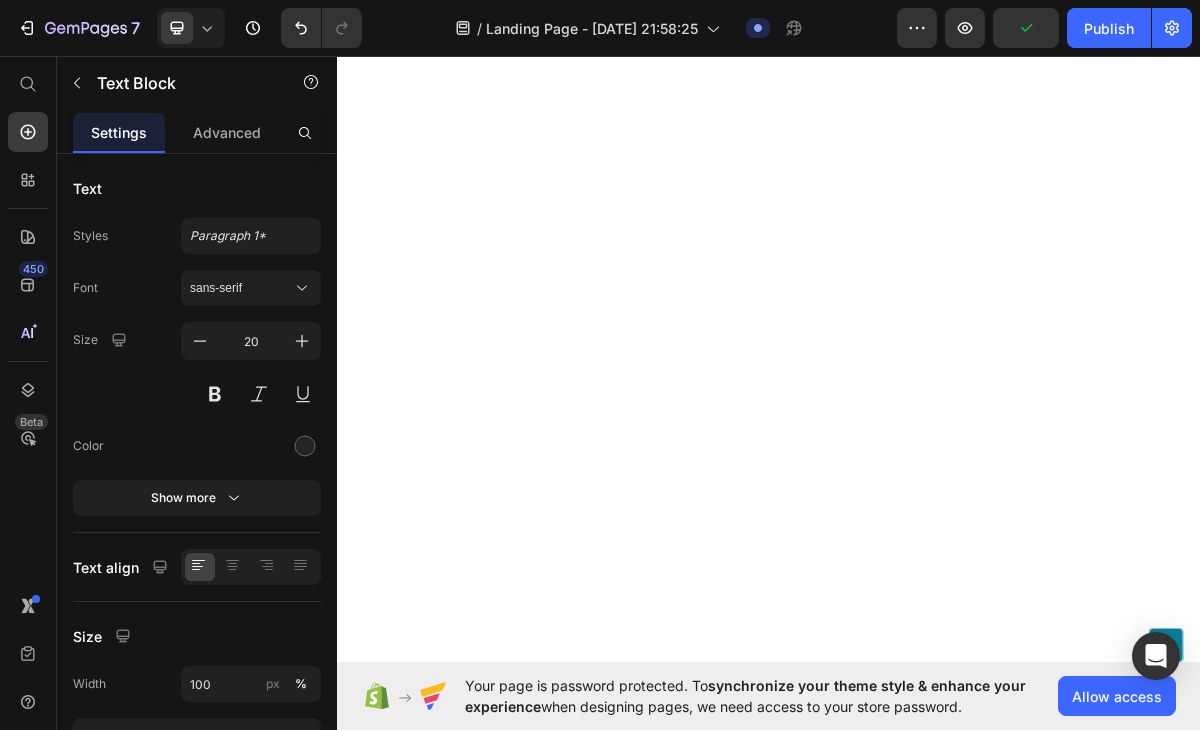 click at bounding box center [717, -1248] 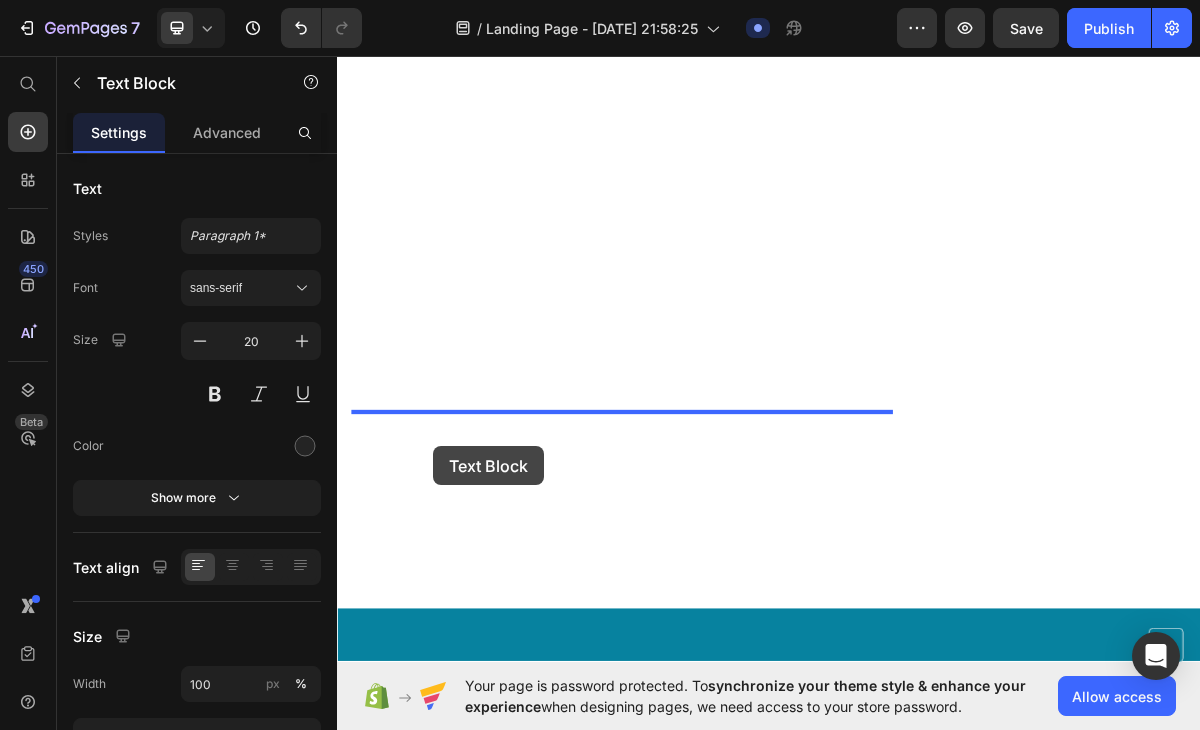 drag, startPoint x: 367, startPoint y: 108, endPoint x: 471, endPoint y: 602, distance: 504.82867 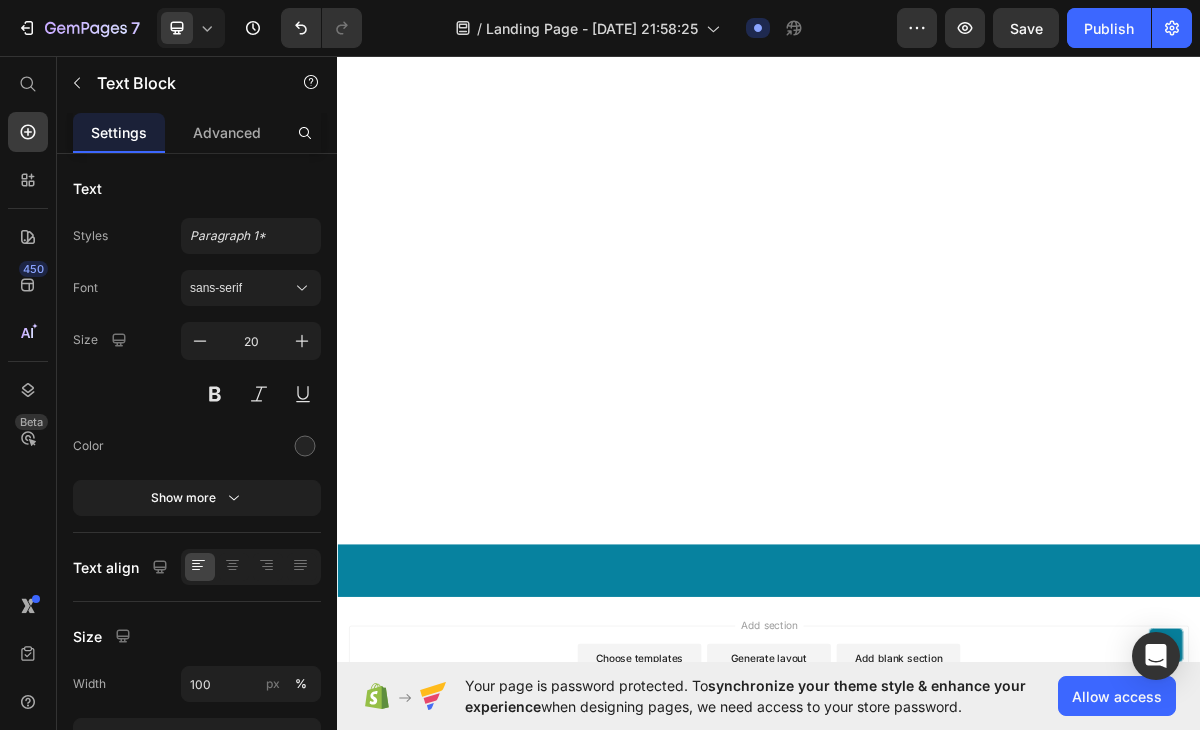 scroll, scrollTop: 5772, scrollLeft: 0, axis: vertical 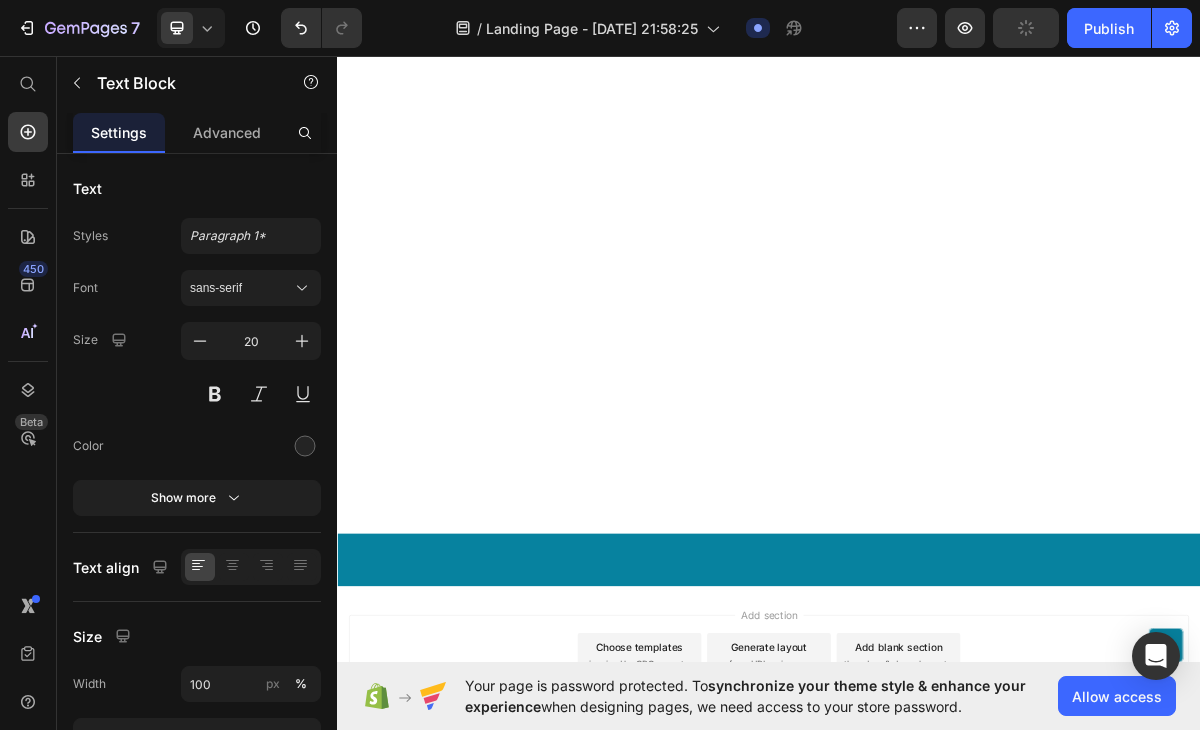 click on "24" at bounding box center [733, -1126] 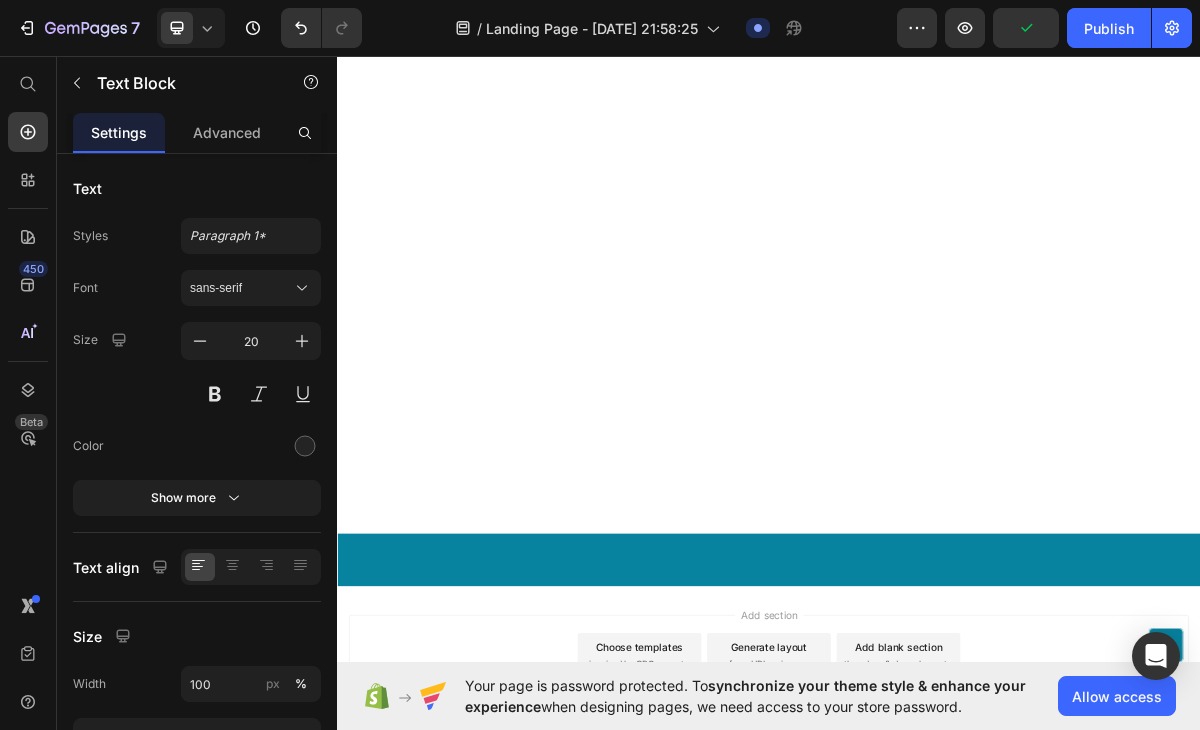 click on "24" at bounding box center [733, -1126] 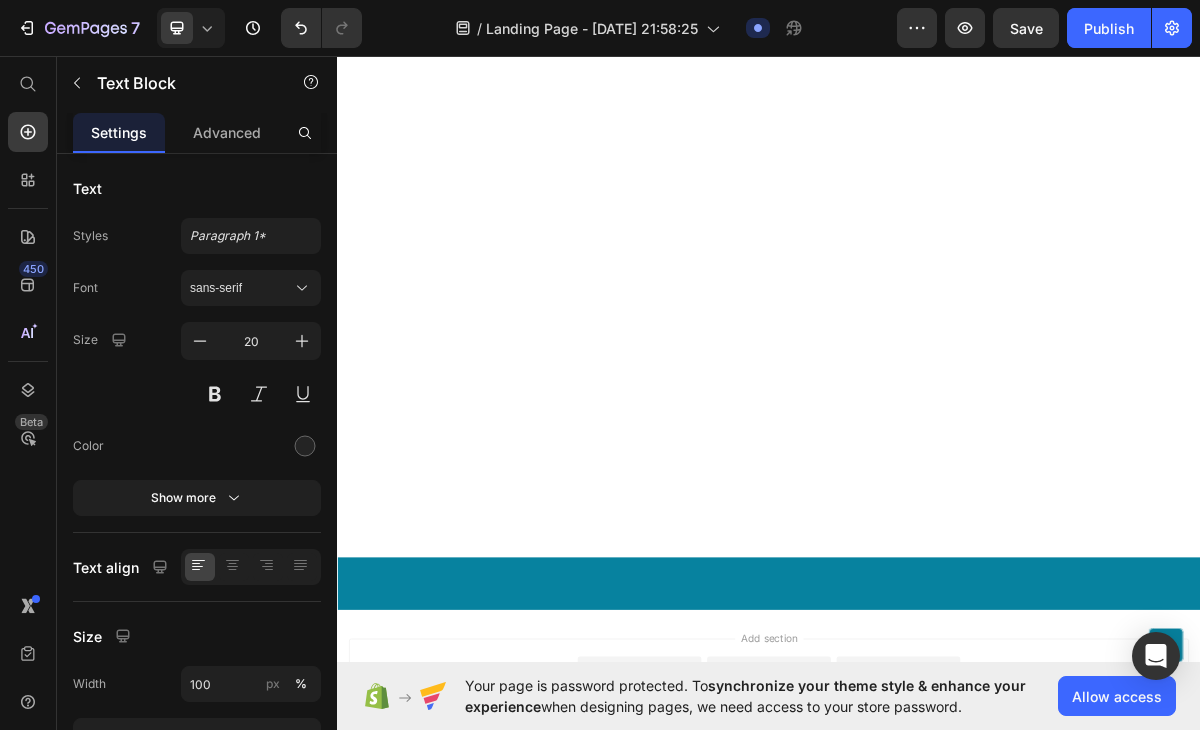 drag, startPoint x: 716, startPoint y: 448, endPoint x: 726, endPoint y: 479, distance: 32.572994 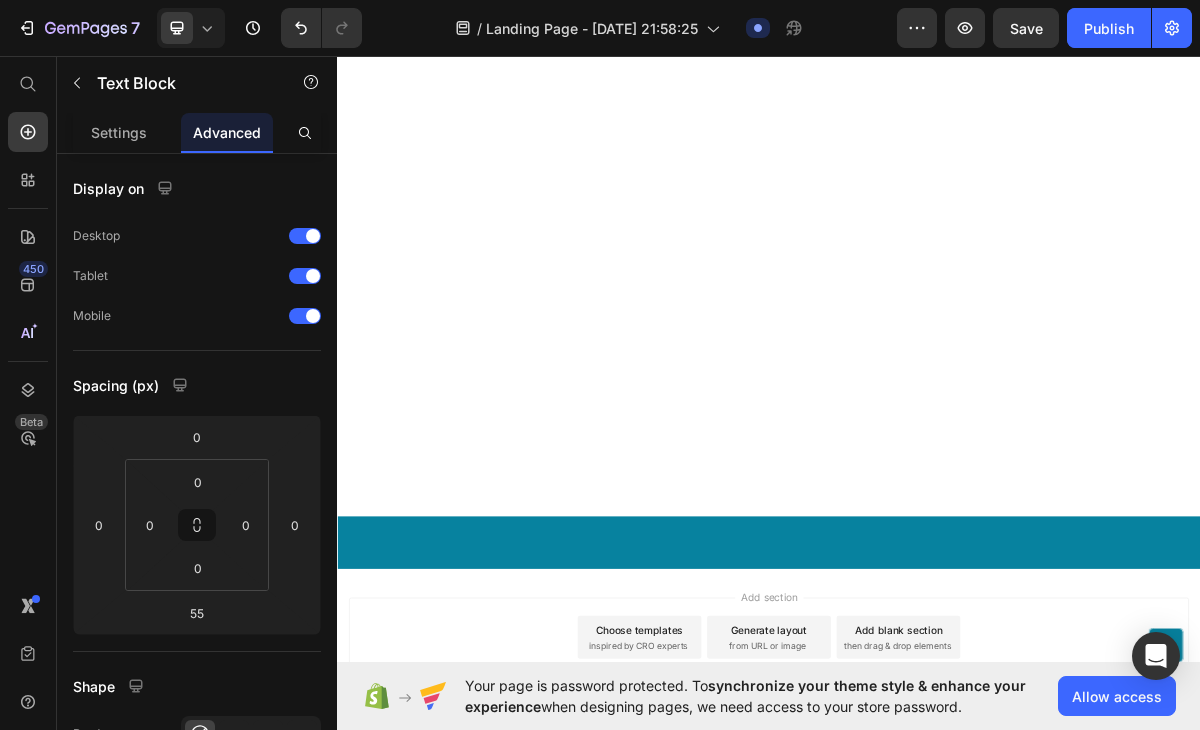 drag, startPoint x: 726, startPoint y: 479, endPoint x: 724, endPoint y: 410, distance: 69.02898 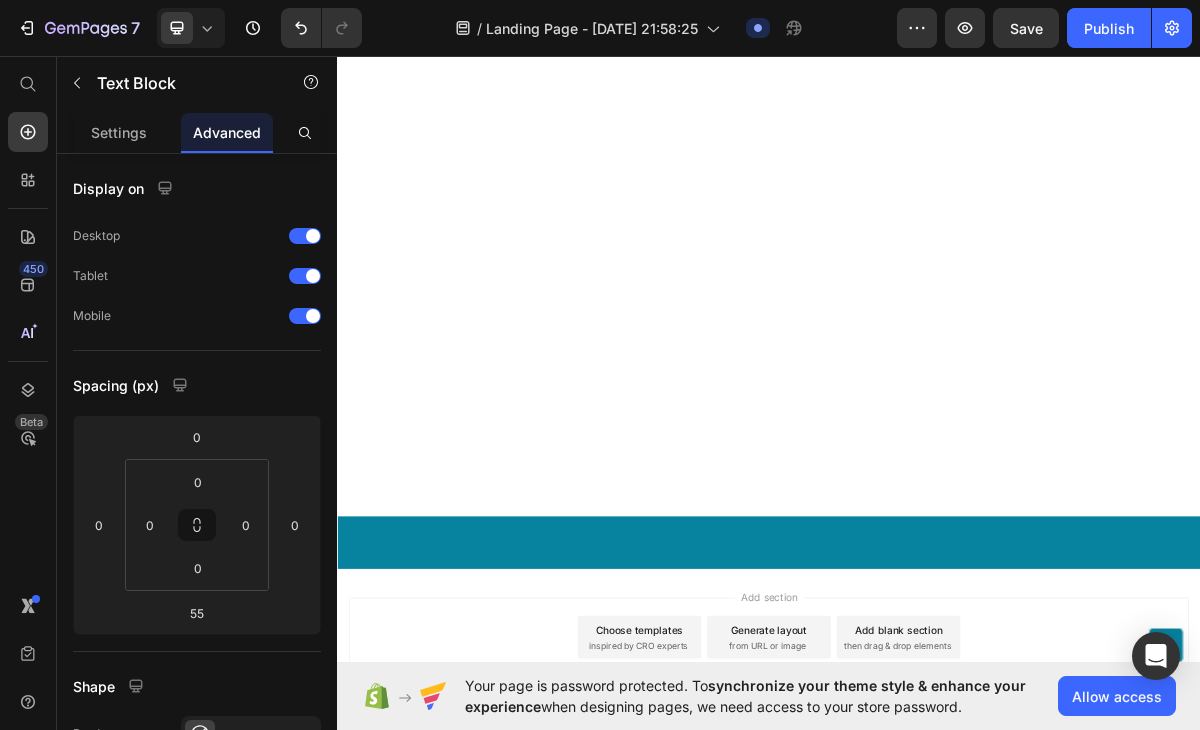 click on "Nervenzellen verursachen Brennen und Kribbeln, wenn sie verkümmern.   …Und sobald sie absterben, bleibt nur noch Taubheit zurück.   Das bedeutet: Wenn Sie noch brennende oder kribbelnde Empfindungen spüren, dann ist das ein Zeichen dafür, dass noch einige Ihrer Nervenzellen am Leben sind.   Solange Ihre Nerven also noch nicht vollständig abgestorben sind, besteht die Chance, dass Sie die Schädigung rückgängig machen und die Symptome der Neuropathie lindern können. Text Block   0" at bounding box center [733, -1270] 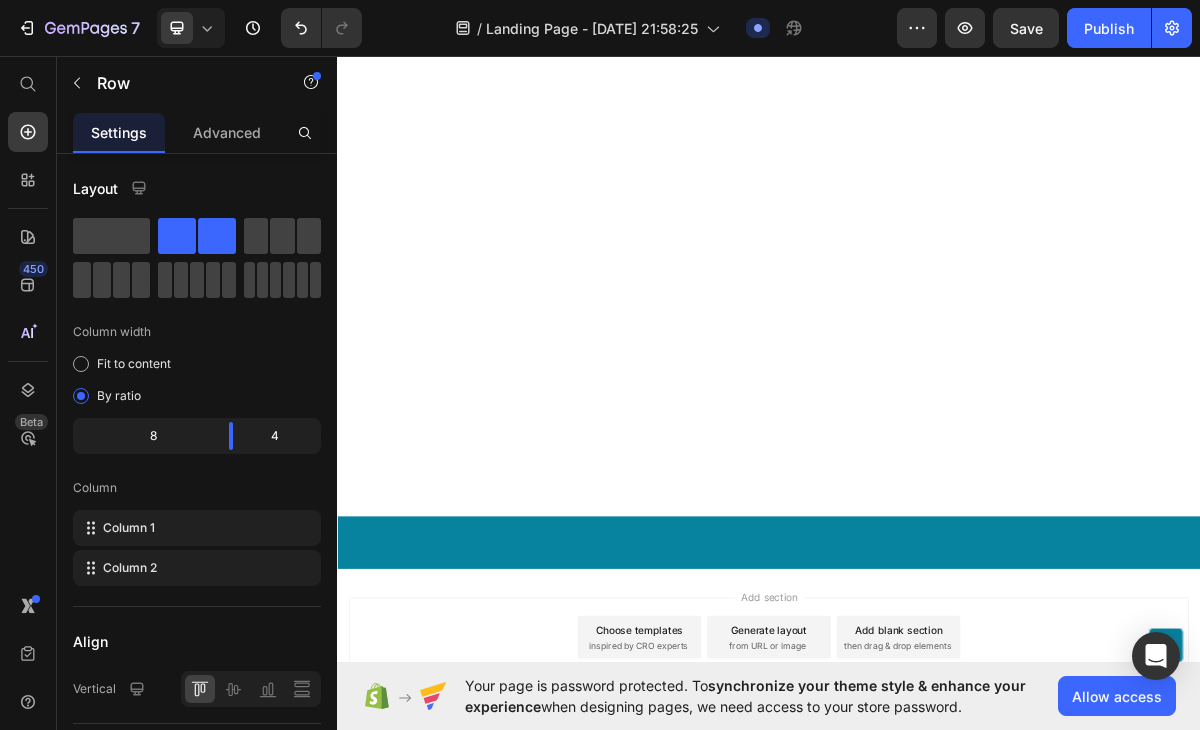 click on "Drop element here" at bounding box center [1328, -2255] 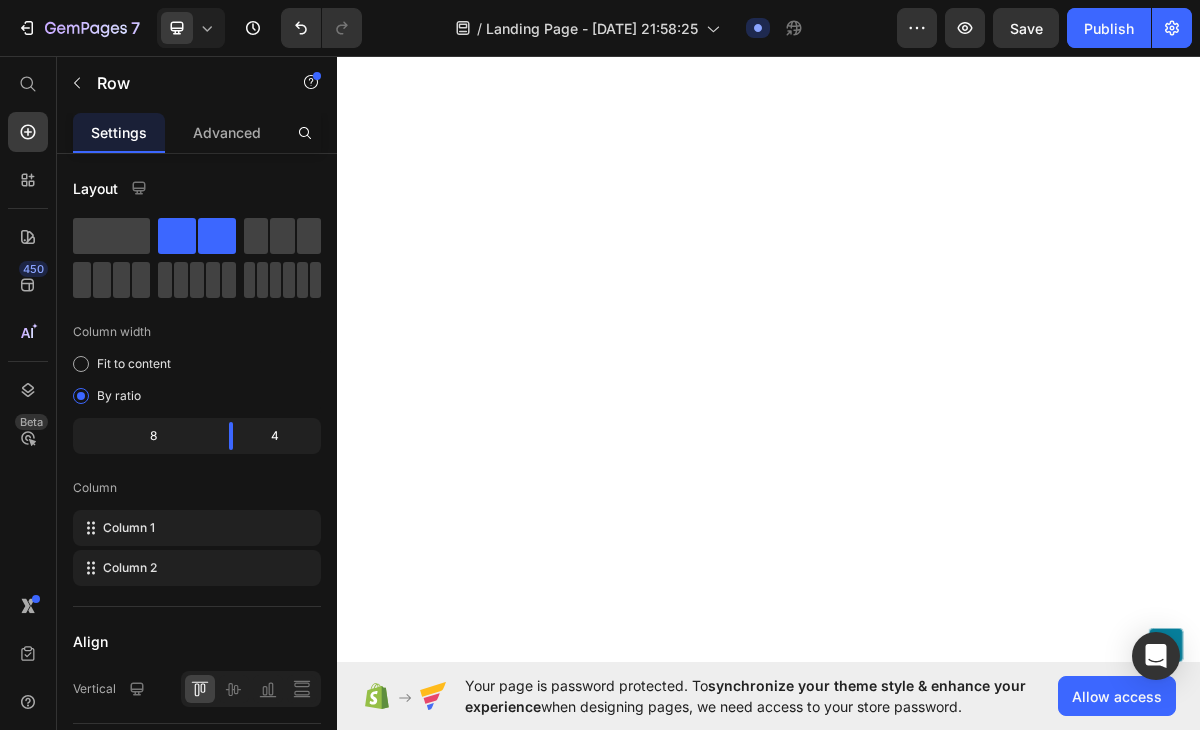 scroll, scrollTop: 5553, scrollLeft: 0, axis: vertical 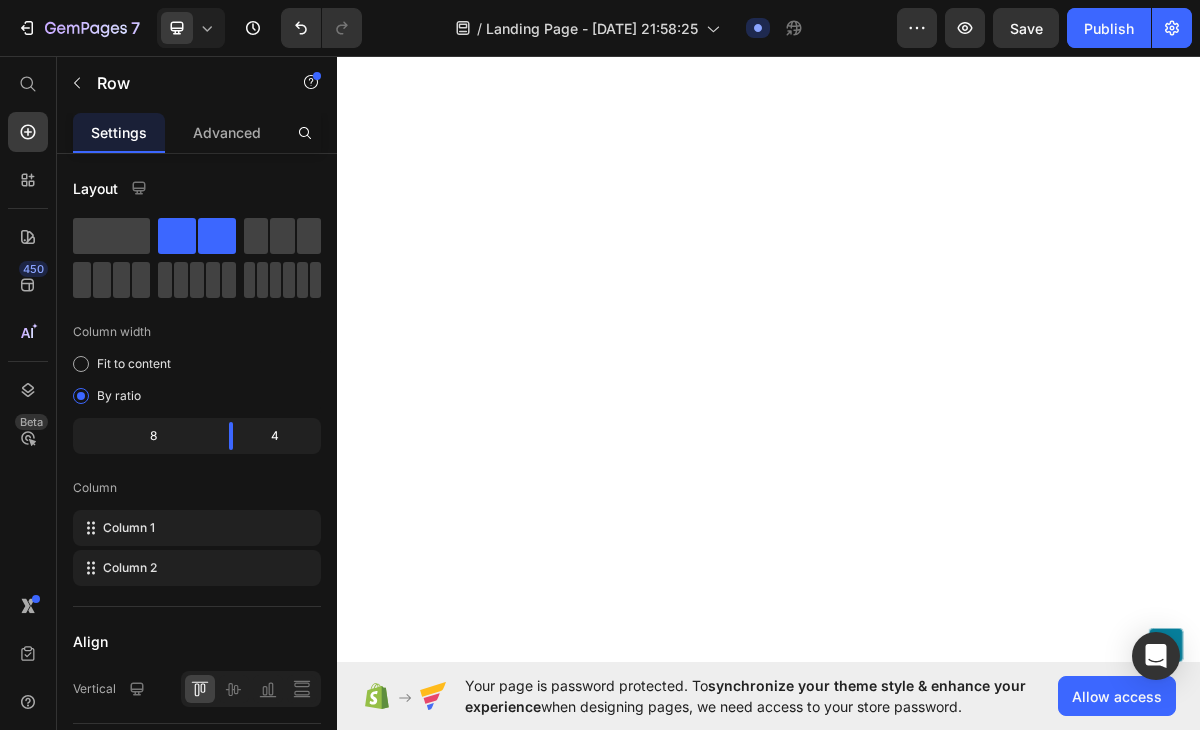 click on "Text Block" at bounding box center [416, -1202] 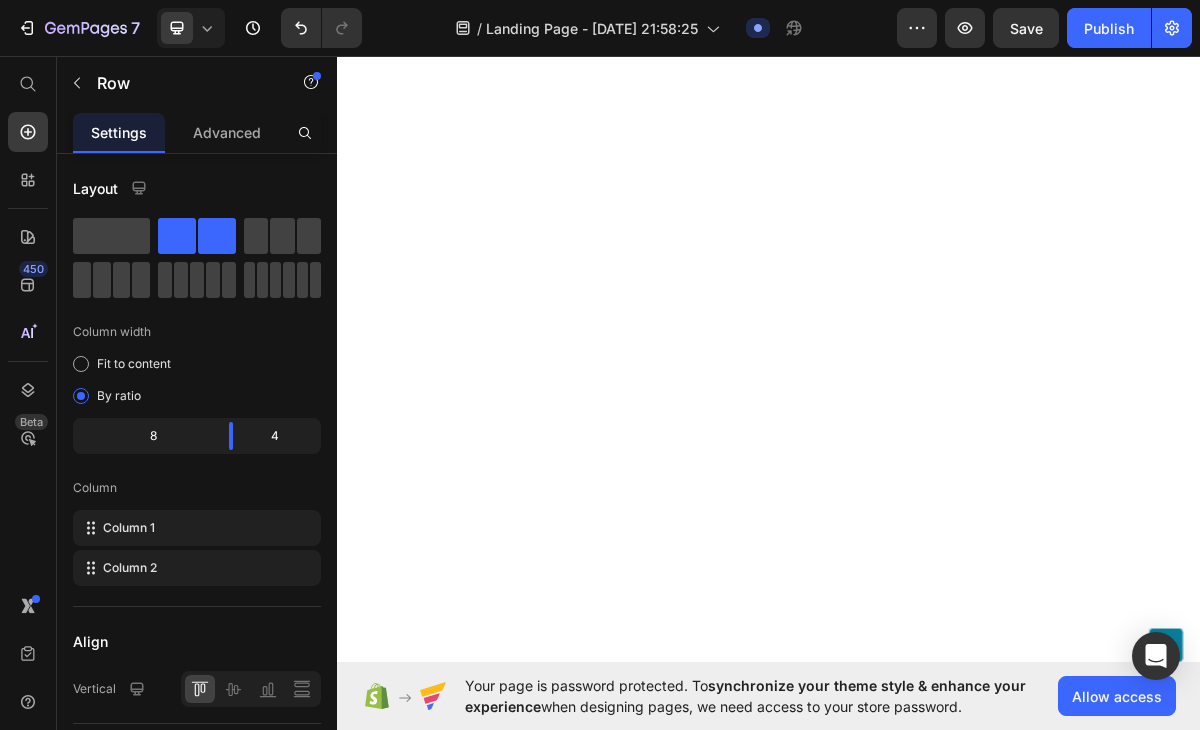 click on "Nervenzellen verursachen Brennen und Kribbeln, wenn sie verkümmern." at bounding box center [733, -1168] 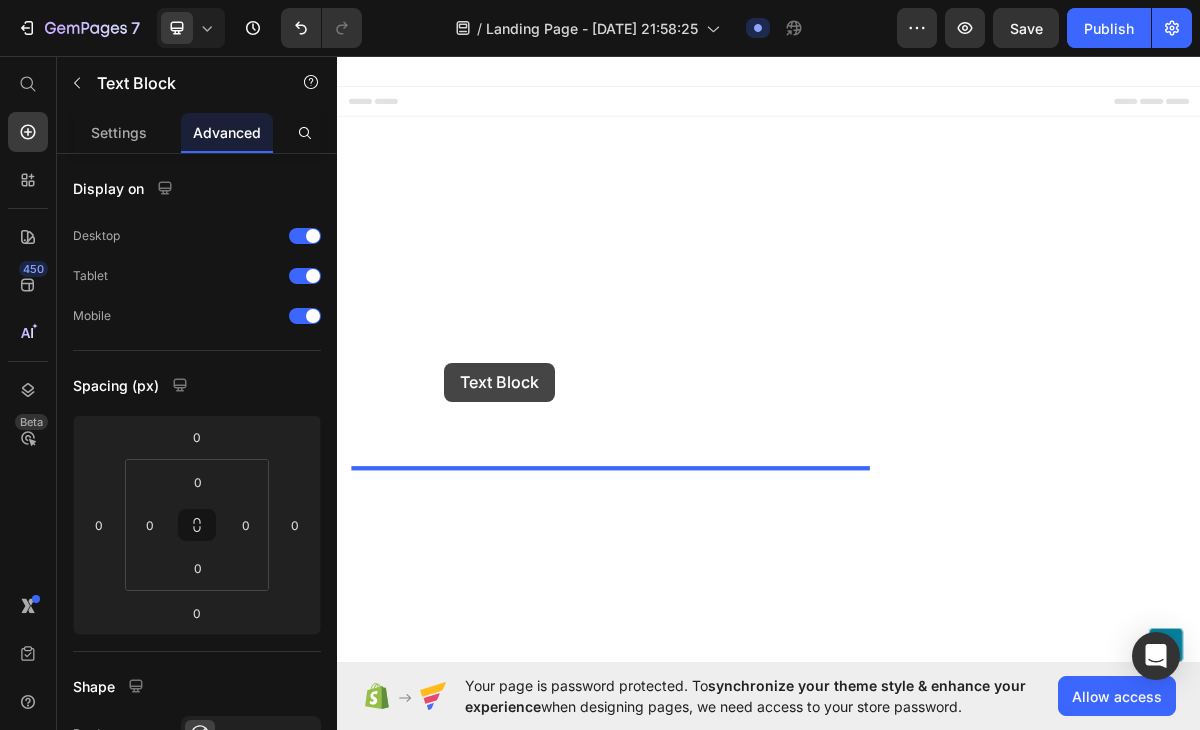 scroll, scrollTop: 6001, scrollLeft: 0, axis: vertical 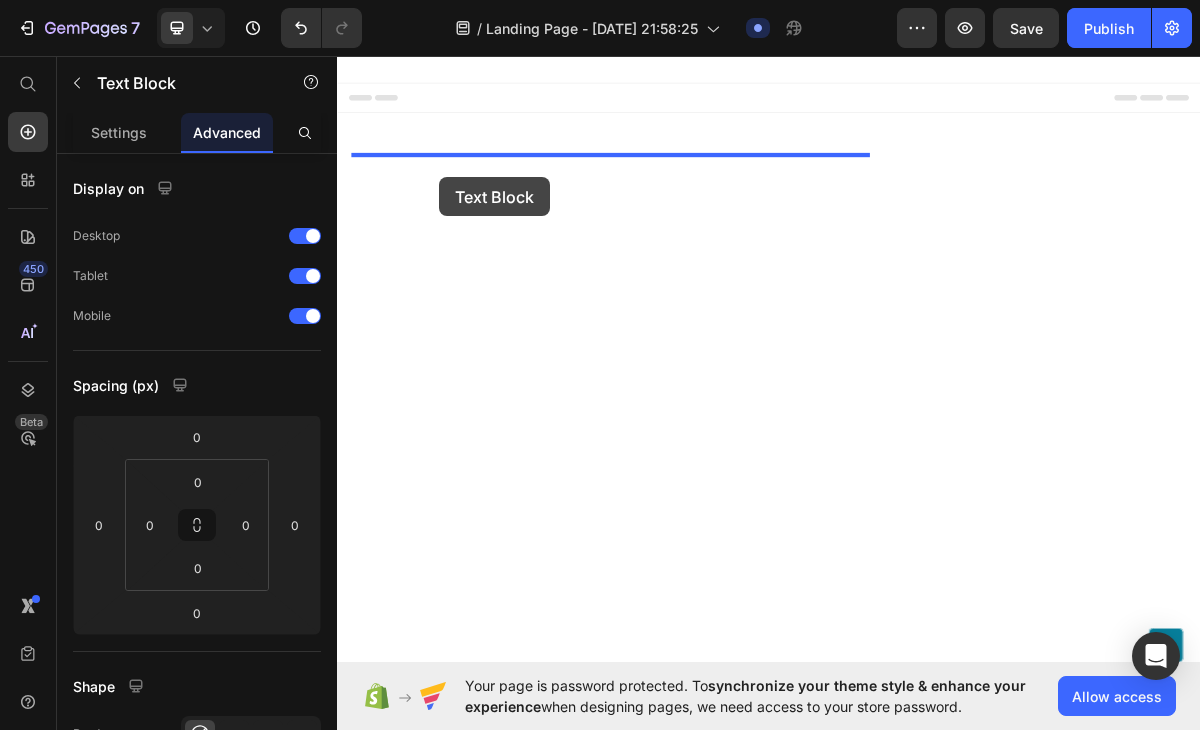 drag, startPoint x: 409, startPoint y: 363, endPoint x: 479, endPoint y: 228, distance: 152.06906 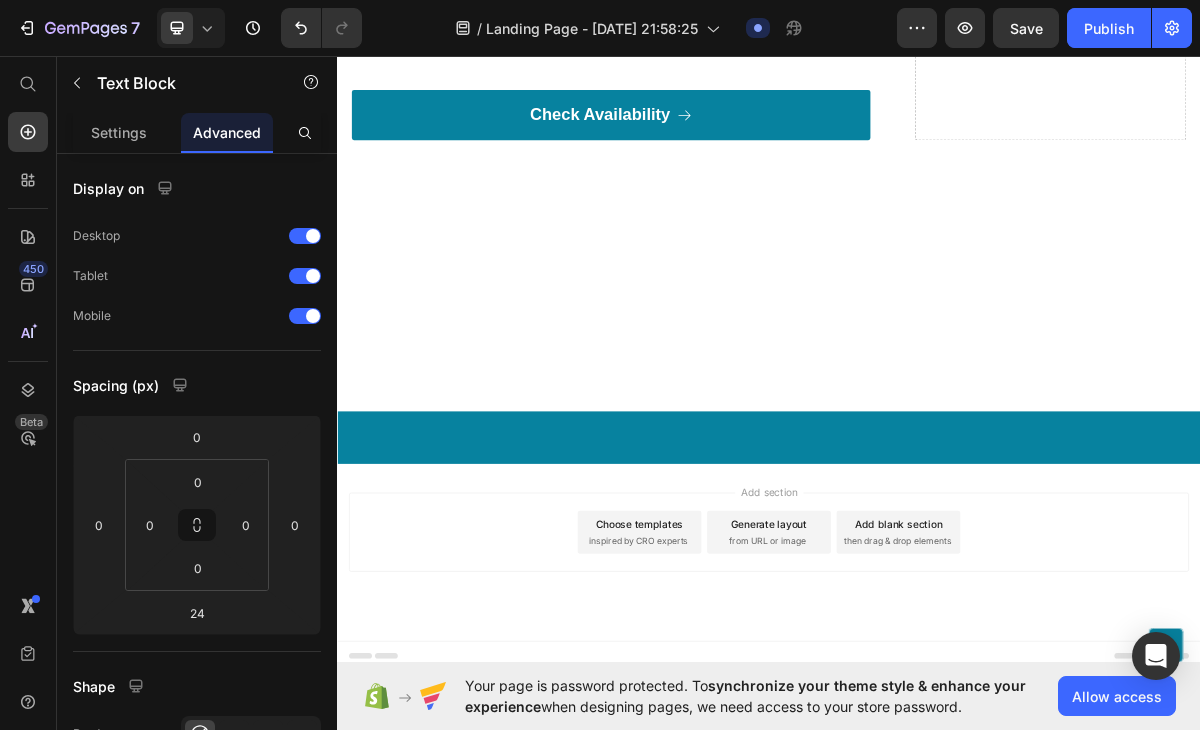 scroll, scrollTop: 6051, scrollLeft: 0, axis: vertical 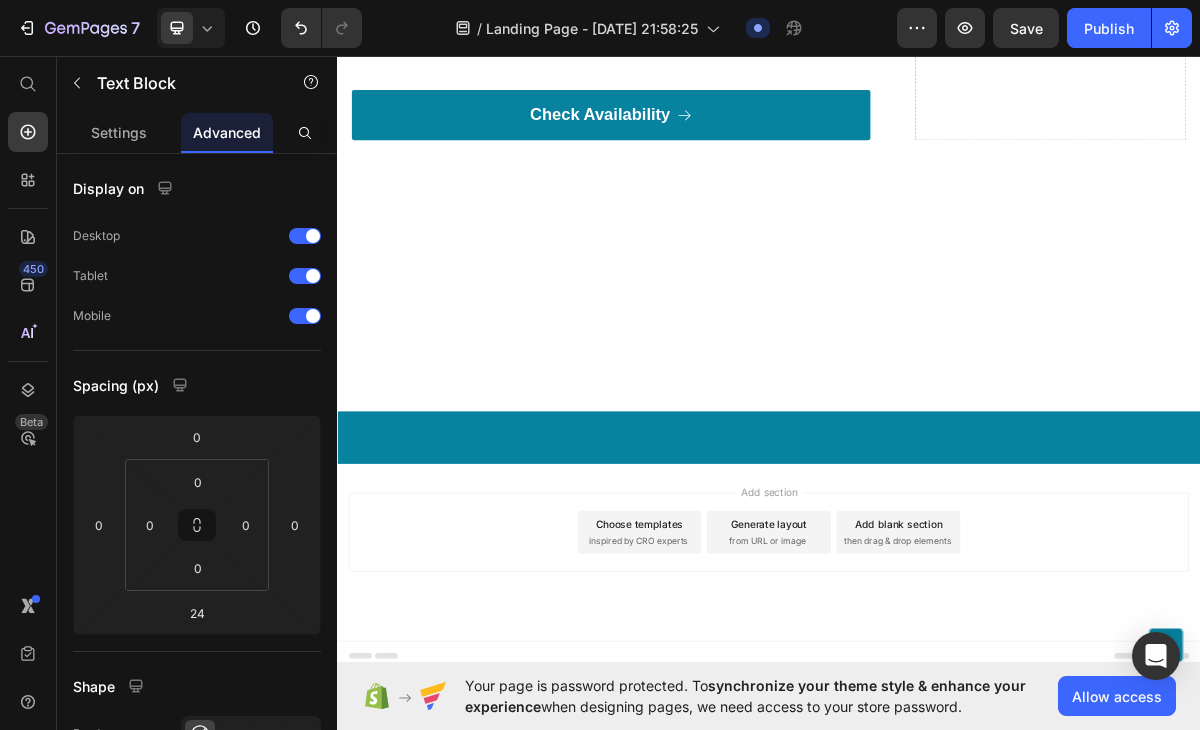click on "24" at bounding box center [717, -950] 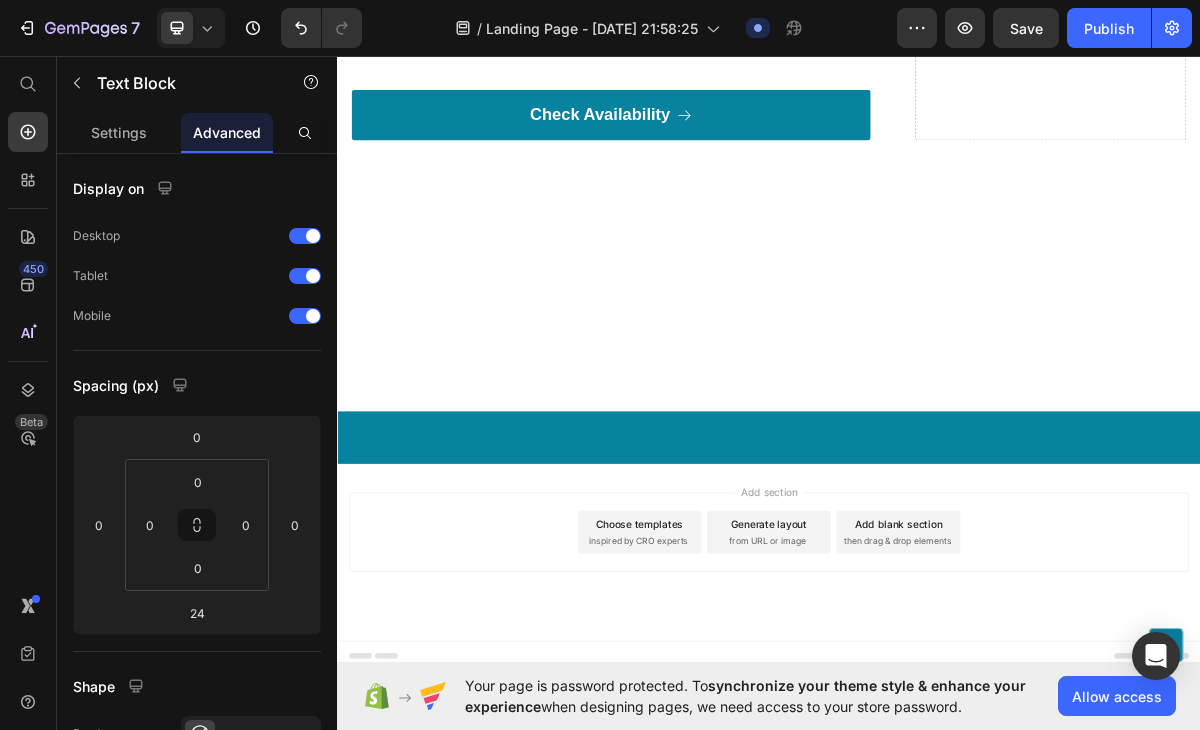 drag, startPoint x: 696, startPoint y: 190, endPoint x: 694, endPoint y: 172, distance: 18.110771 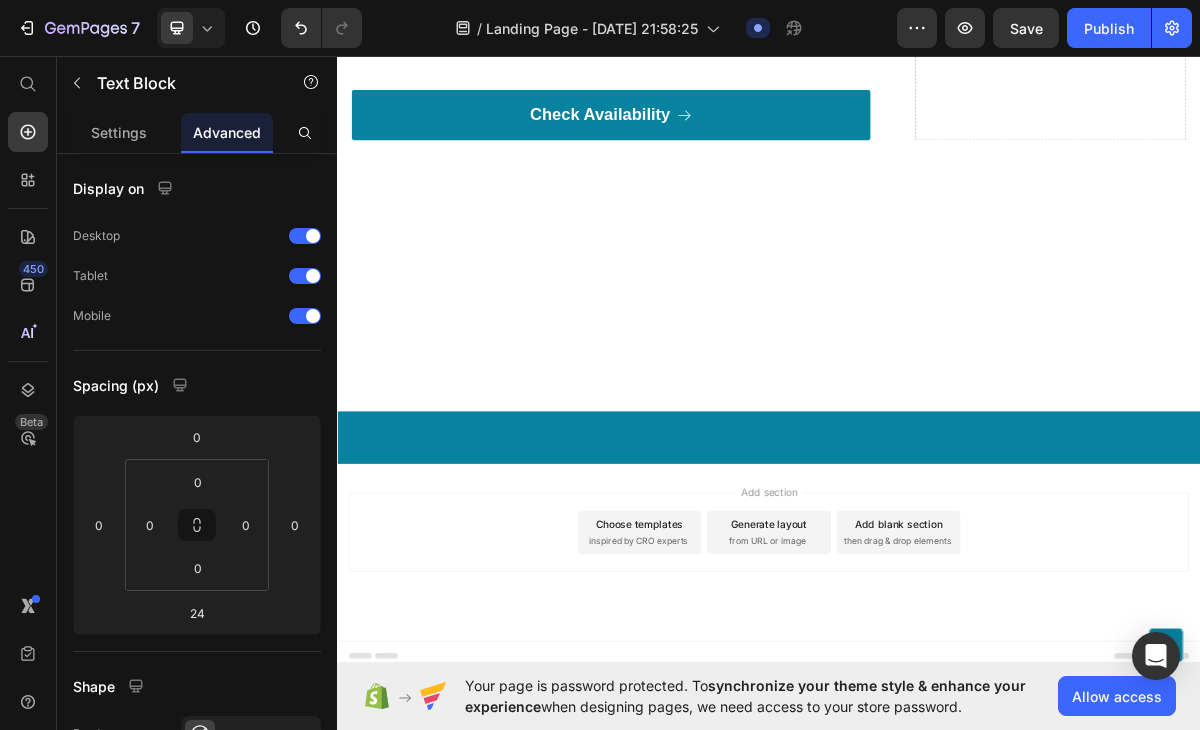 click on "Nervenzellen verursachen Brennen und Kribbeln, wenn sie verkümmern.   …Und sobald sie absterben, bleibt nur noch Taubheit zurück.   Das bedeutet: Wenn Sie noch brennende oder kribbelnde Empfindungen spüren, dann ist das ein Zeichen dafür, dass noch einige Ihrer Nervenzellen am Leben sind.   Solange Ihre Nerven also noch nicht vollständig abgestorben sind, besteht die Chance, dass Sie die Schädigung rückgängig machen und die Symptome der Neuropathie lindern können. Text Block   24" at bounding box center [717, -1107] 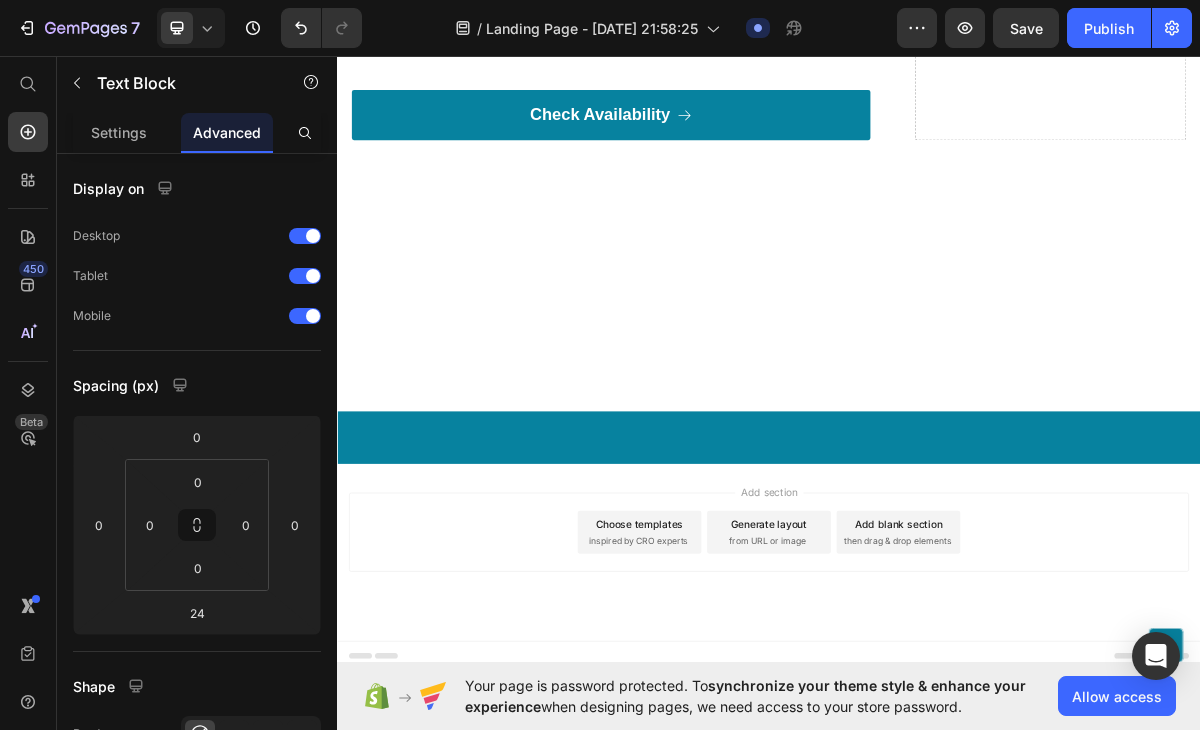 click on "24" at bounding box center [717, -950] 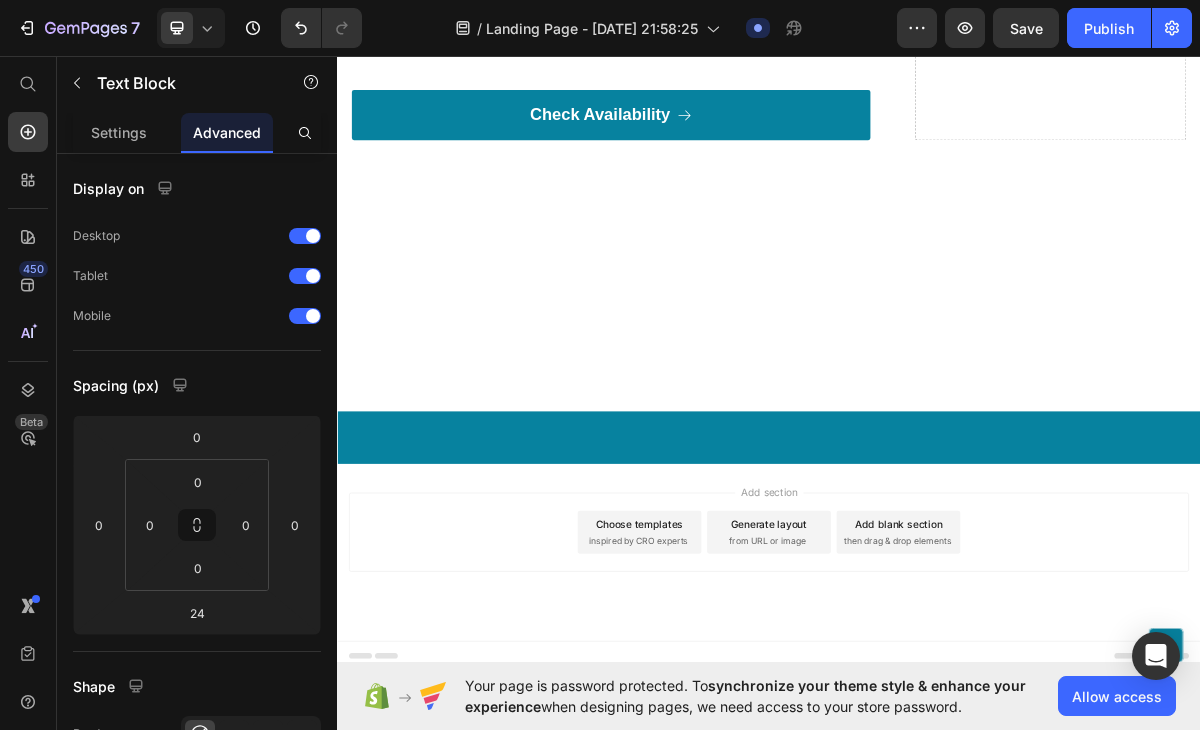 click on "Nervenzellen verursachen Brennen und Kribbeln, wenn sie verkümmern.   …Und sobald sie absterben, bleibt nur noch Taubheit zurück.   Das bedeutet: Wenn Sie noch brennende oder kribbelnde Empfindungen spüren, dann ist das ein Zeichen dafür, dass noch einige Ihrer Nervenzellen am Leben sind.   Solange Ihre Nerven also noch nicht vollständig abgestorben sind, besteht die Chance, dass Sie die Schädigung rückgängig machen und die Symptome der Neuropathie lindern können. Text Block   0" at bounding box center (717, -1083) 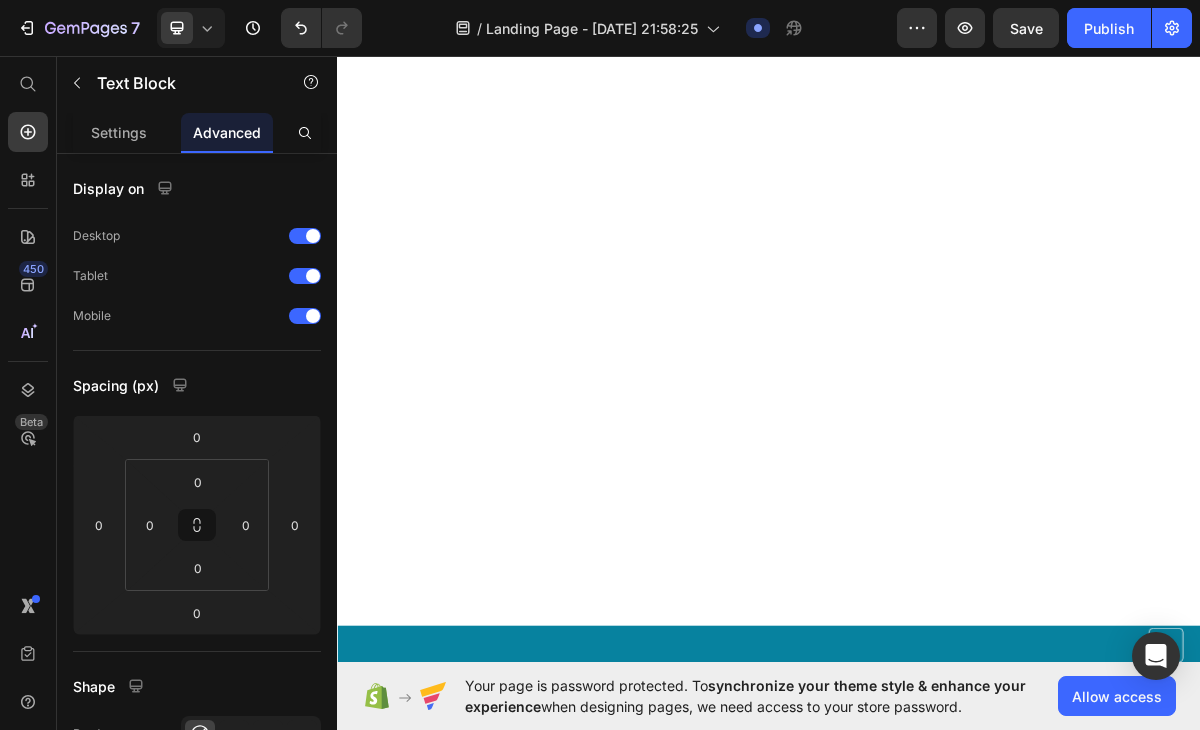 scroll, scrollTop: 5645, scrollLeft: 0, axis: vertical 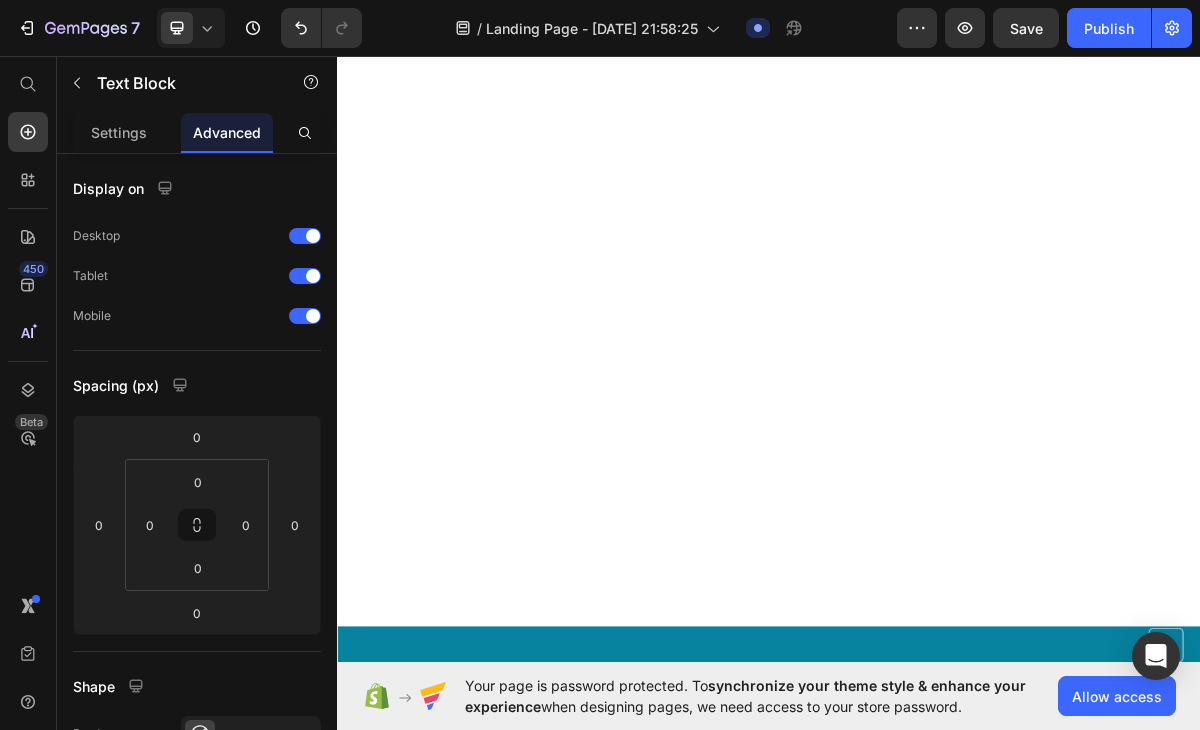 click on "Schließlich erklärte mir Dr. [PERSON_NAME], dass es tatsächlich eine Möglichkeit gibt, meine Neuropathie zu lindern." at bounding box center (733, -1365) 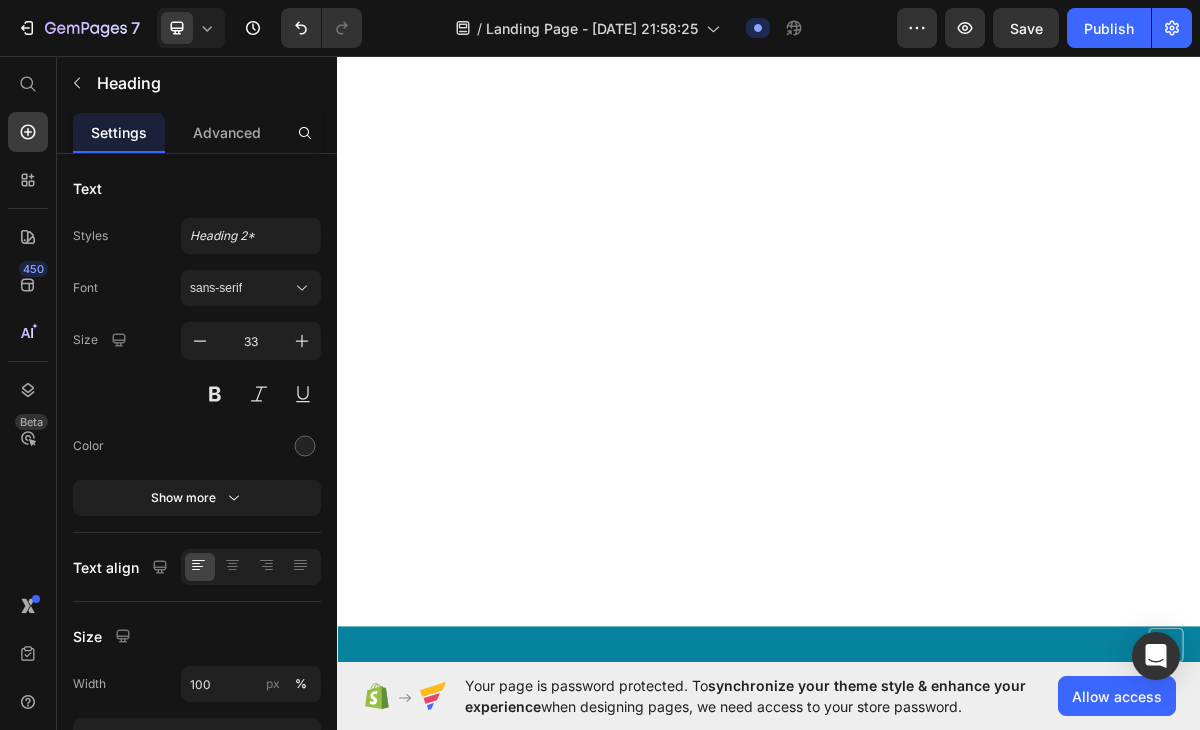 click on "Drop element here" at bounding box center (1328, -2115) 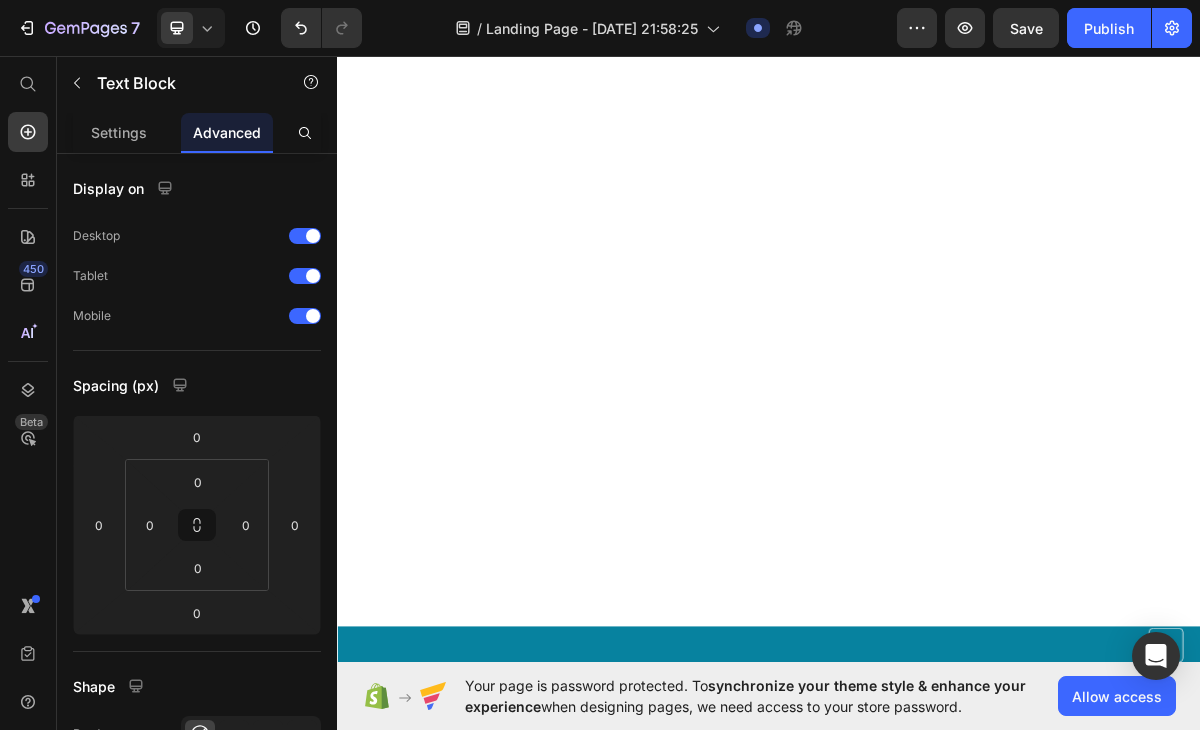 click on "…Und sobald sie absterben, bleibt nur noch Taubheit zurück." at bounding box center [717, -1208] 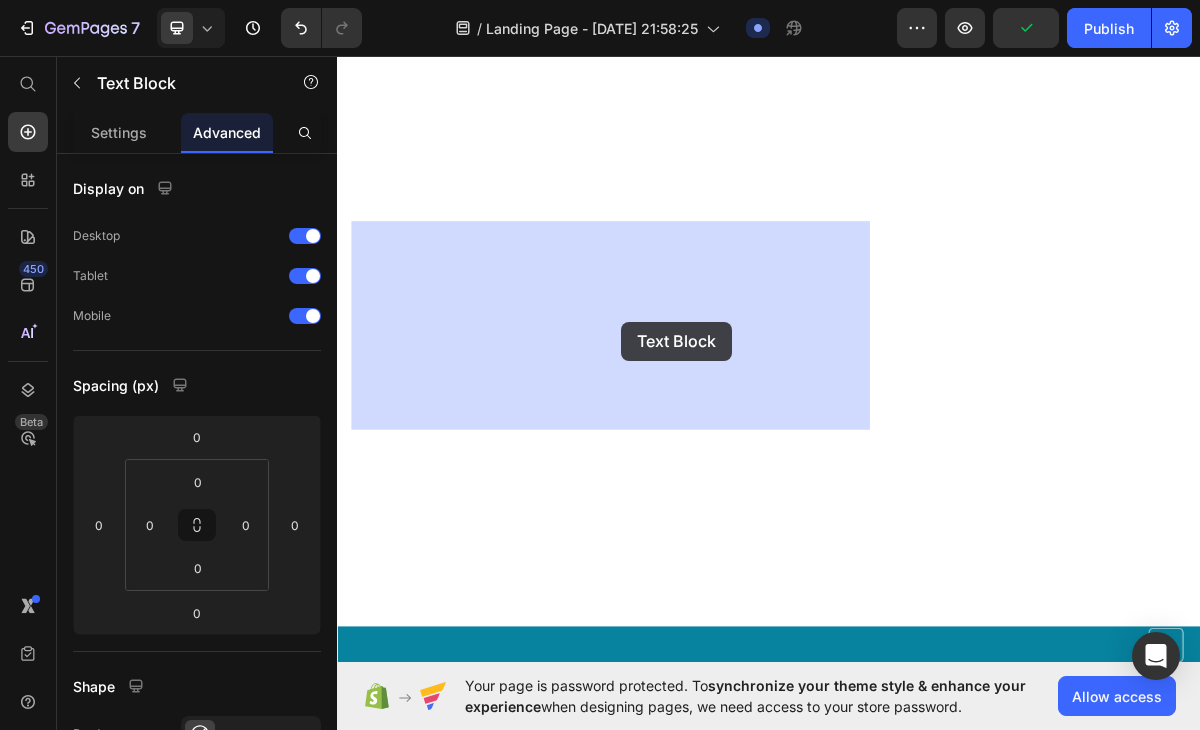 drag, startPoint x: 362, startPoint y: 299, endPoint x: 730, endPoint y: 428, distance: 389.95514 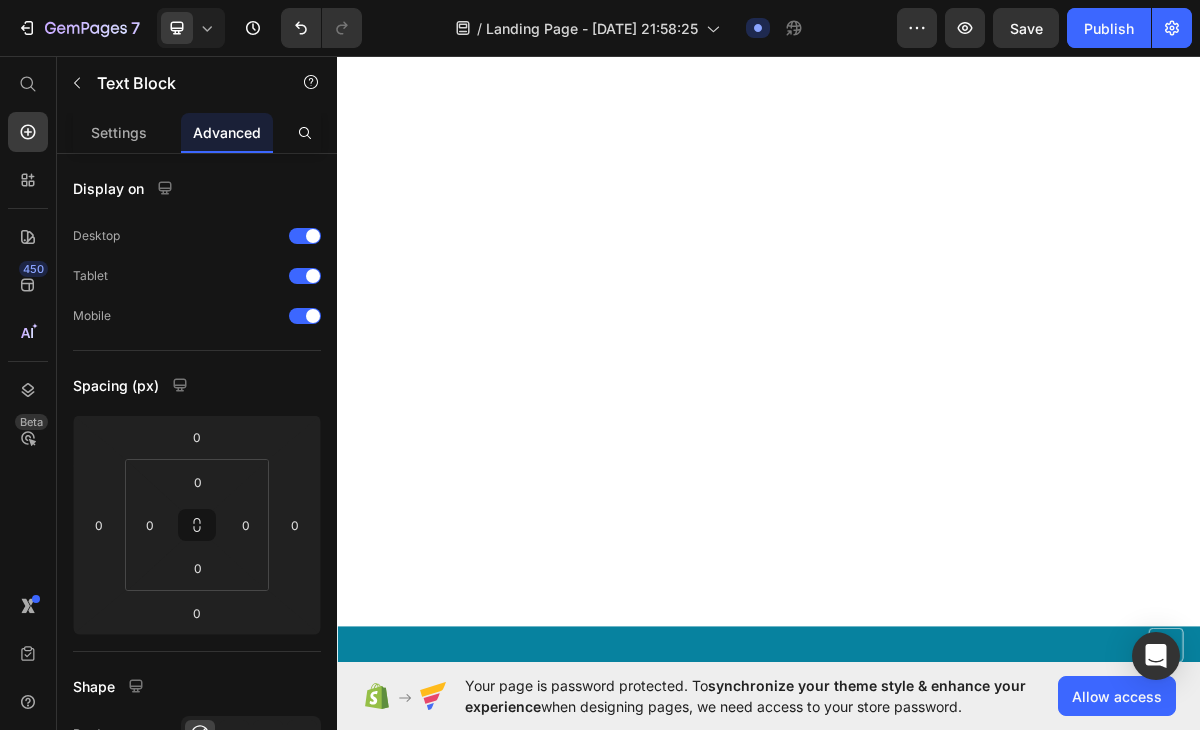 click on "Nervenzellen verursachen Brennen und Kribbeln, wenn sie verkümmern." at bounding box center (717, -1260) 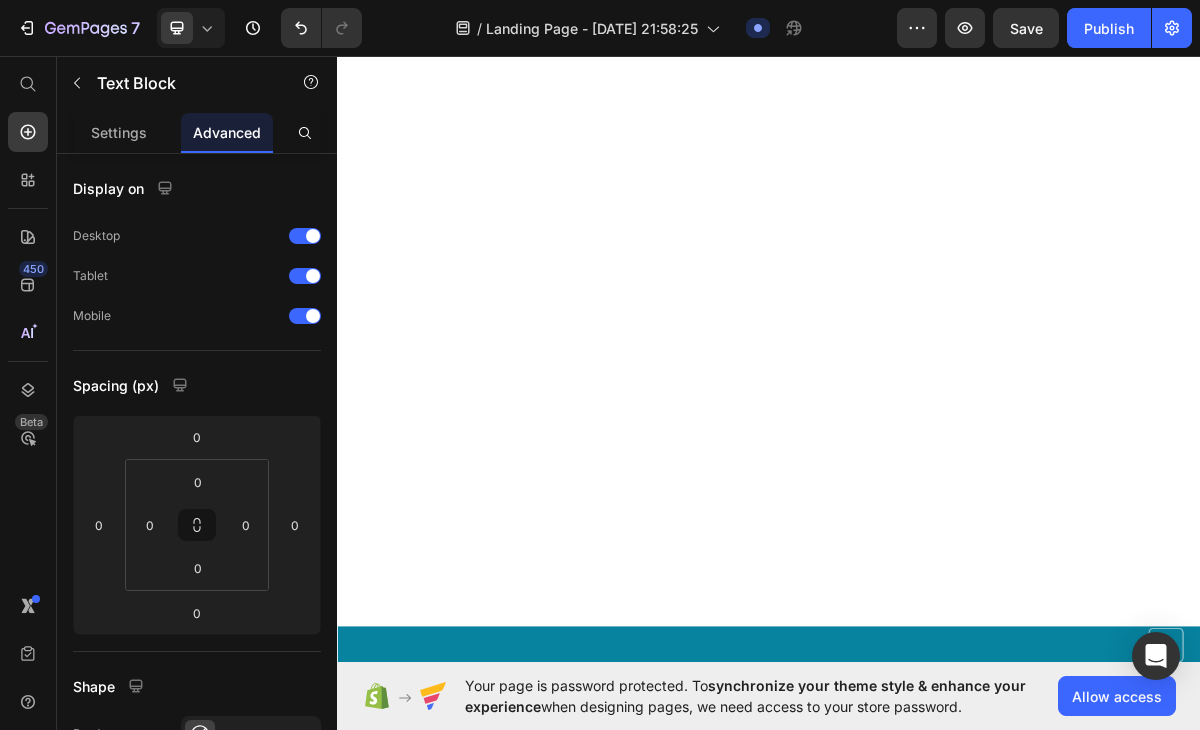 click on "Nervenzellen verursachen Brennen und Kribbeln, wenn sie verkümmern. …Und sobald sie absterben, bleibt nur noch Taubheit zurück. Das bedeutet: Wenn Sie noch brennende oder kribbelnde Empfindungen spüren, dann ist das ein Zeichen dafür, dass noch einige Ihrer Nervenzellen am Leben sind. Solange Ihre Nerven also noch nicht vollständig abgestorben sind, besteht die Chance, dass Sie die Schädigung rückgängig machen und die Symptome der Neuropathie lindern können." at bounding box center [717, -1130] 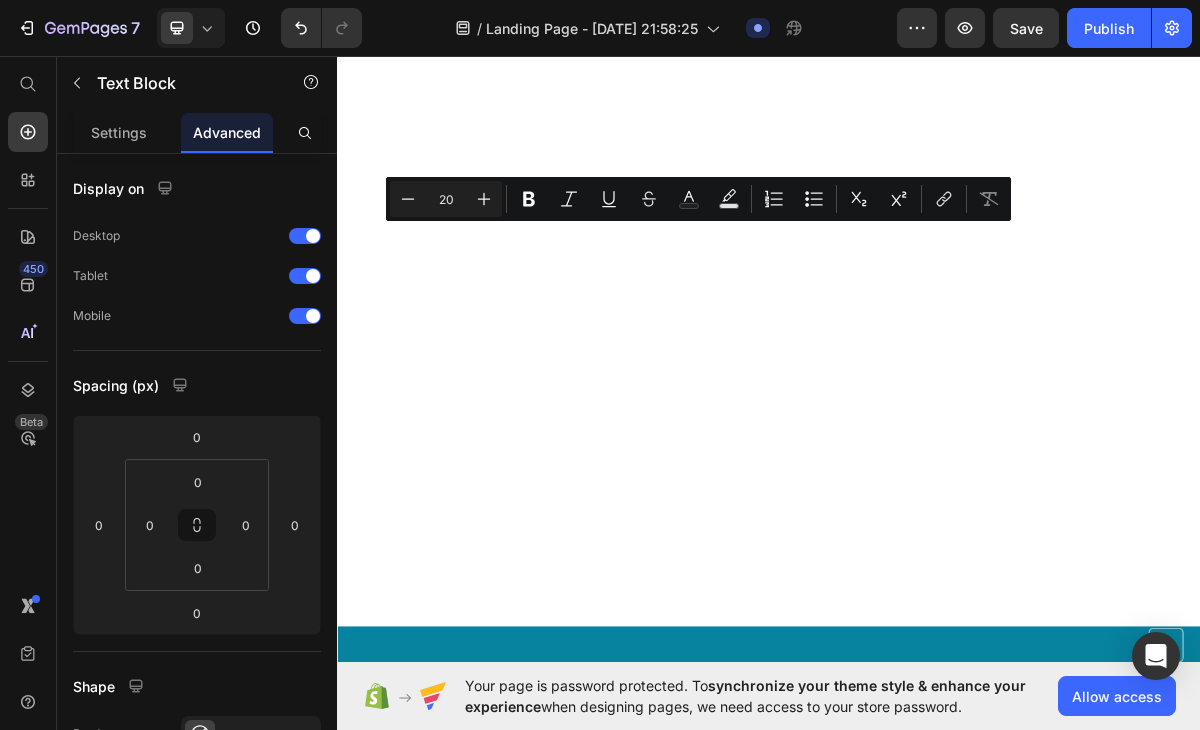 click at bounding box center [717, -1234] 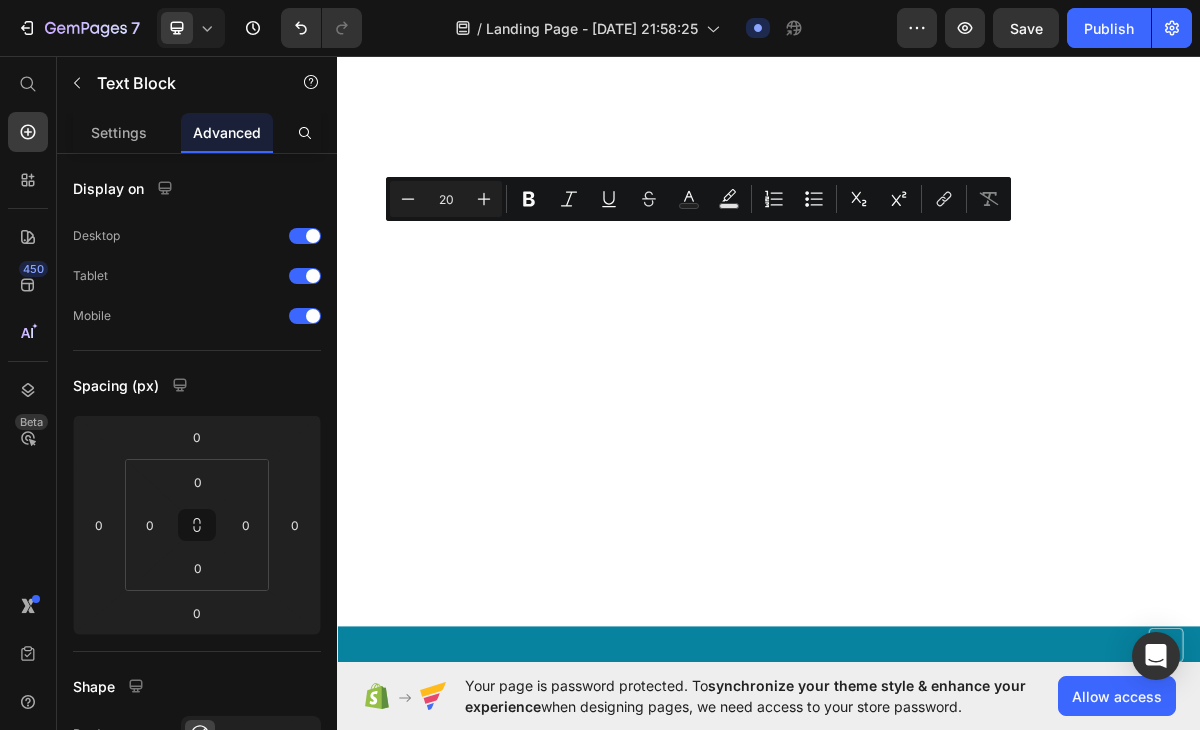 drag, startPoint x: 365, startPoint y: 303, endPoint x: 949, endPoint y: 563, distance: 639.2621 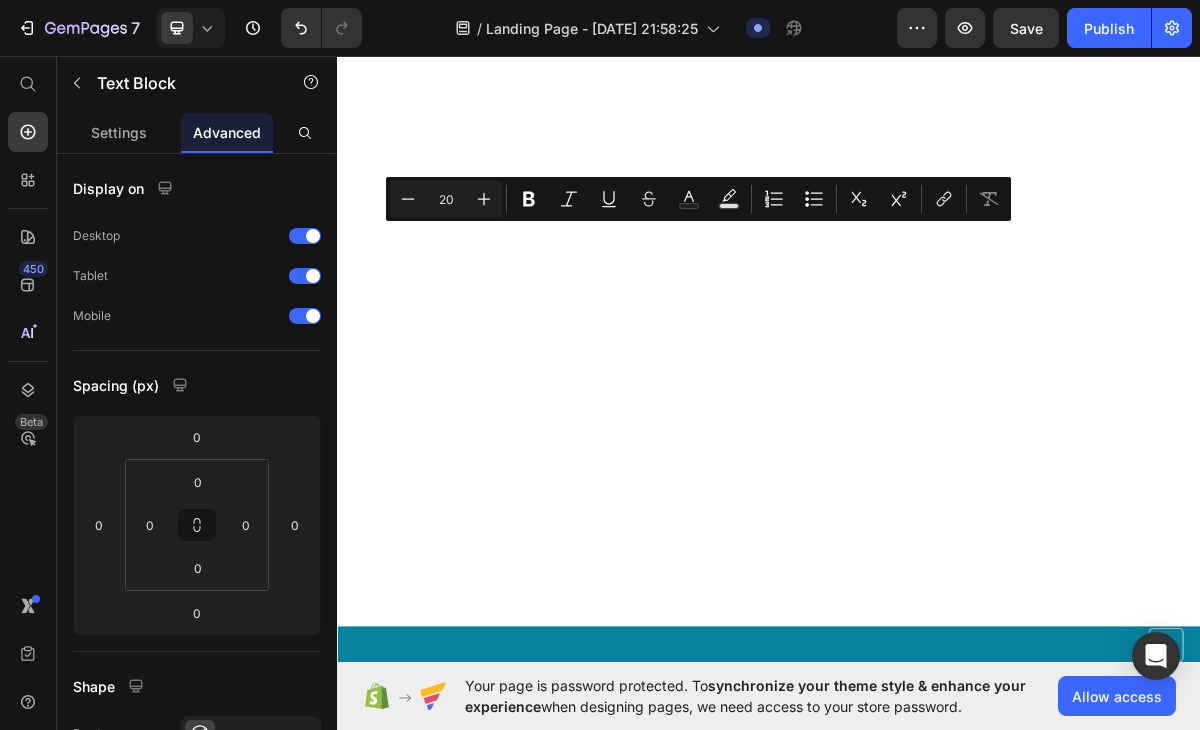 click on "Nervenzellen verursachen Brennen und Kribbeln, wenn sie verkümmern. …Und sobald sie absterben, bleibt nur noch Taubheit zurück. Das bedeutet: Wenn Sie noch brennende oder kribbelnde Empfindungen spüren, dann ist das ein Zeichen dafür, dass noch einige Ihrer Nervenzellen am Leben sind. Solange Ihre Nerven also noch nicht vollständig abgestorben sind, besteht die Chance, dass Sie die Schädigung rückgängig machen und die Symptome der Neuropathie lindern können." at bounding box center (717, -1130) 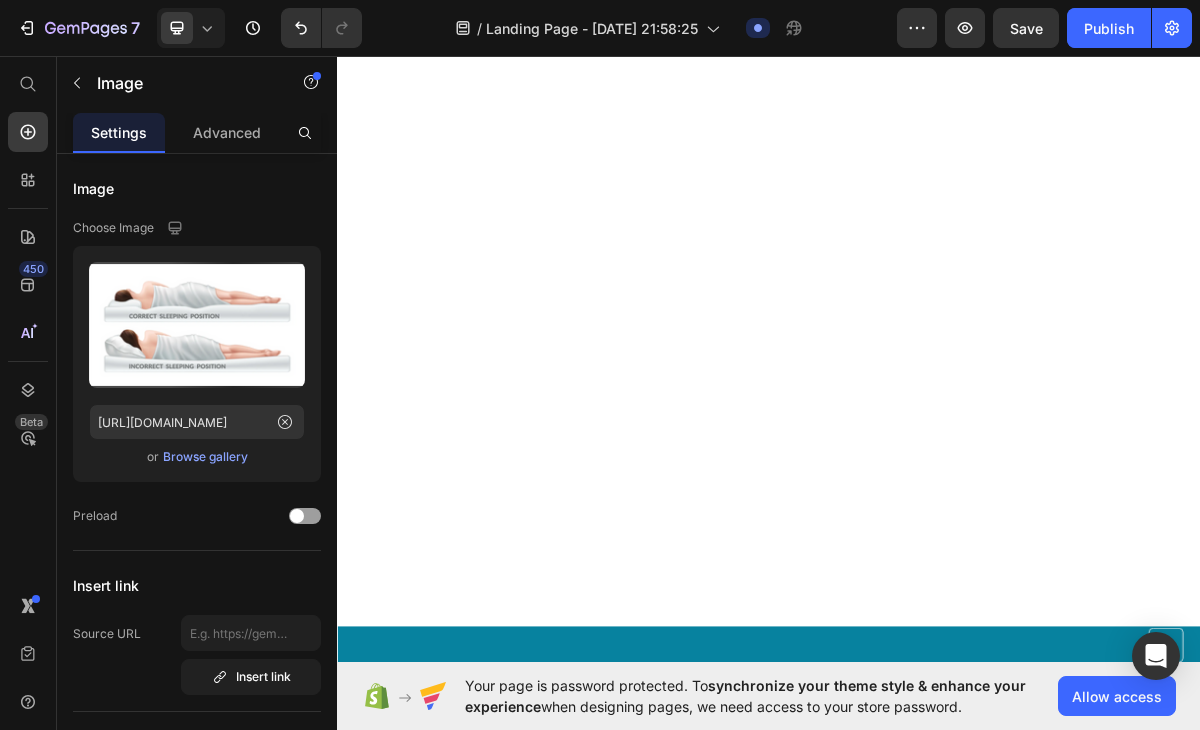 click at bounding box center [717, -985] 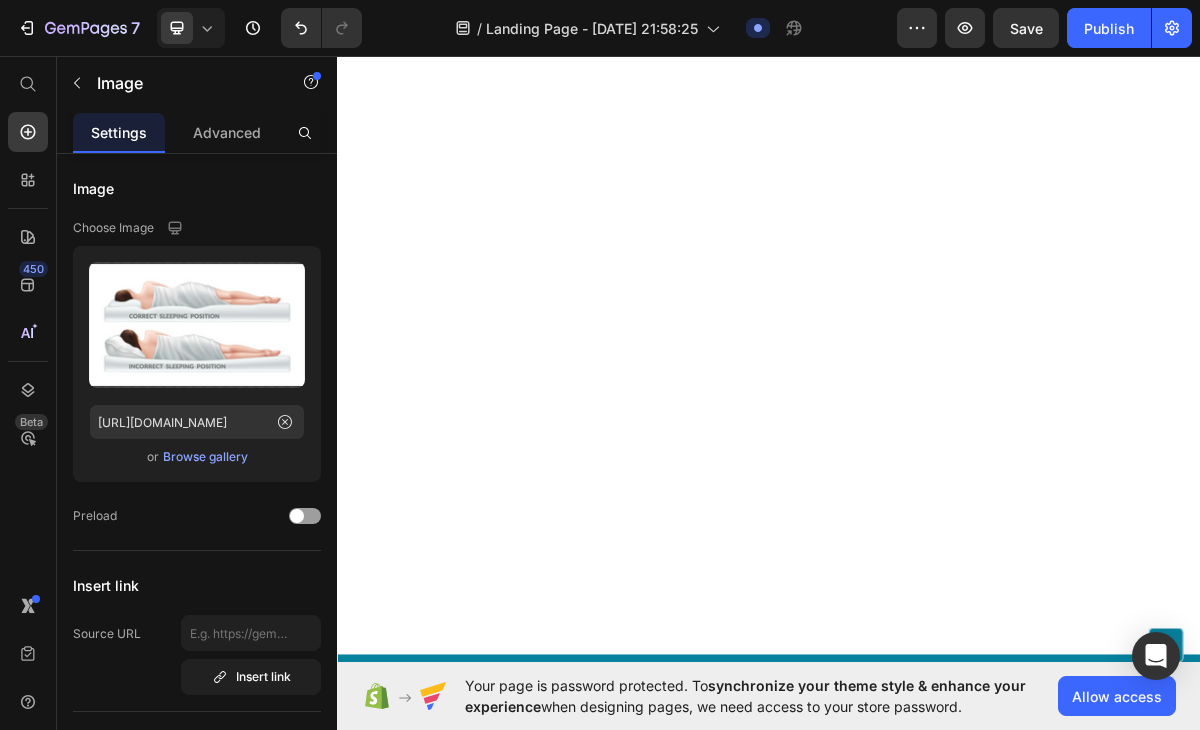 scroll, scrollTop: 5593, scrollLeft: 0, axis: vertical 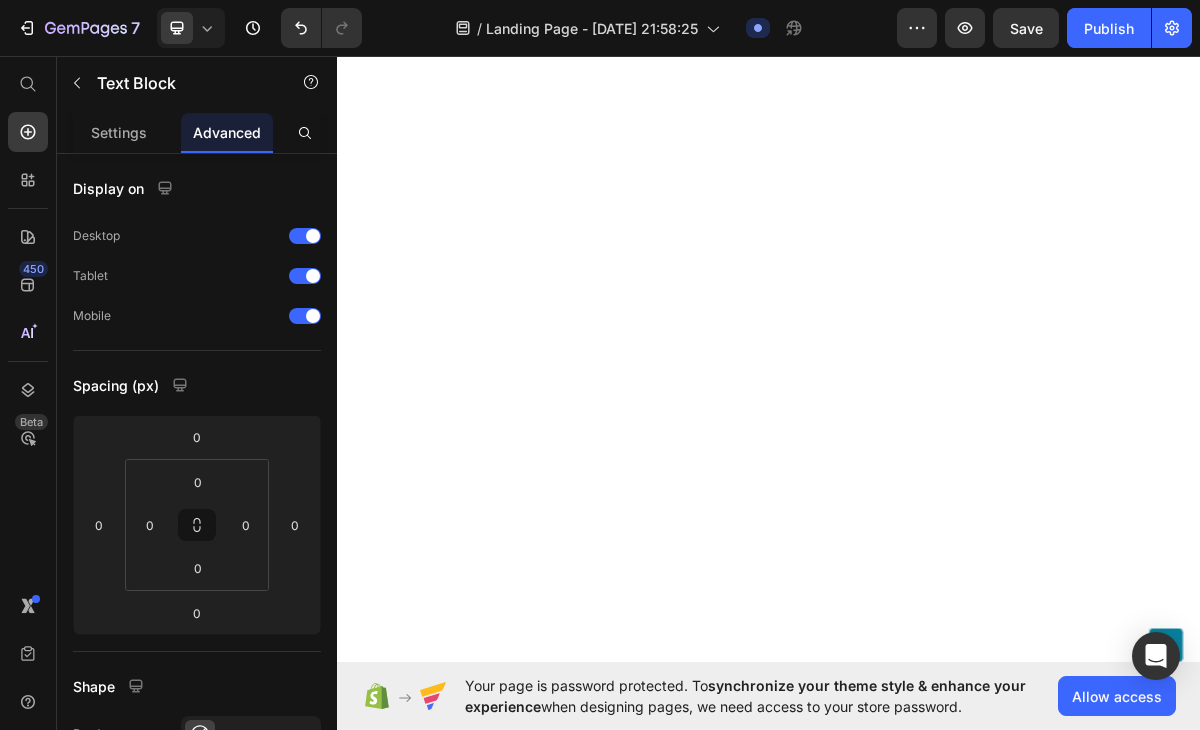 click on "Das bedeutet: Wenn Sie noch brennende oder kribbelnde Empfindungen spüren, dann ist das ein Zeichen dafür, dass noch einige Ihrer Nervenzellen am Leben sind." at bounding box center [717, -1078] 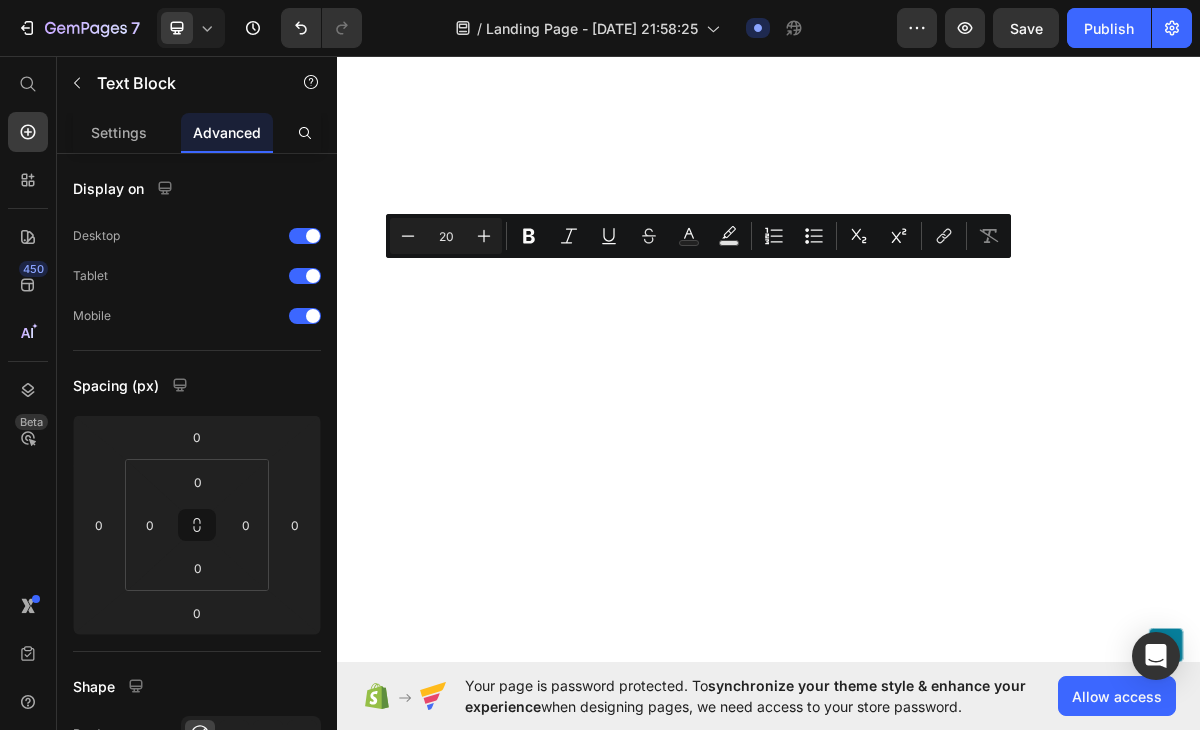 drag, startPoint x: 727, startPoint y: 407, endPoint x: 749, endPoint y: 217, distance: 191.26944 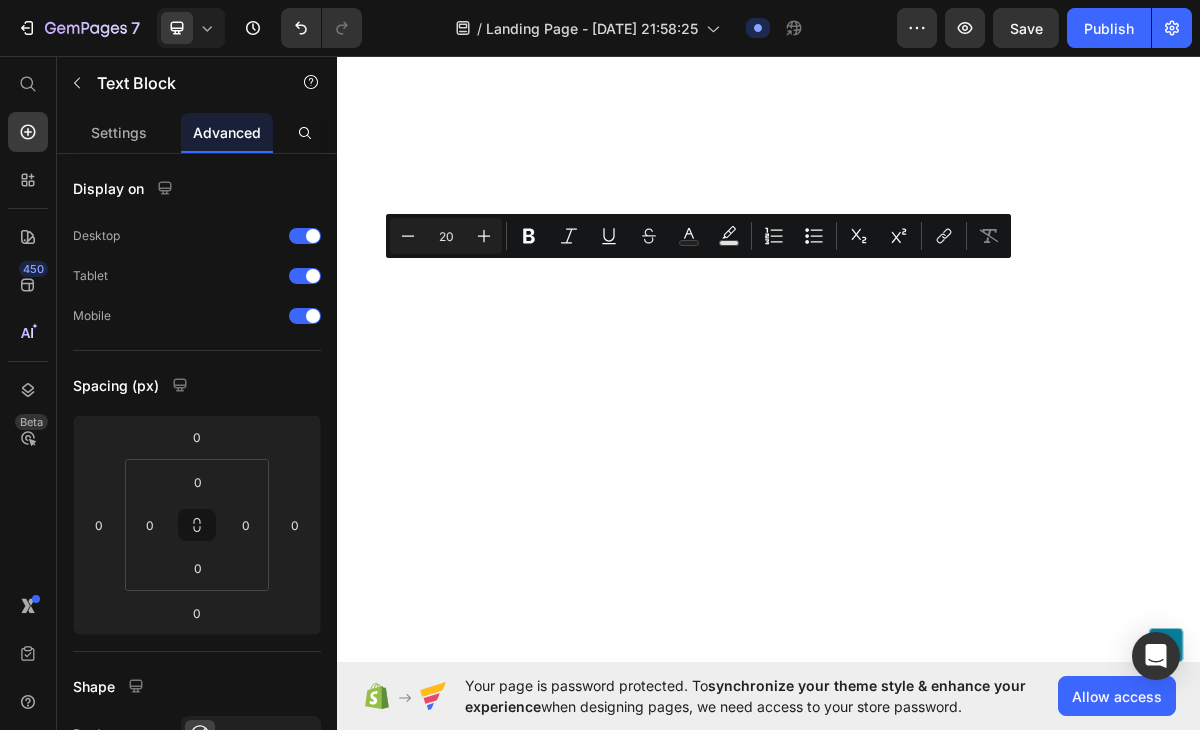 click on "Drop element here" at bounding box center (1328, -2063) 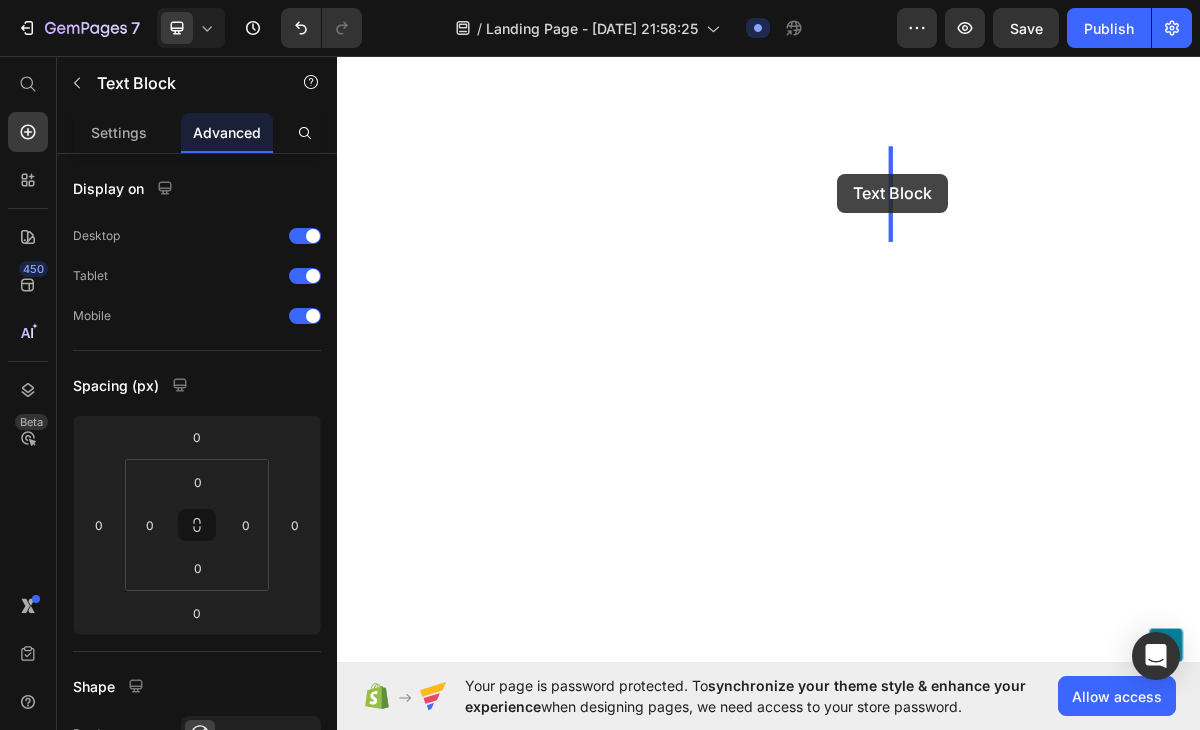 drag, startPoint x: 1066, startPoint y: 390, endPoint x: 1034, endPoint y: 221, distance: 172.00291 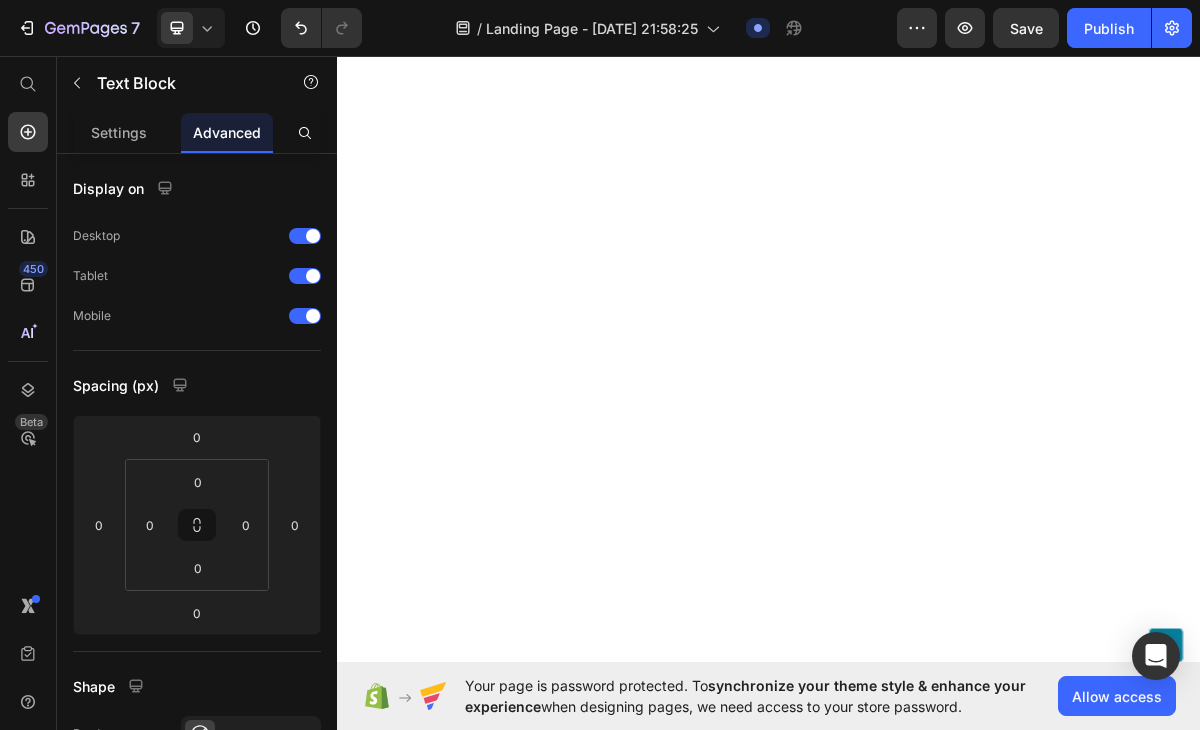 click on "Drop element here" at bounding box center [1328, -2039] 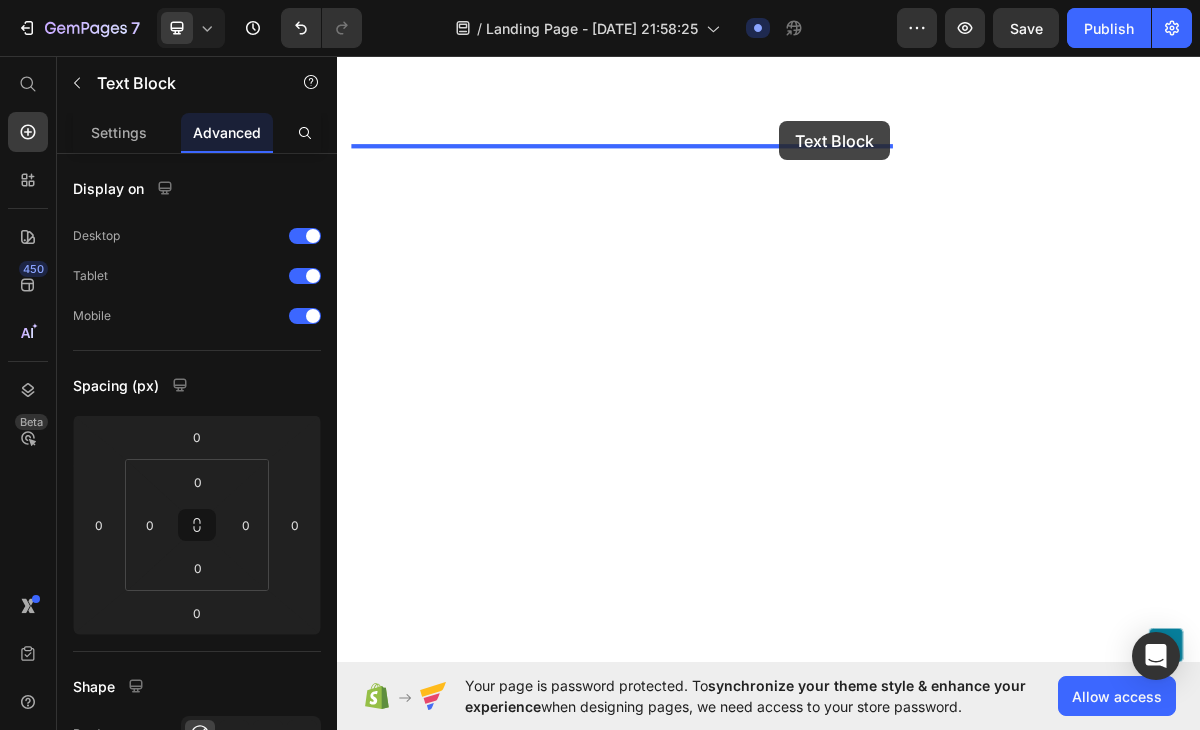 drag, startPoint x: 1073, startPoint y: 221, endPoint x: 955, endPoint y: 151, distance: 137.20058 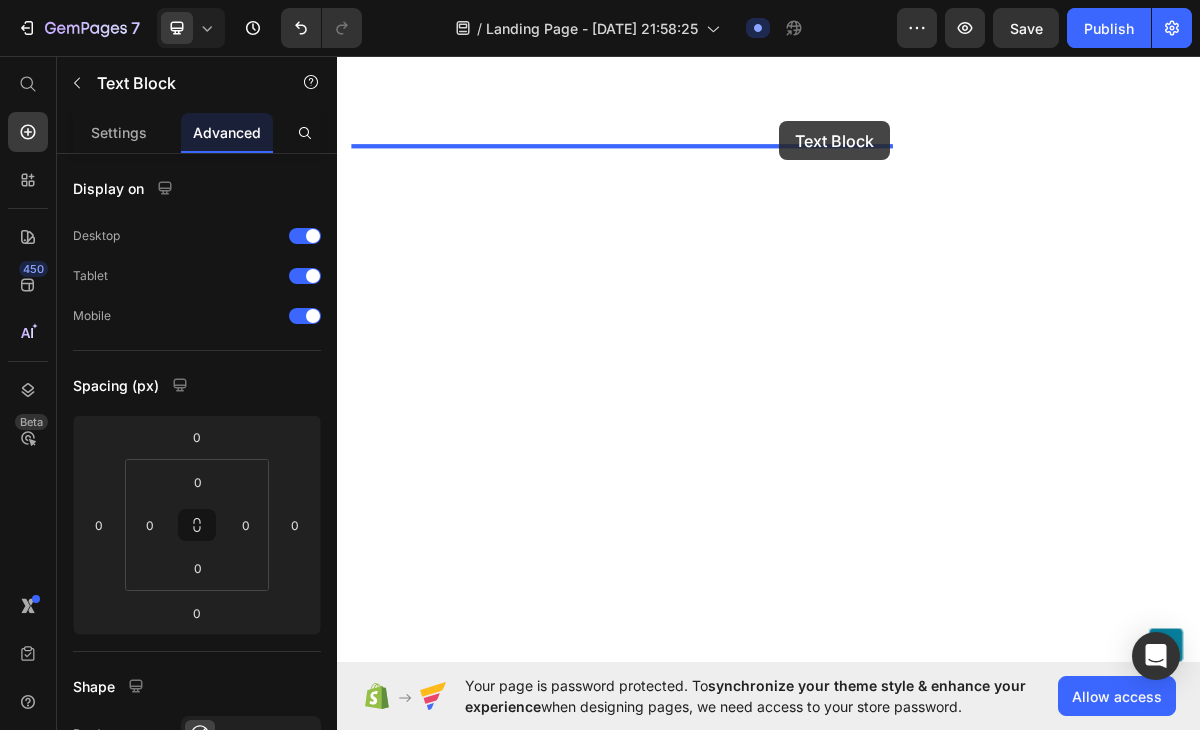 type on "48" 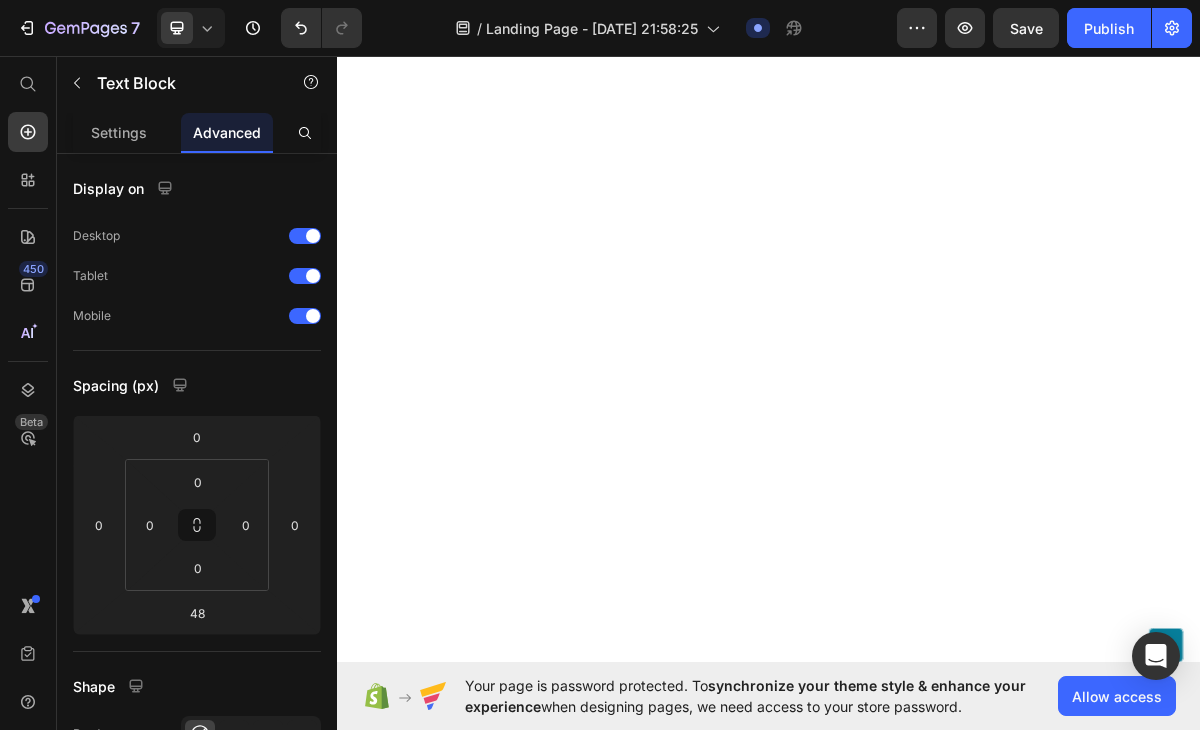 click on "Drop element here" at bounding box center (1328, -1963) 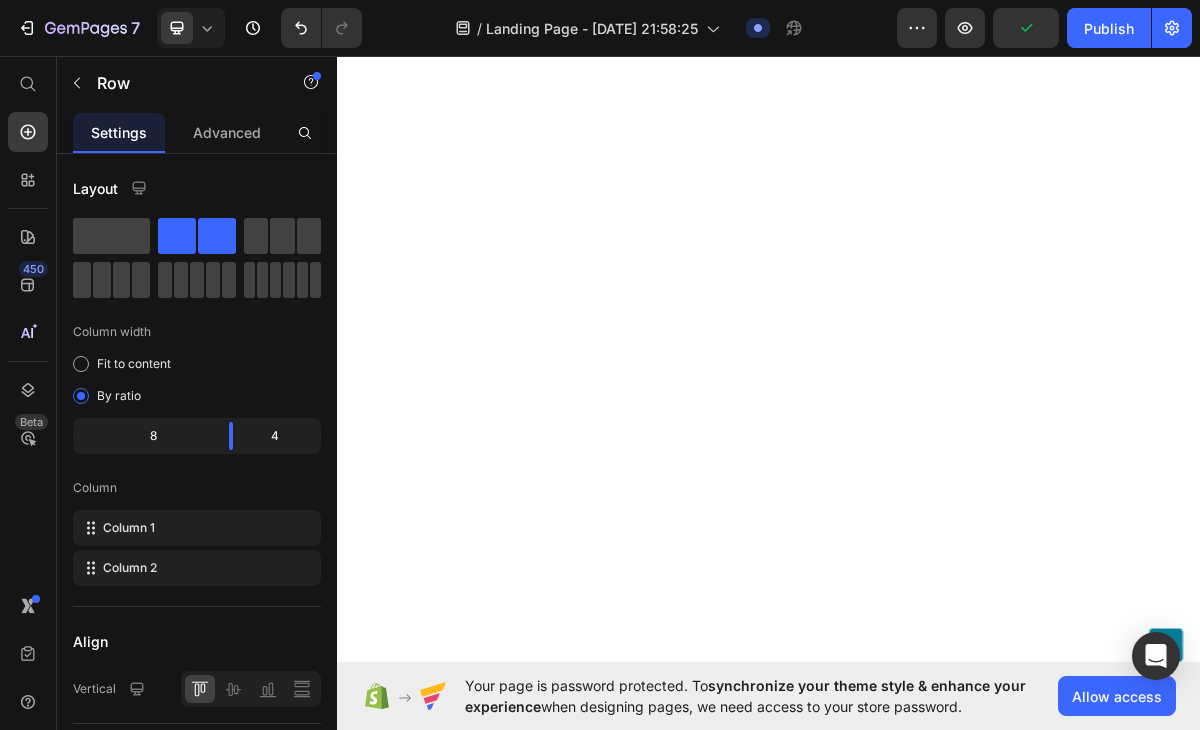scroll, scrollTop: 5573, scrollLeft: 0, axis: vertical 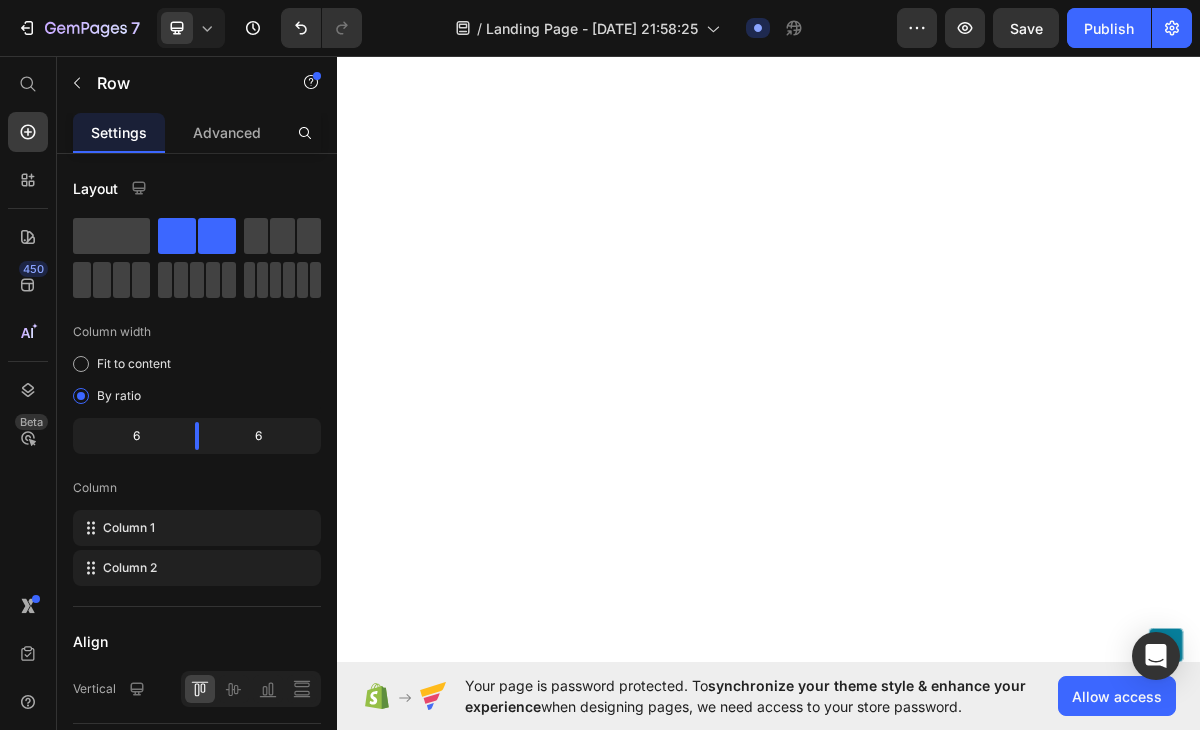 click 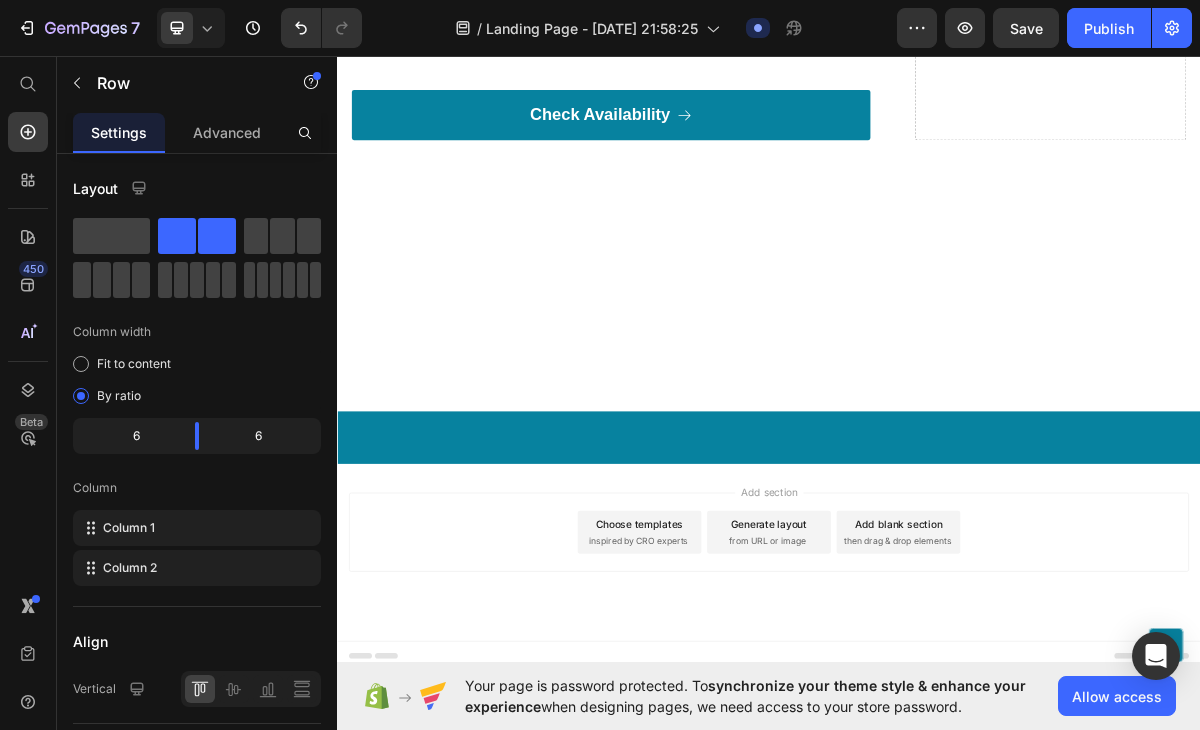 scroll, scrollTop: 6264, scrollLeft: 0, axis: vertical 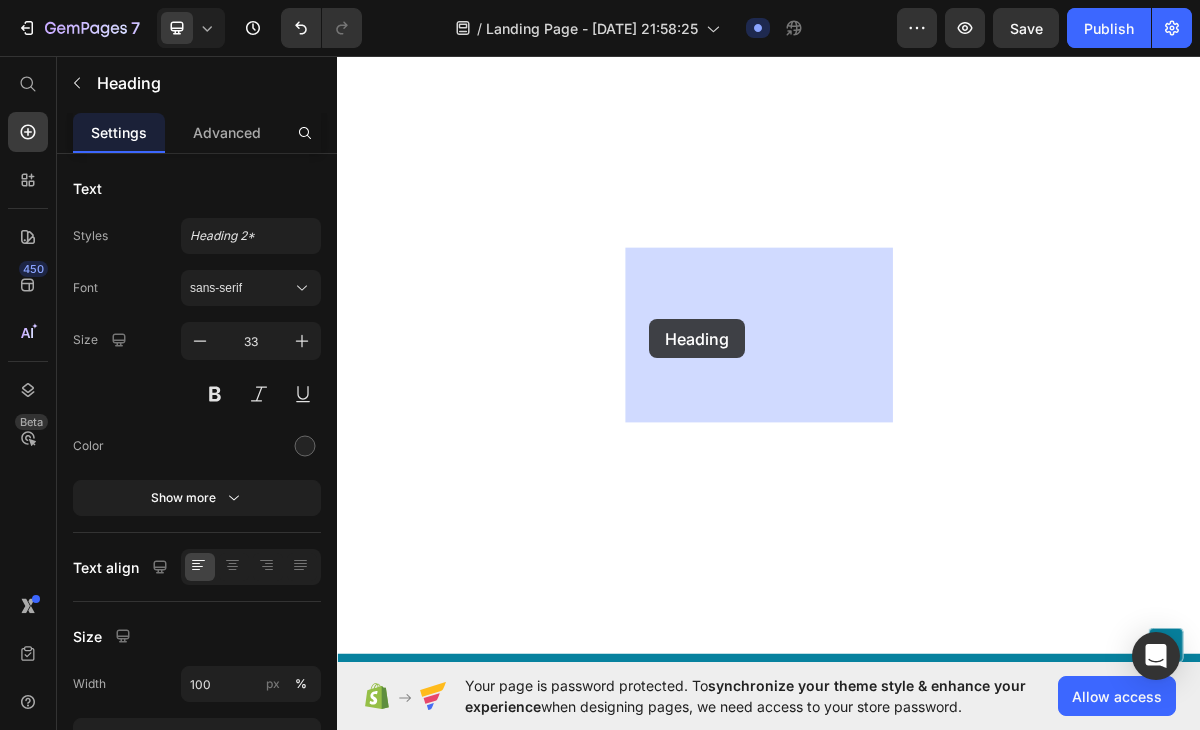 drag, startPoint x: 714, startPoint y: 423, endPoint x: 771, endPoint y: 425, distance: 57.035076 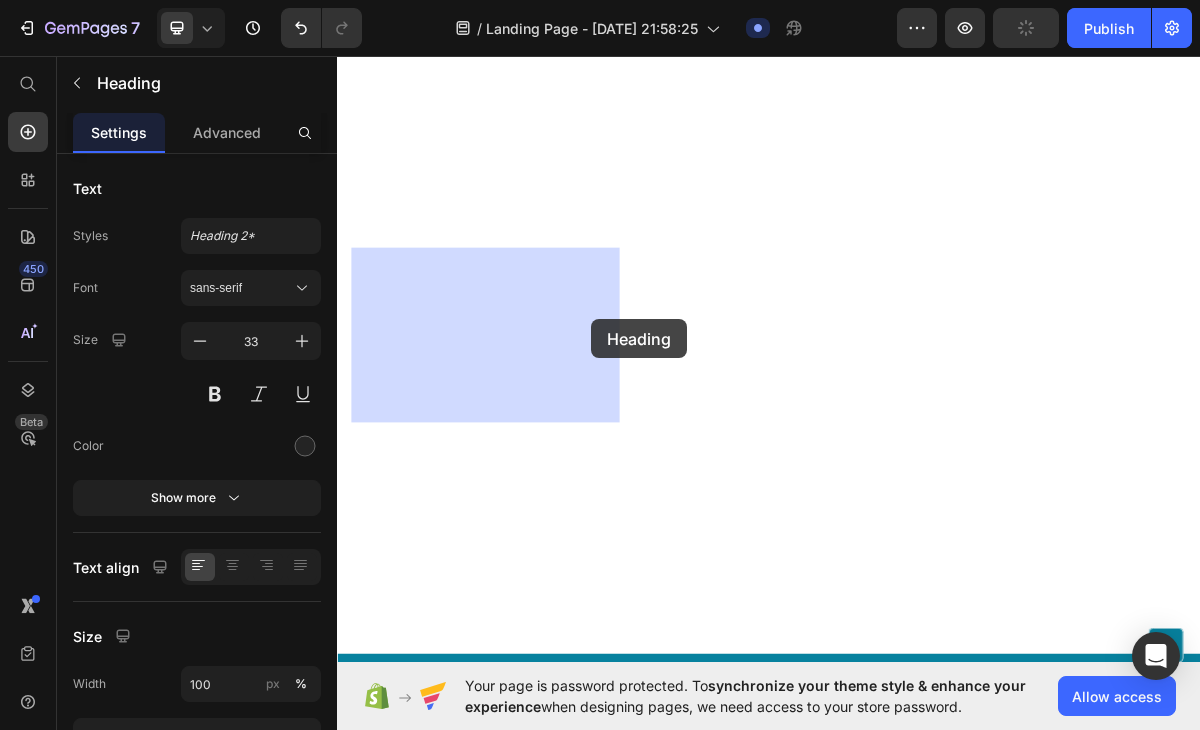 drag, startPoint x: 771, startPoint y: 425, endPoint x: 690, endPoint y: 425, distance: 81 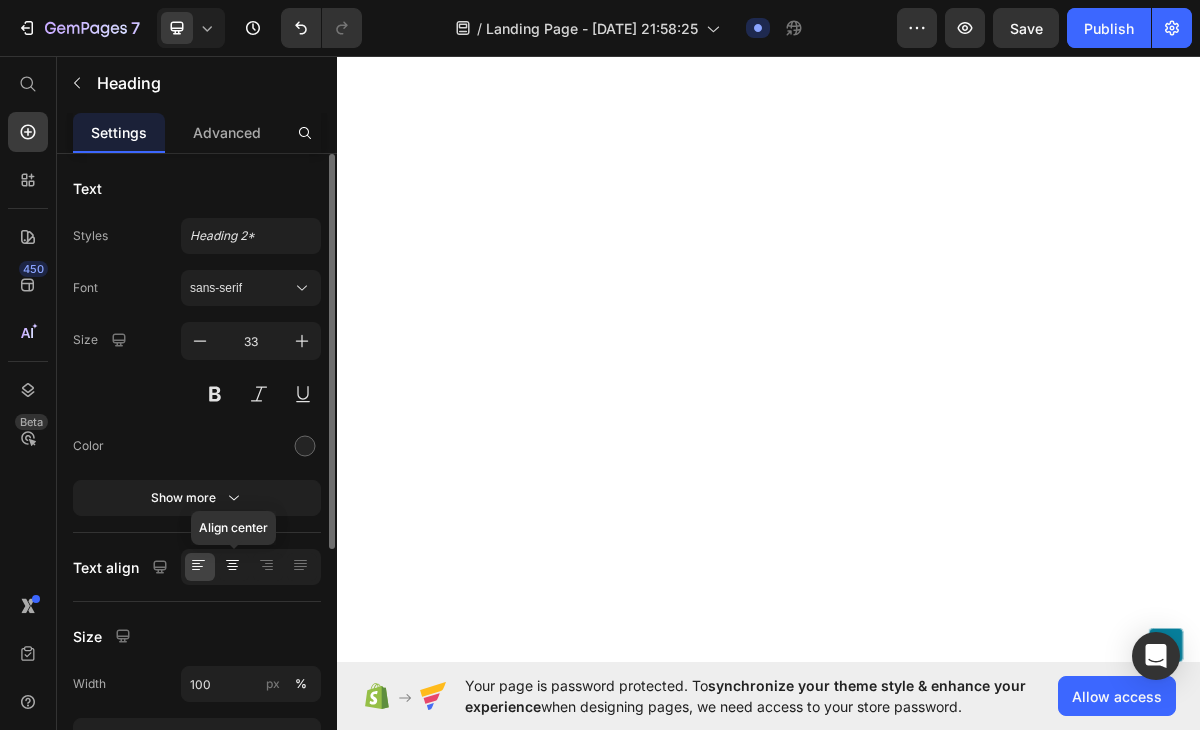 click 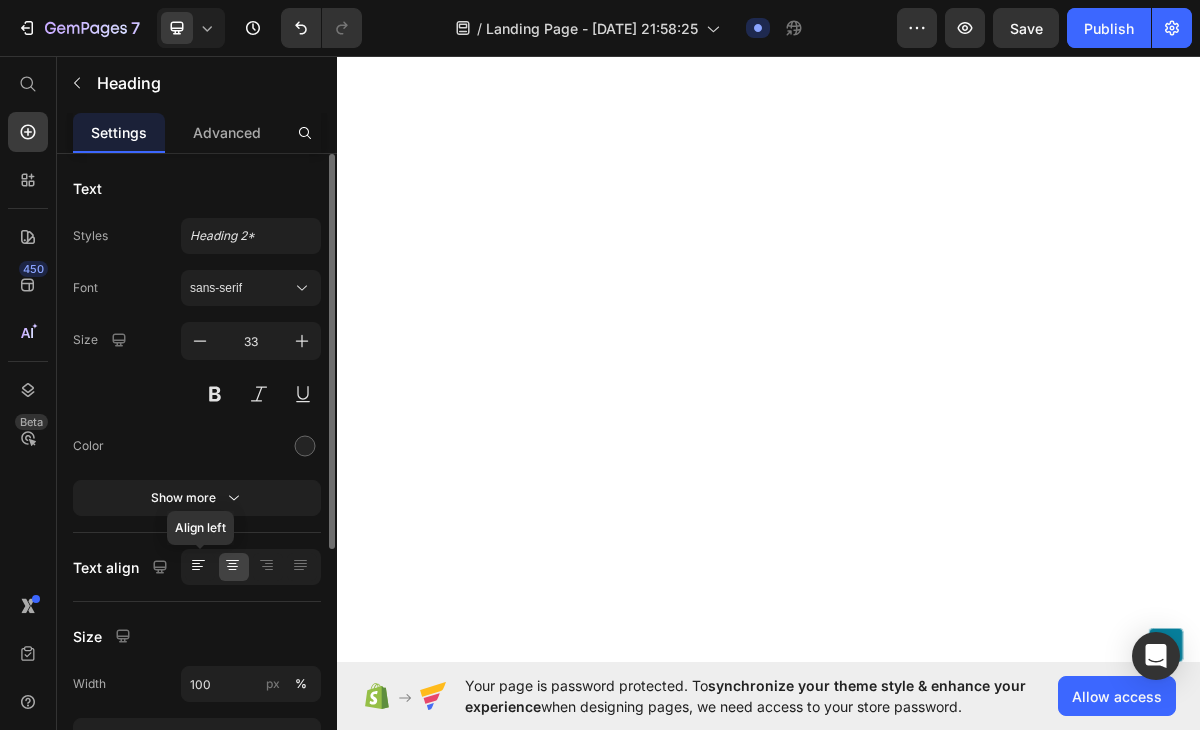 click 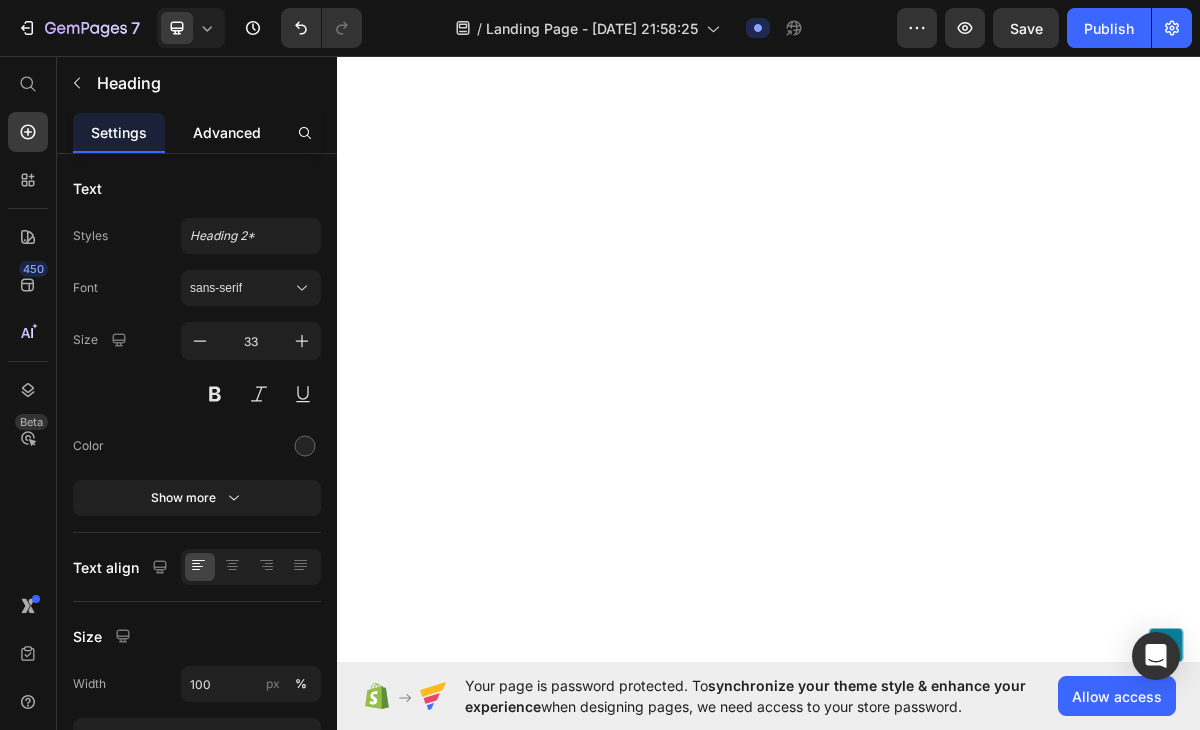 click on "Advanced" 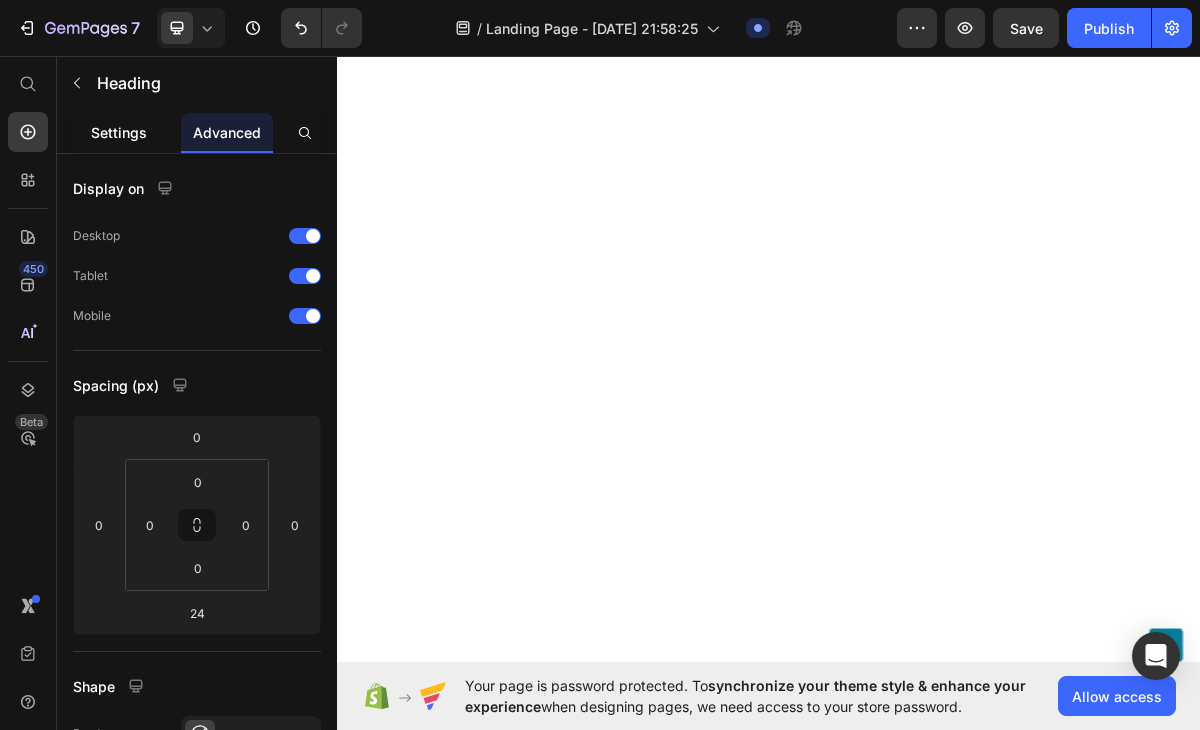 click on "Settings" at bounding box center [119, 132] 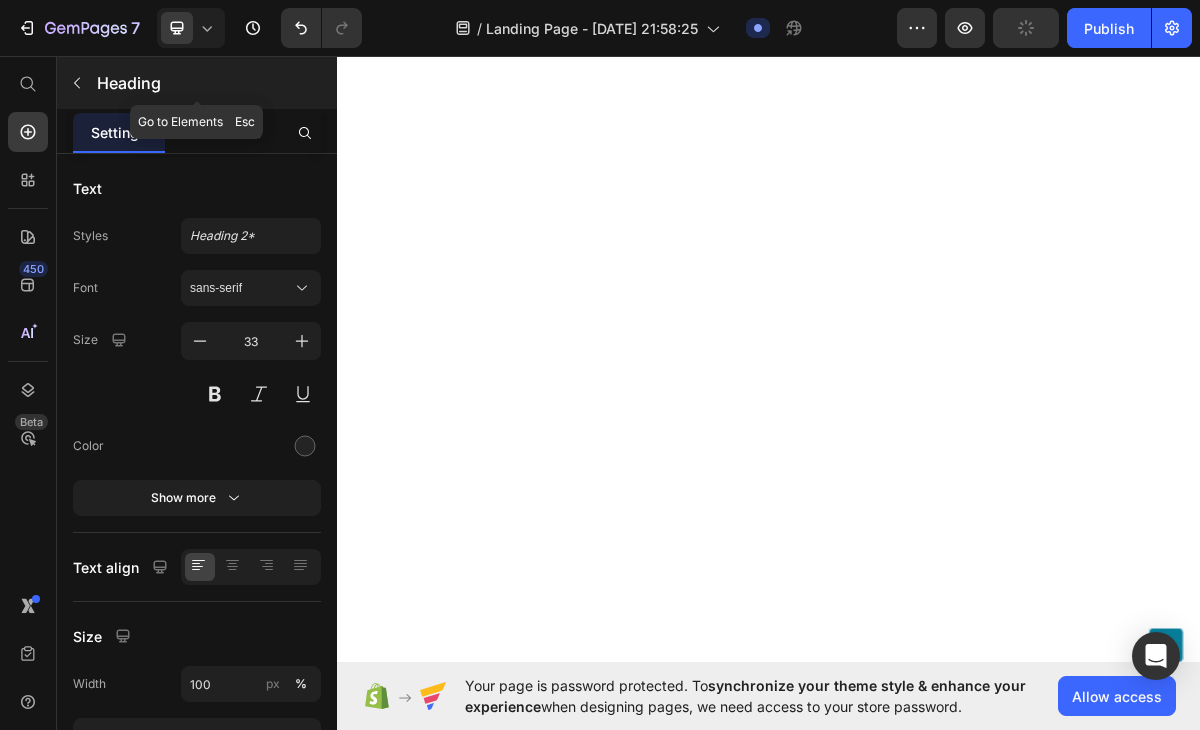 click on "Heading" at bounding box center (197, 83) 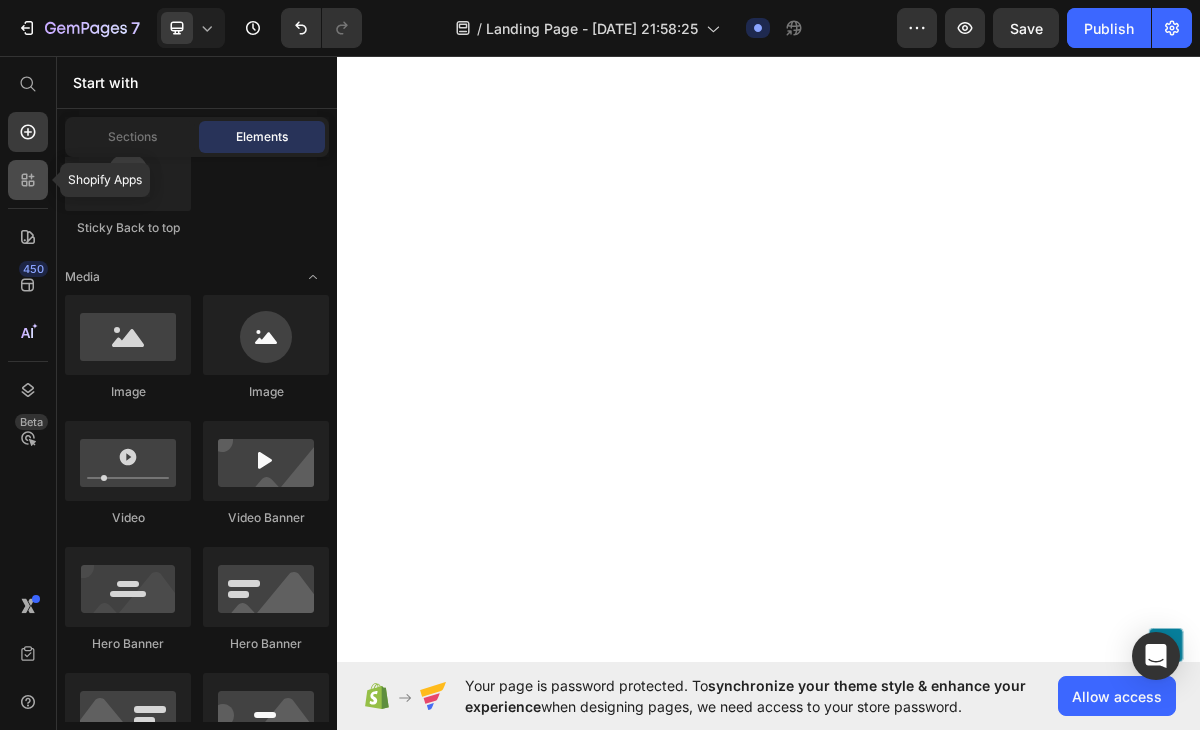 click 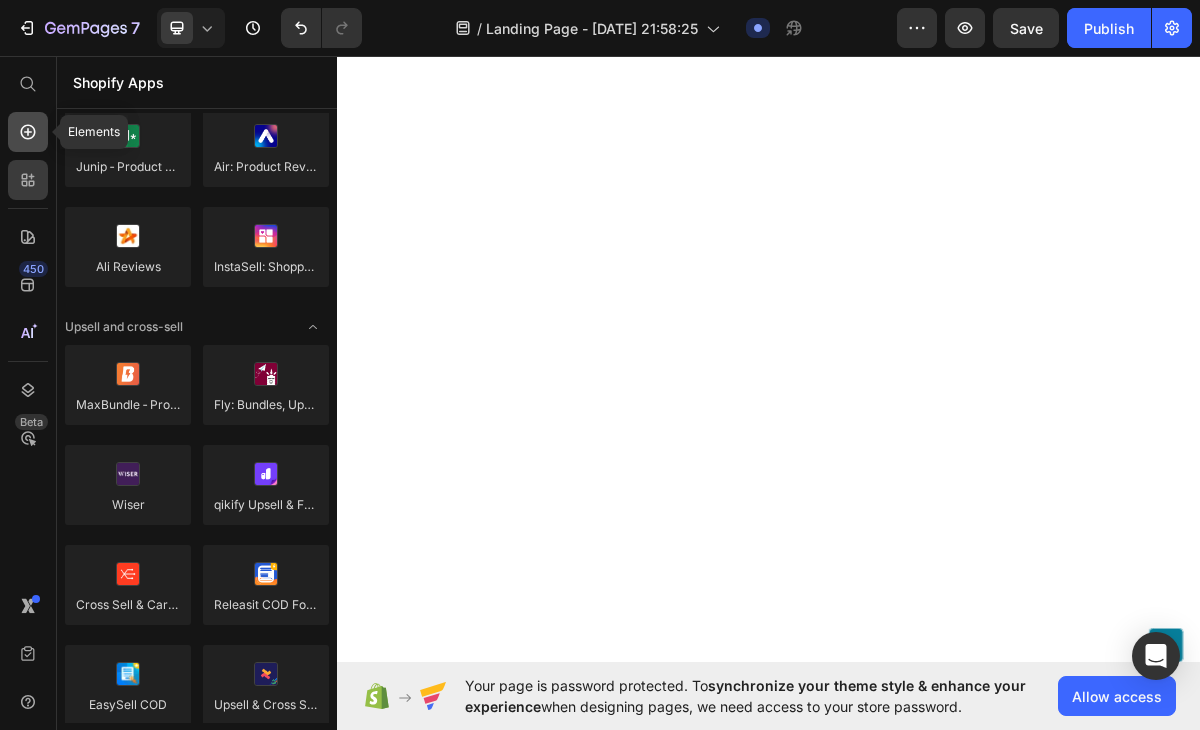 click 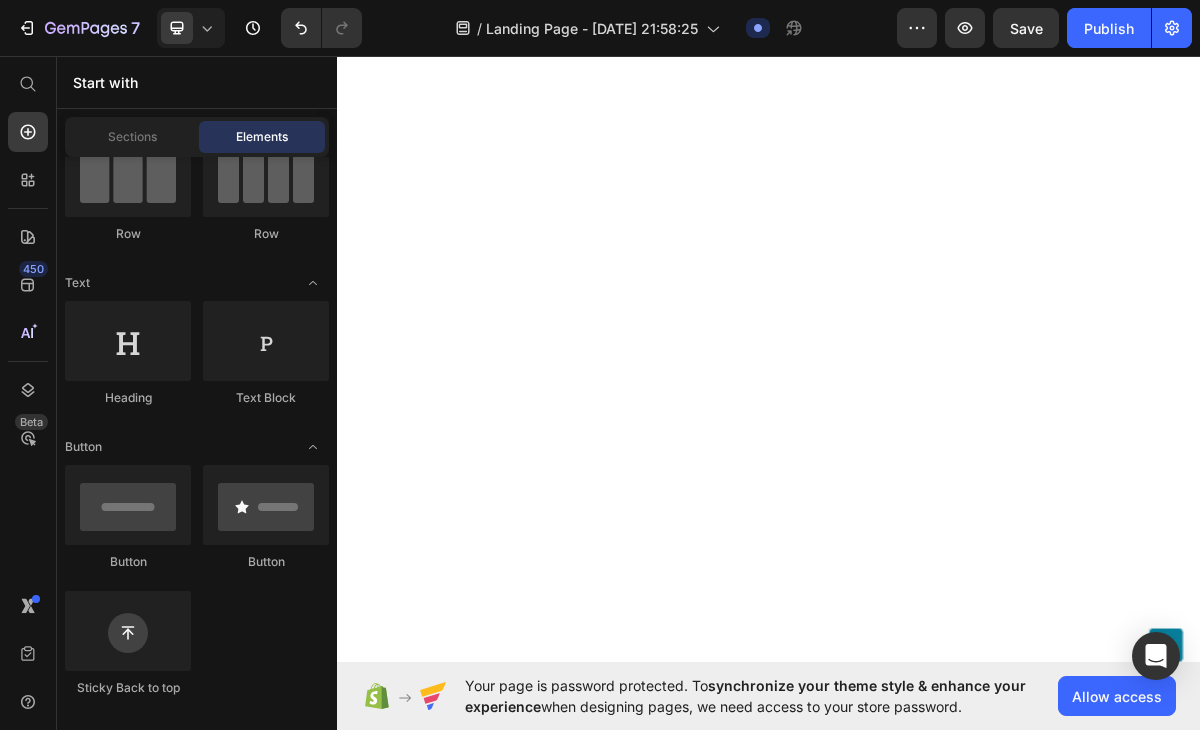 scroll, scrollTop: 0, scrollLeft: 0, axis: both 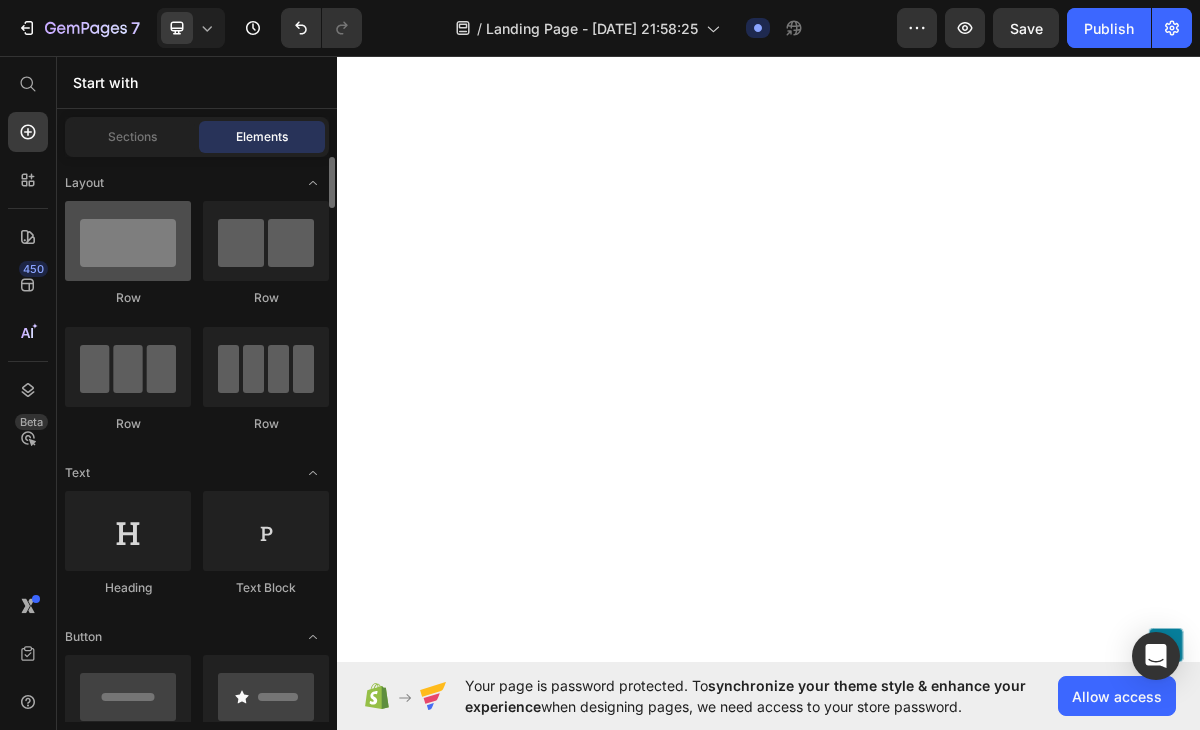 click at bounding box center [128, 241] 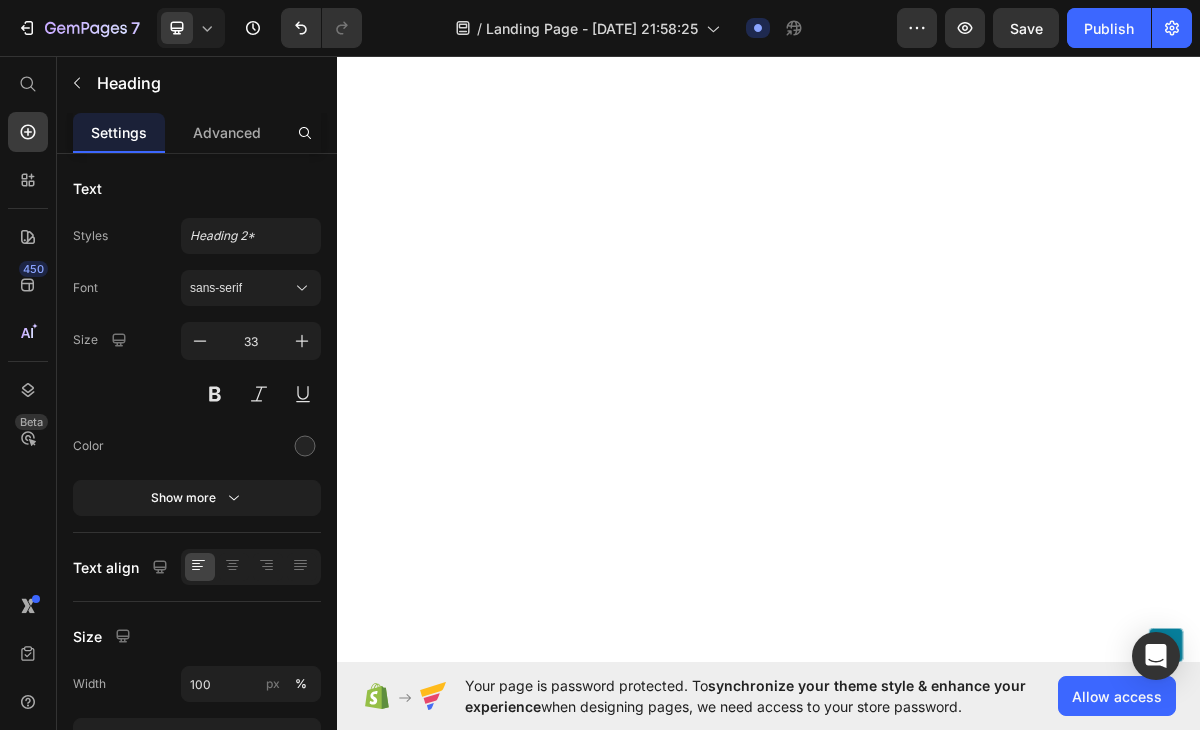 click on "Schließlich erklärte mir Dr. [PERSON_NAME], dass es tatsächlich eine Möglichkeit gibt, meine Neuropathie zu lindern." at bounding box center [543, -1107] 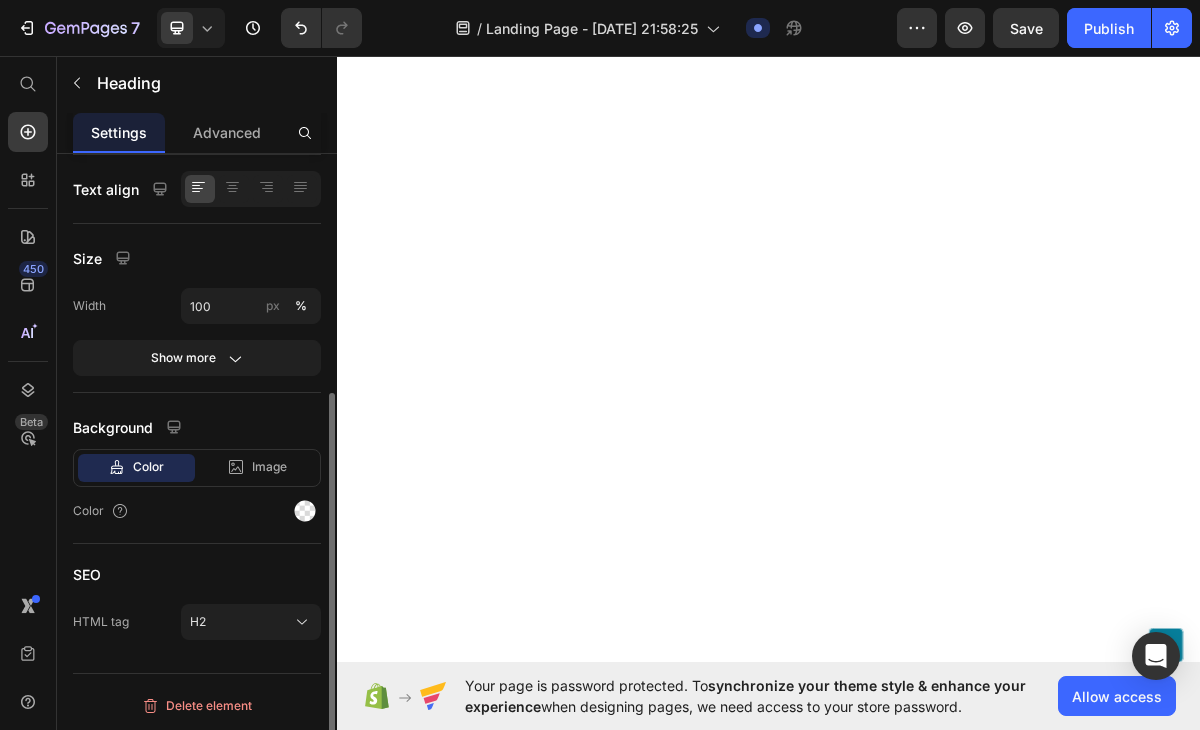 scroll, scrollTop: 379, scrollLeft: 0, axis: vertical 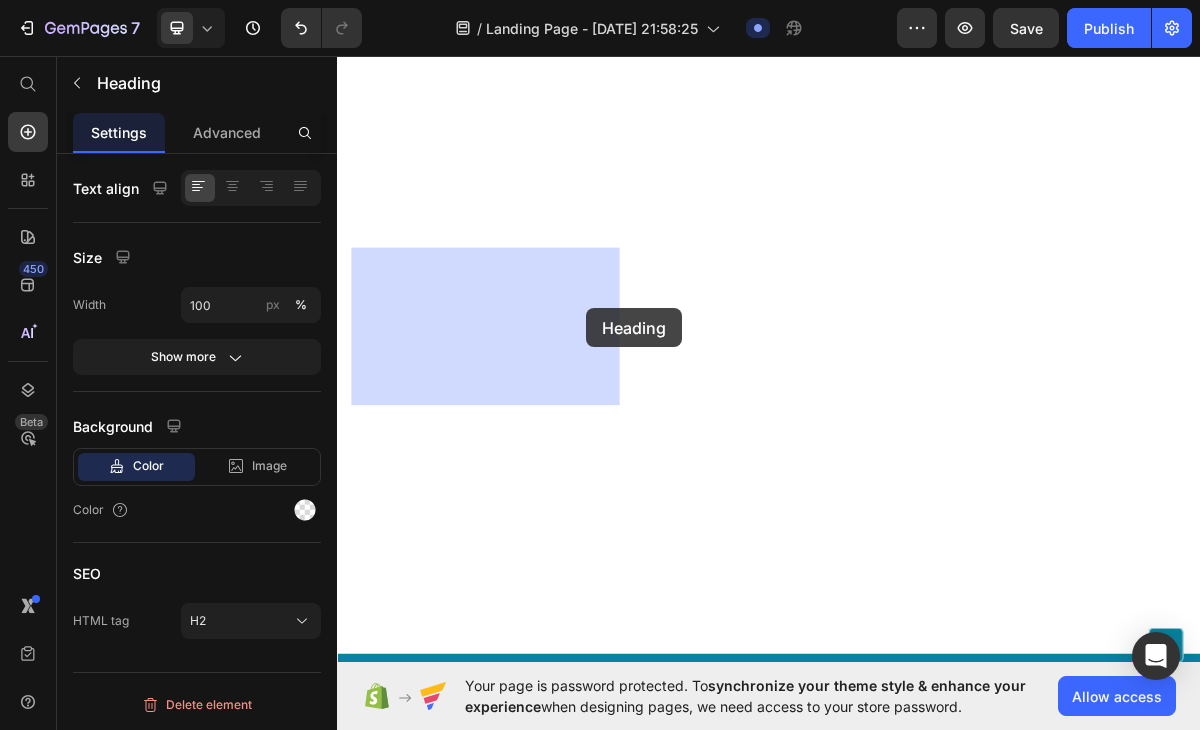 drag, startPoint x: 718, startPoint y: 405, endPoint x: 684, endPoint y: 410, distance: 34.36568 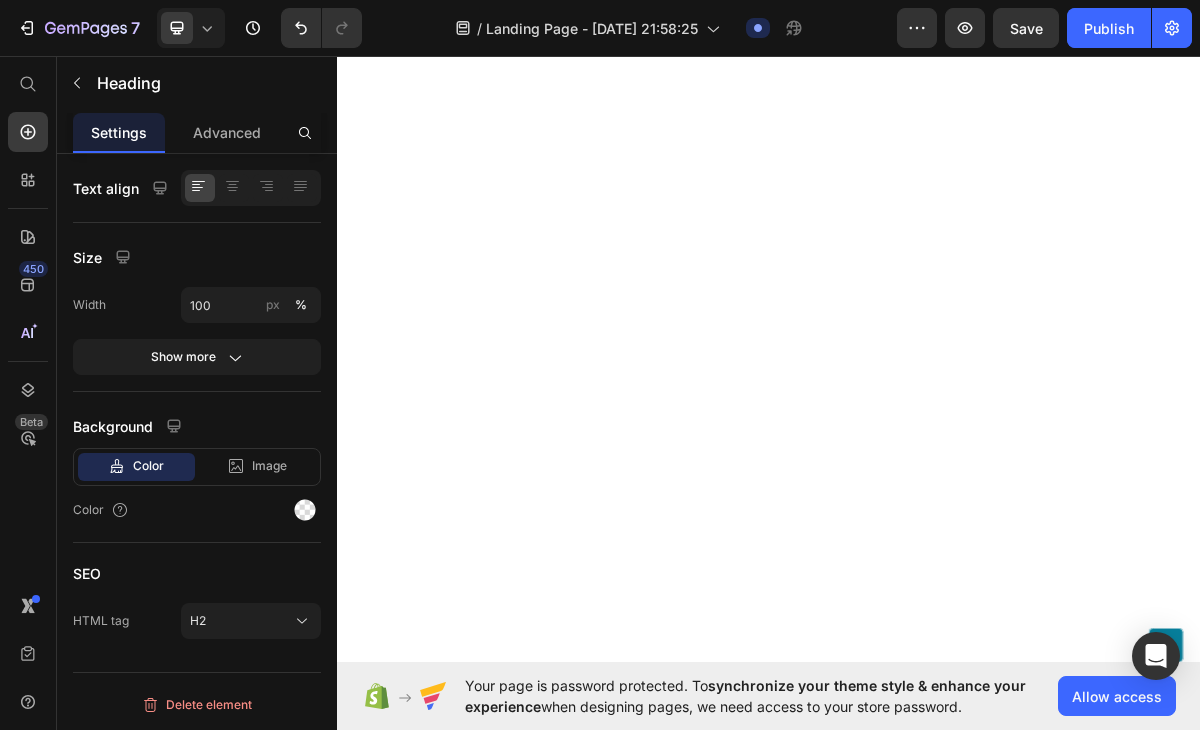 click on "Drop element here" at bounding box center (924, -1095) 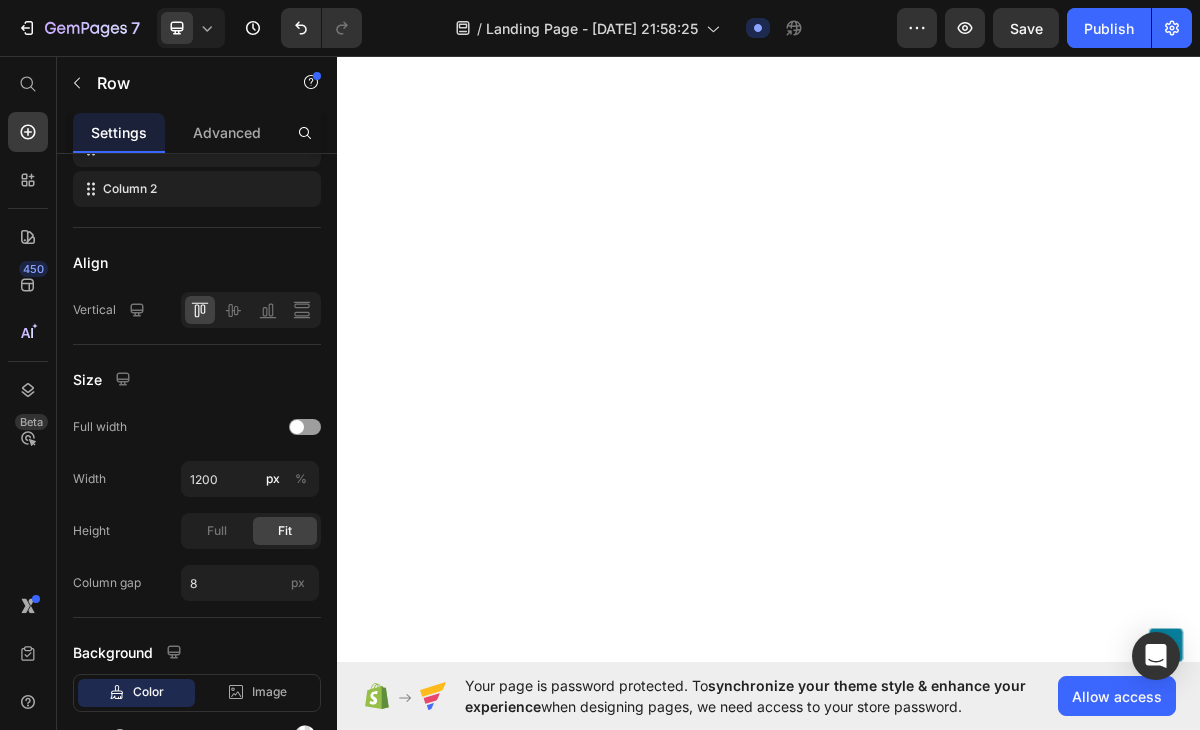scroll, scrollTop: 0, scrollLeft: 0, axis: both 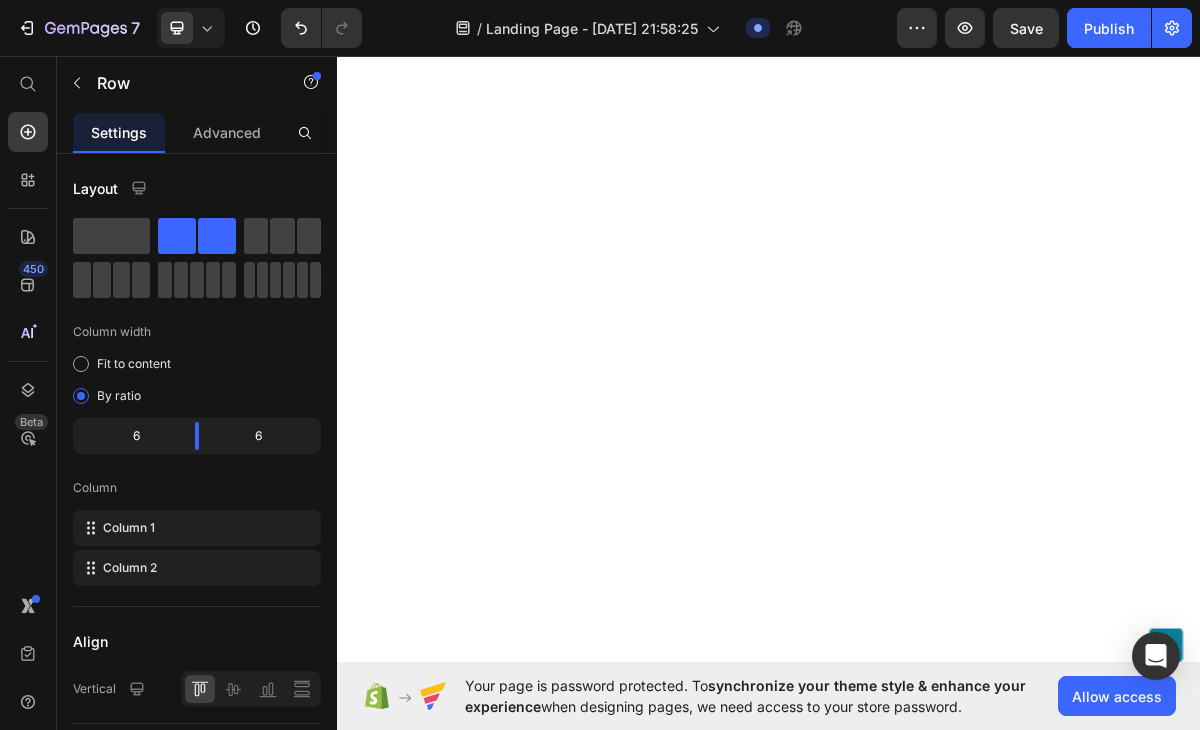 click on "Drop element here" at bounding box center (924, -1095) 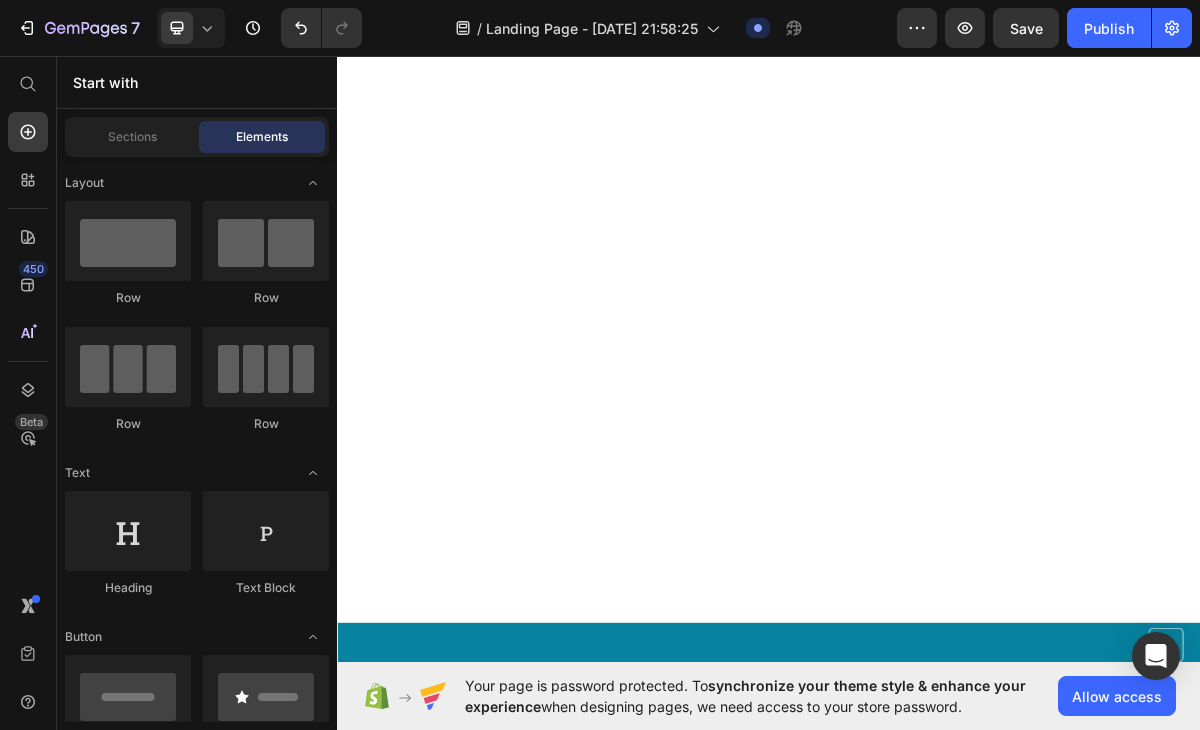 scroll, scrollTop: 5491, scrollLeft: 0, axis: vertical 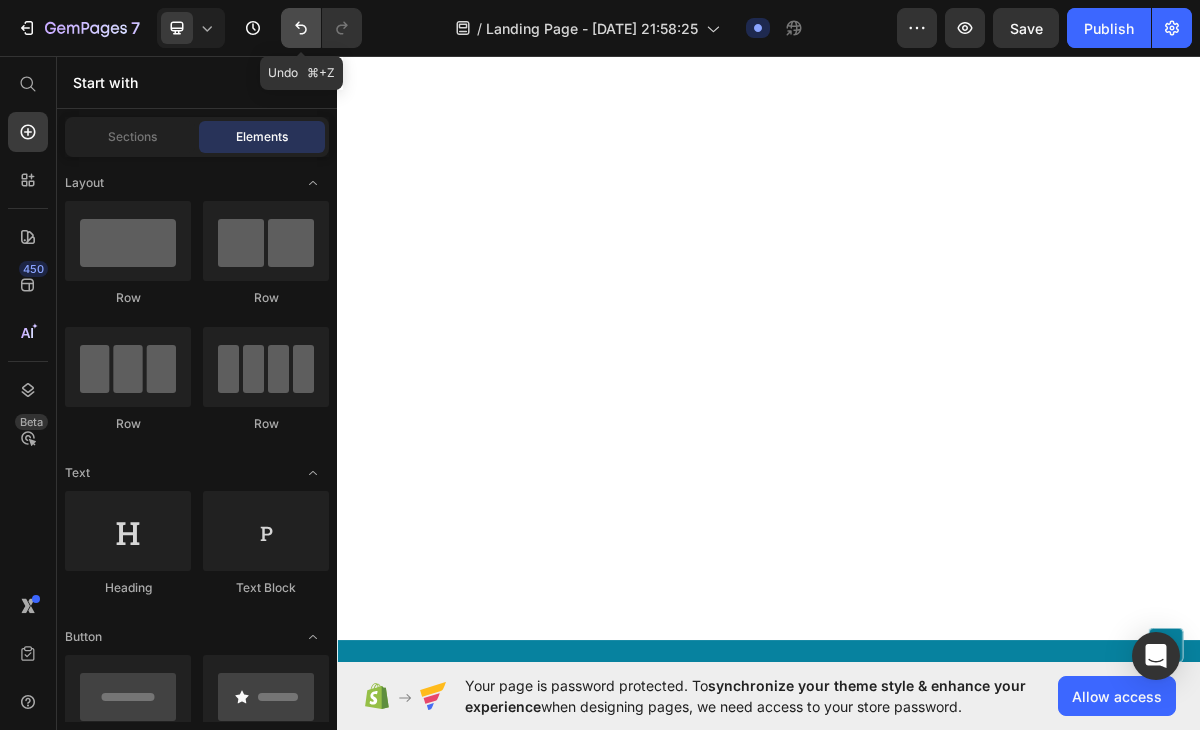 click 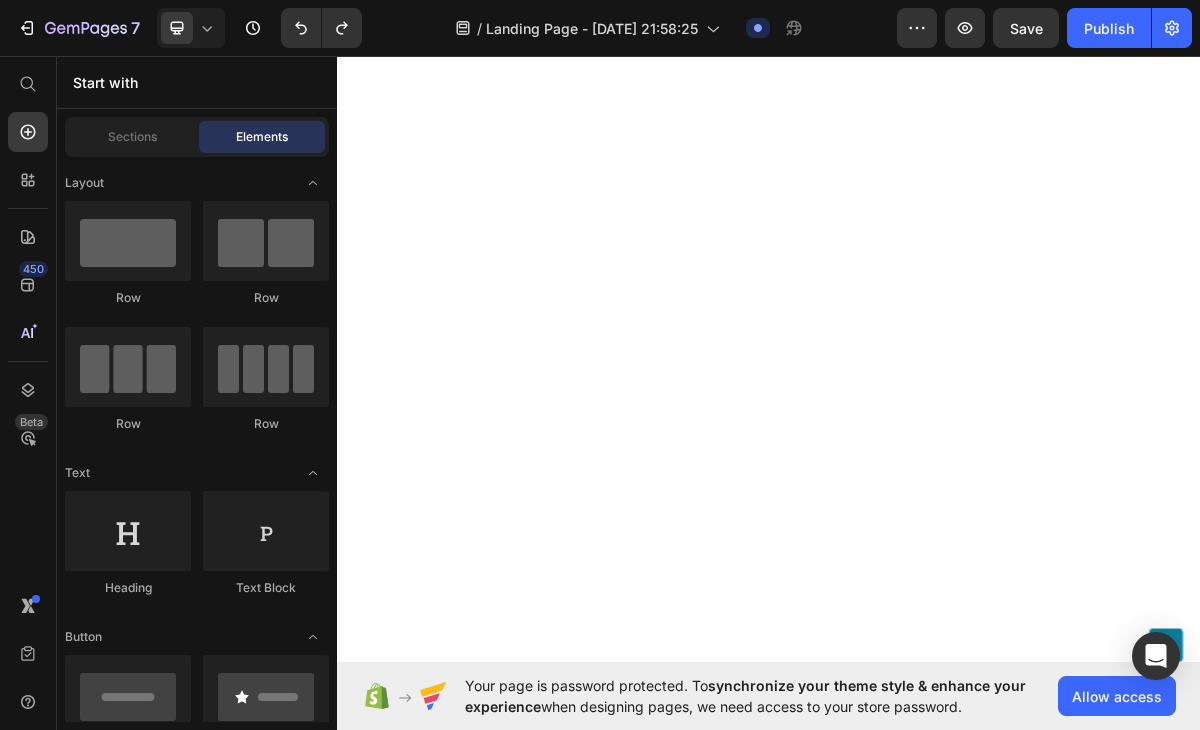 scroll, scrollTop: 5678, scrollLeft: 0, axis: vertical 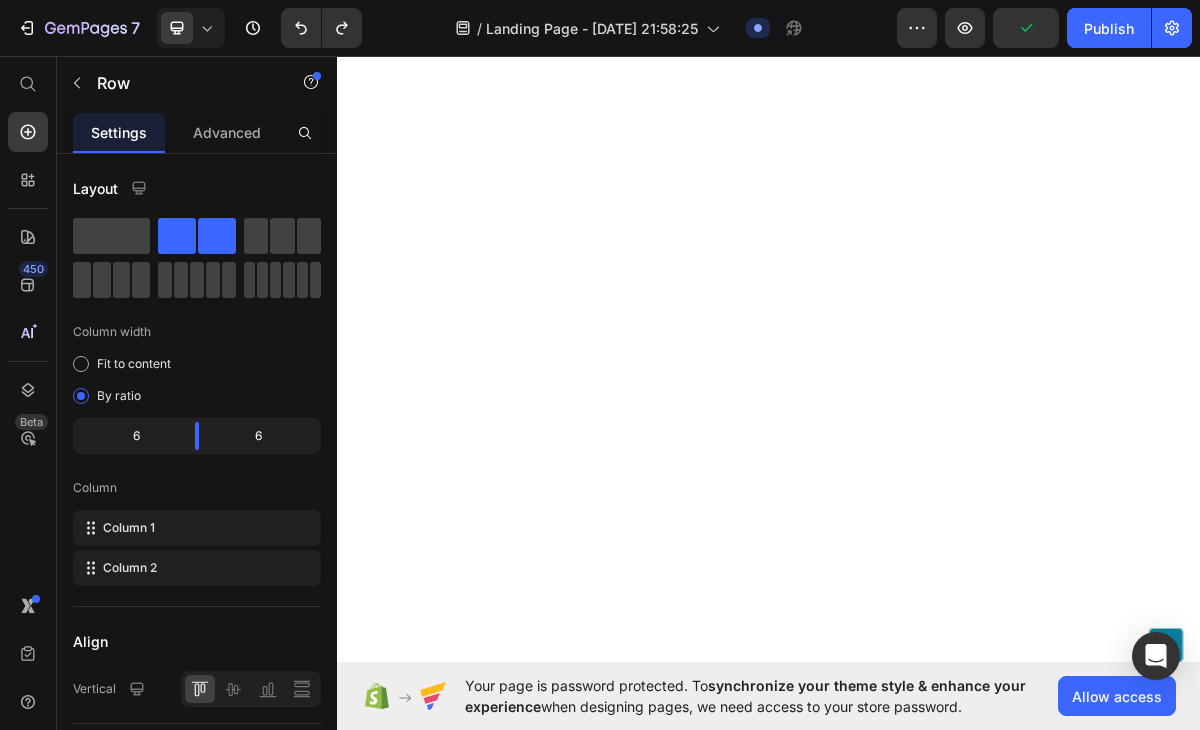 click on "Drop element here" at bounding box center (936, -1010) 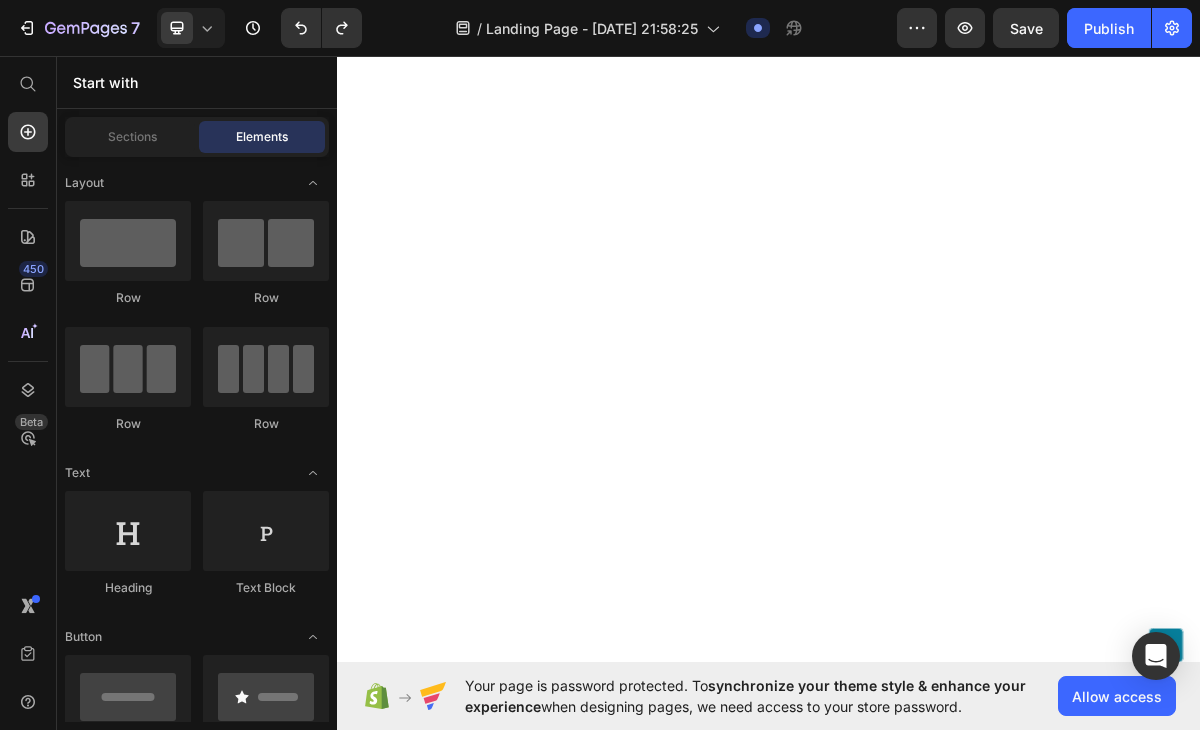 click on "Drop element here" at bounding box center [936, -1010] 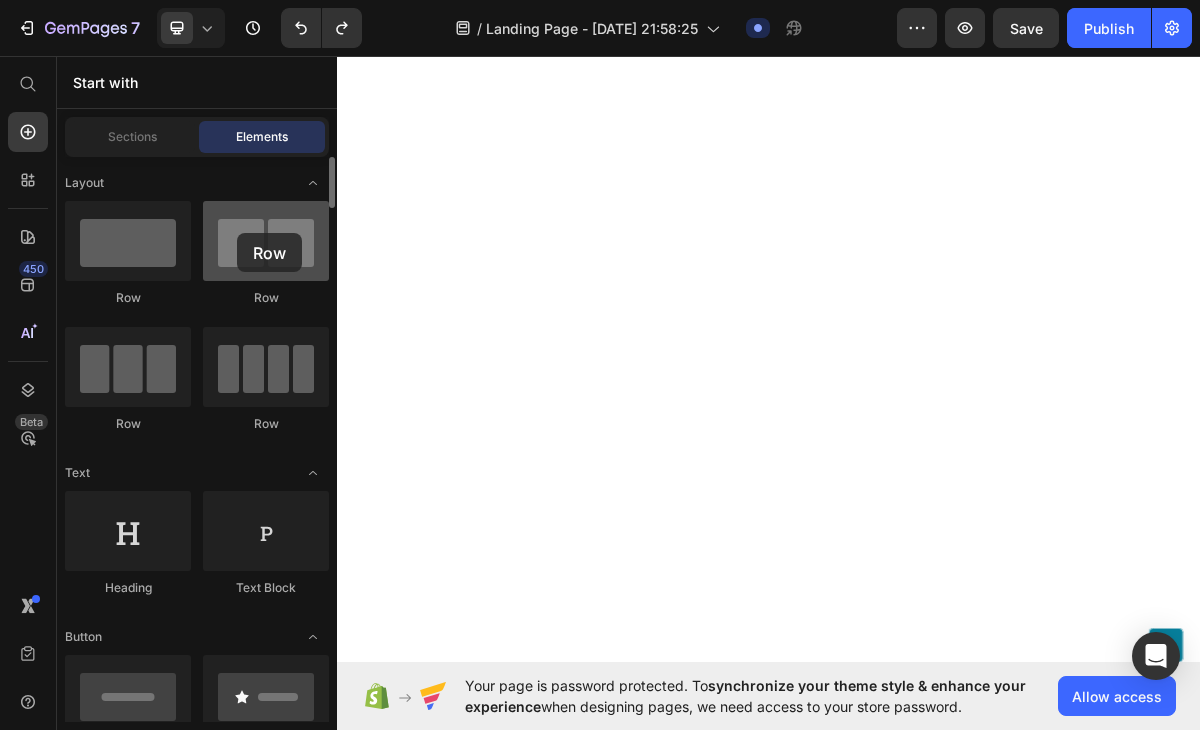 click at bounding box center (266, 241) 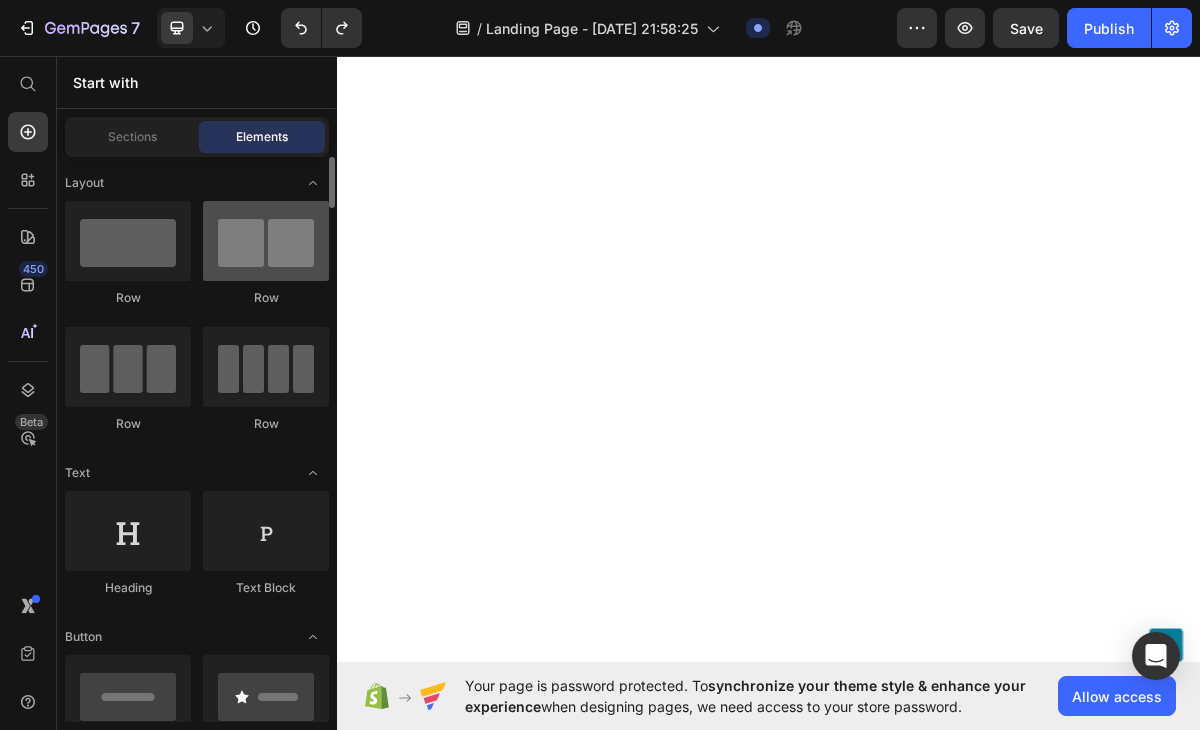 click at bounding box center (266, 241) 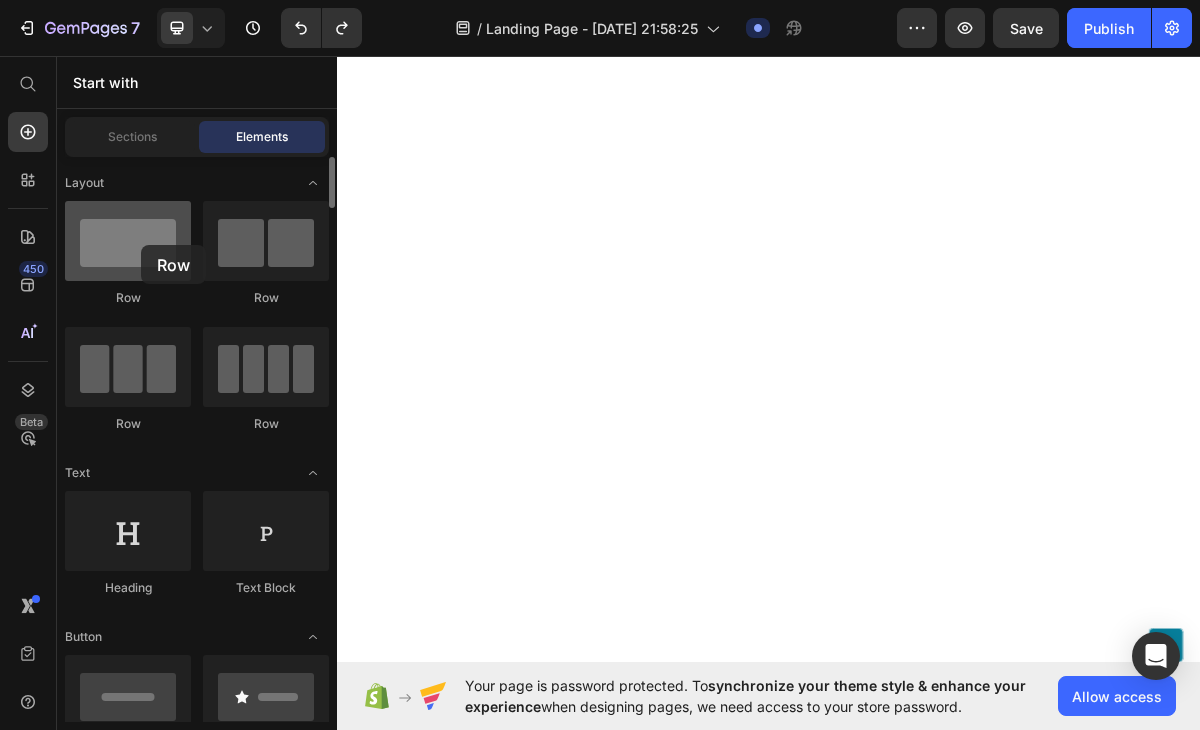 click at bounding box center [128, 241] 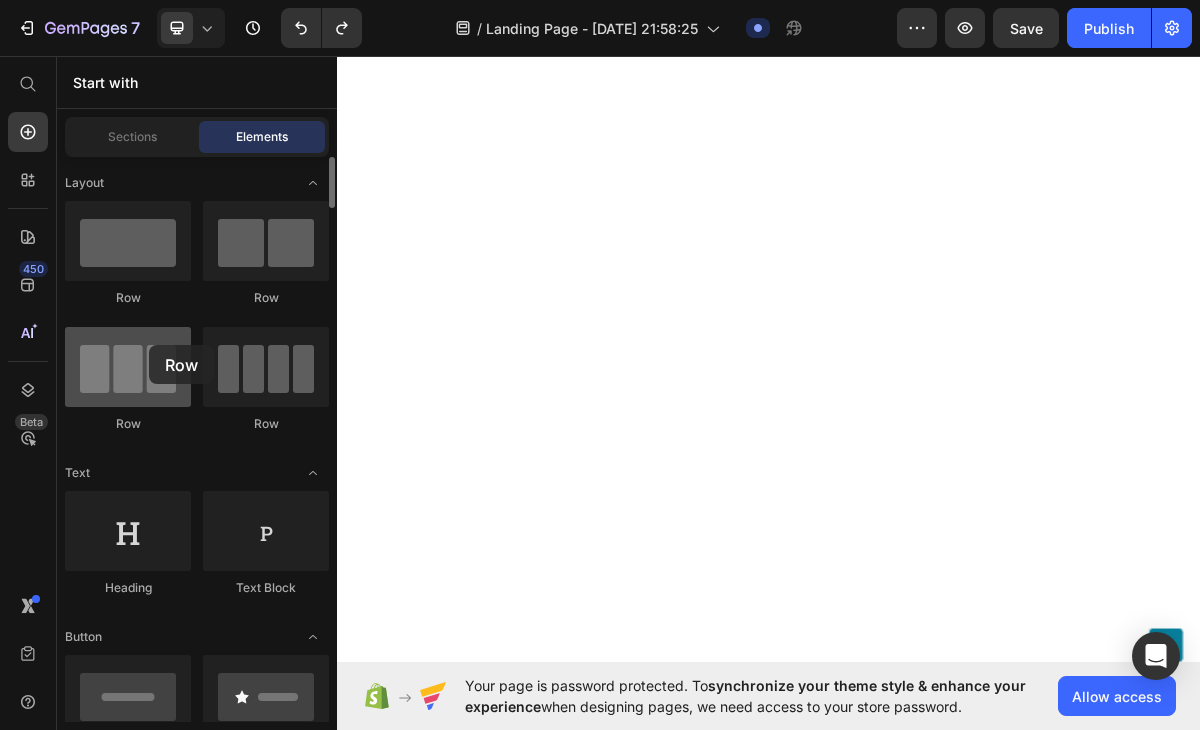 click at bounding box center (128, 367) 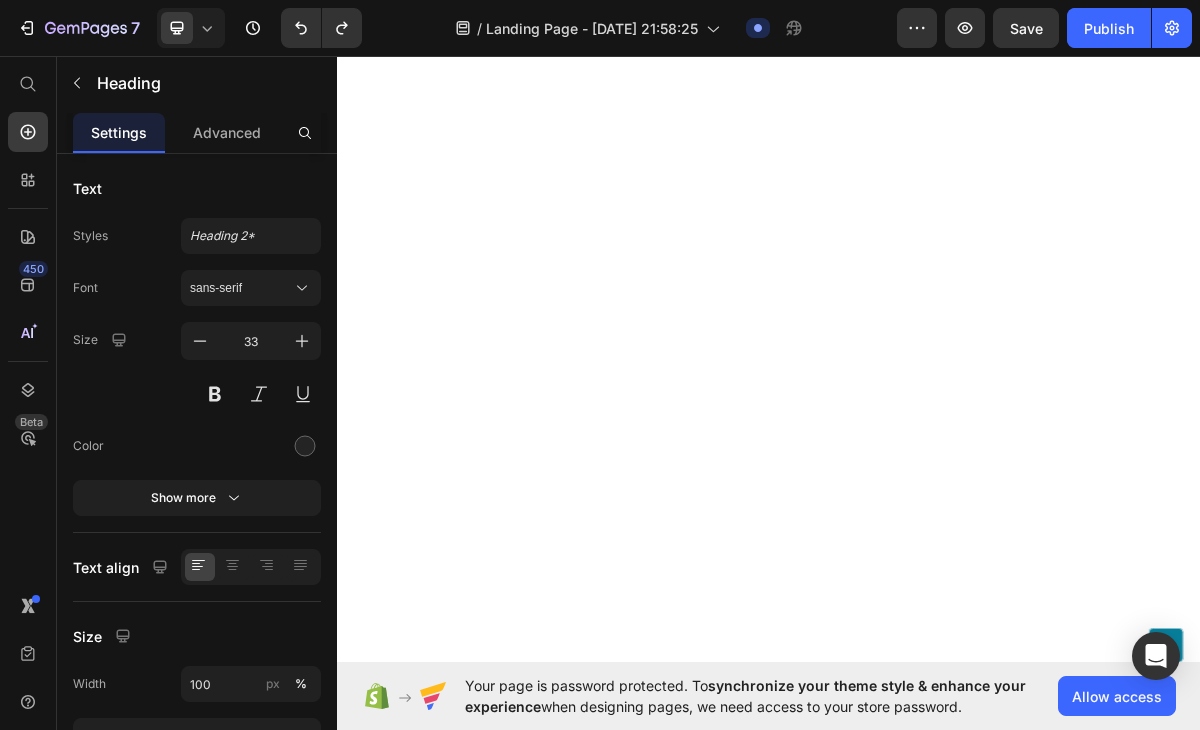 click on "Schließlich erklärte mir Dr. [PERSON_NAME], dass es tatsächlich eine Möglichkeit gibt, meine Neuropathie zu lindern." at bounding box center [543, -1022] 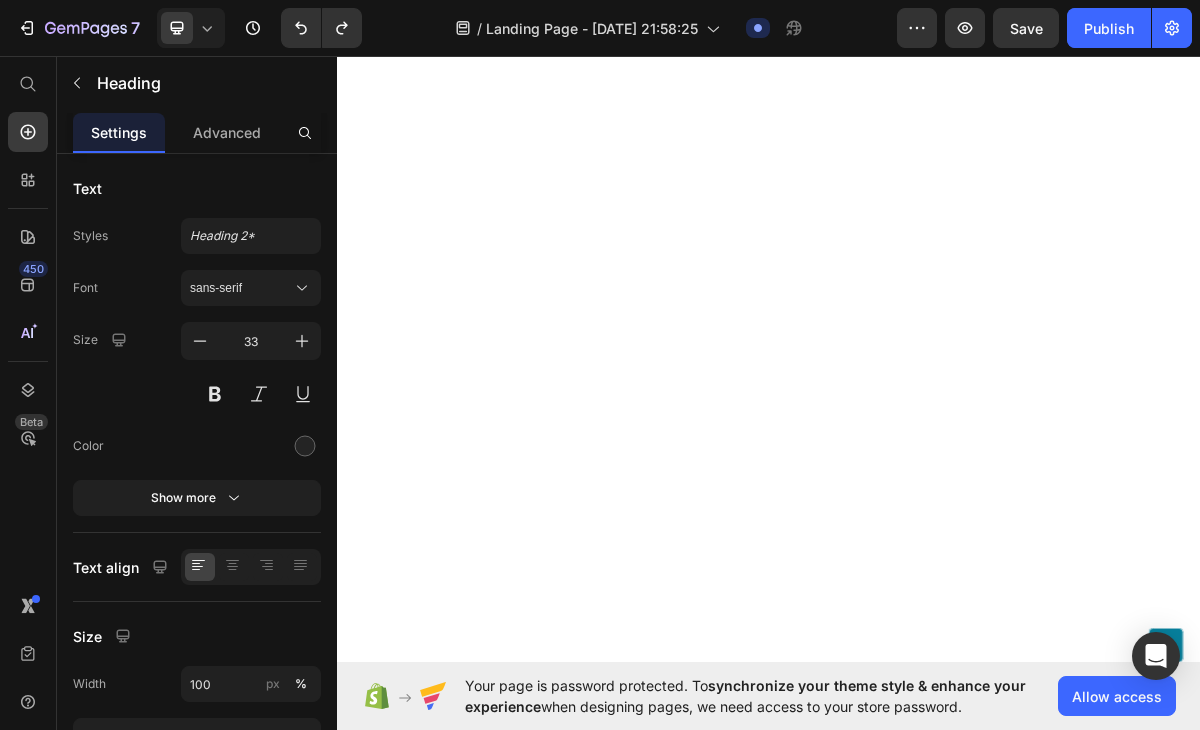 scroll, scrollTop: 5779, scrollLeft: 0, axis: vertical 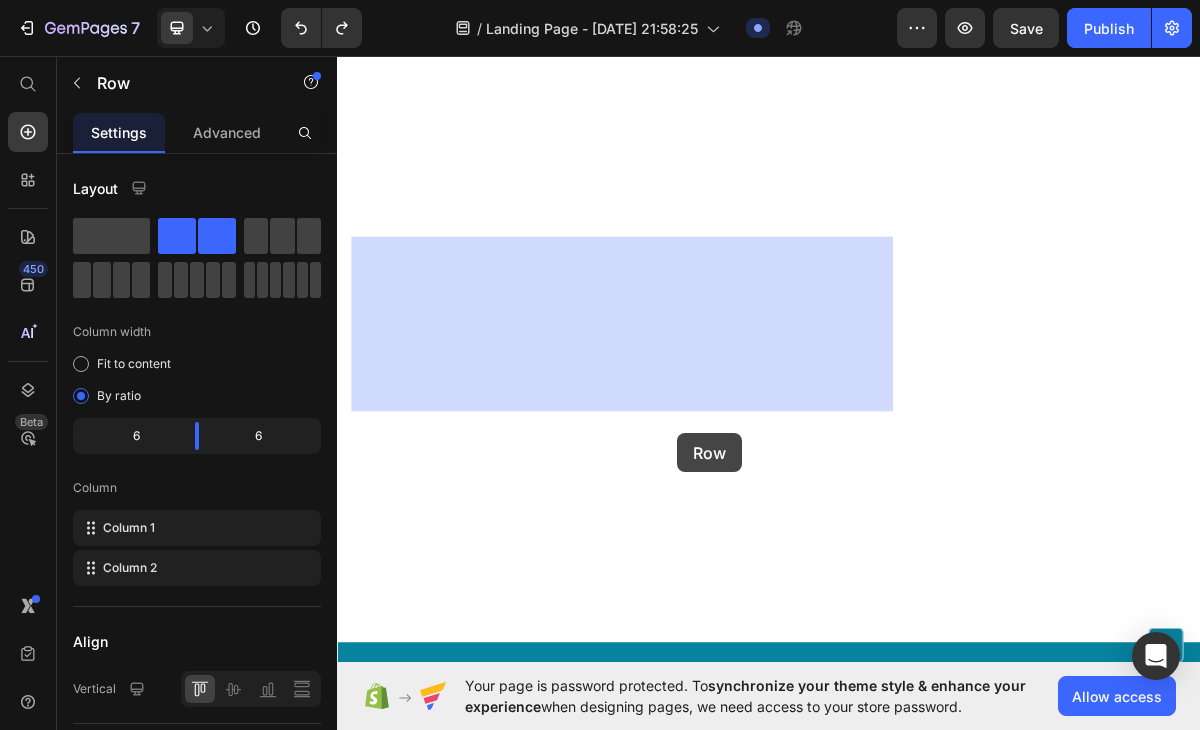 drag, startPoint x: 896, startPoint y: 503, endPoint x: 810, endPoint y: 584, distance: 118.13975 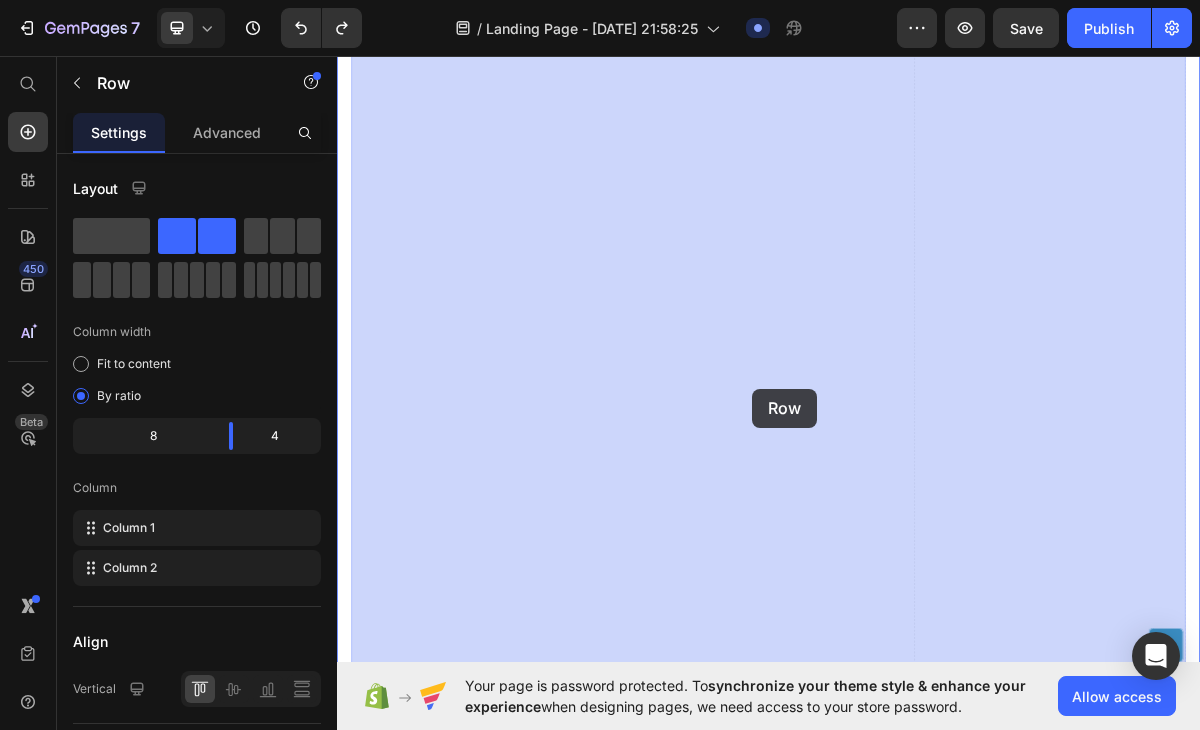 drag, startPoint x: 927, startPoint y: 309, endPoint x: 914, endPoint y: 522, distance: 213.39635 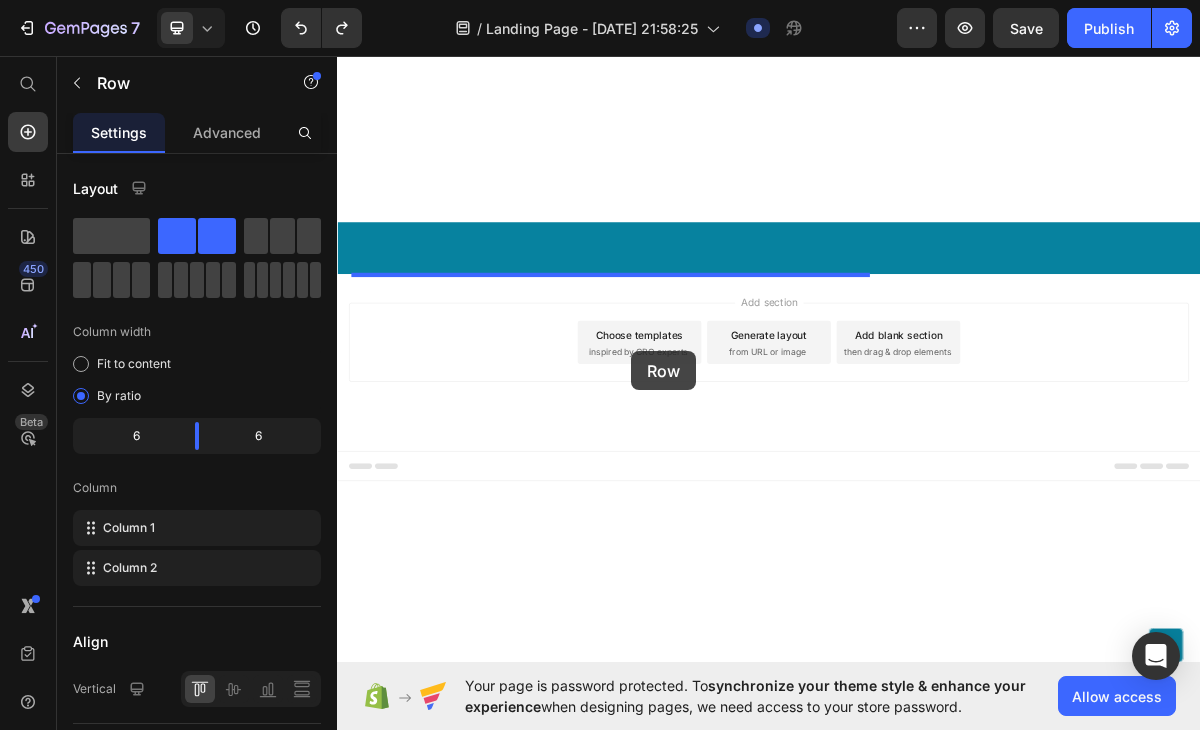 drag, startPoint x: 934, startPoint y: 356, endPoint x: 748, endPoint y: 470, distance: 218.15591 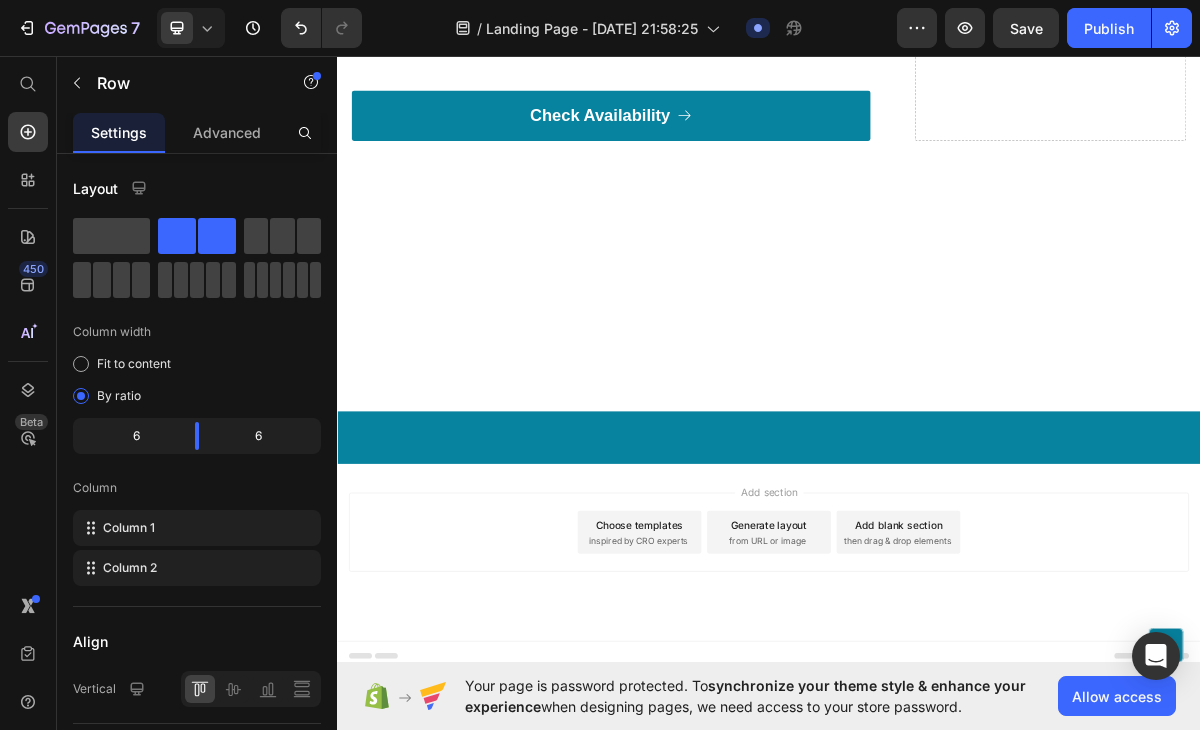 scroll, scrollTop: 6060, scrollLeft: 0, axis: vertical 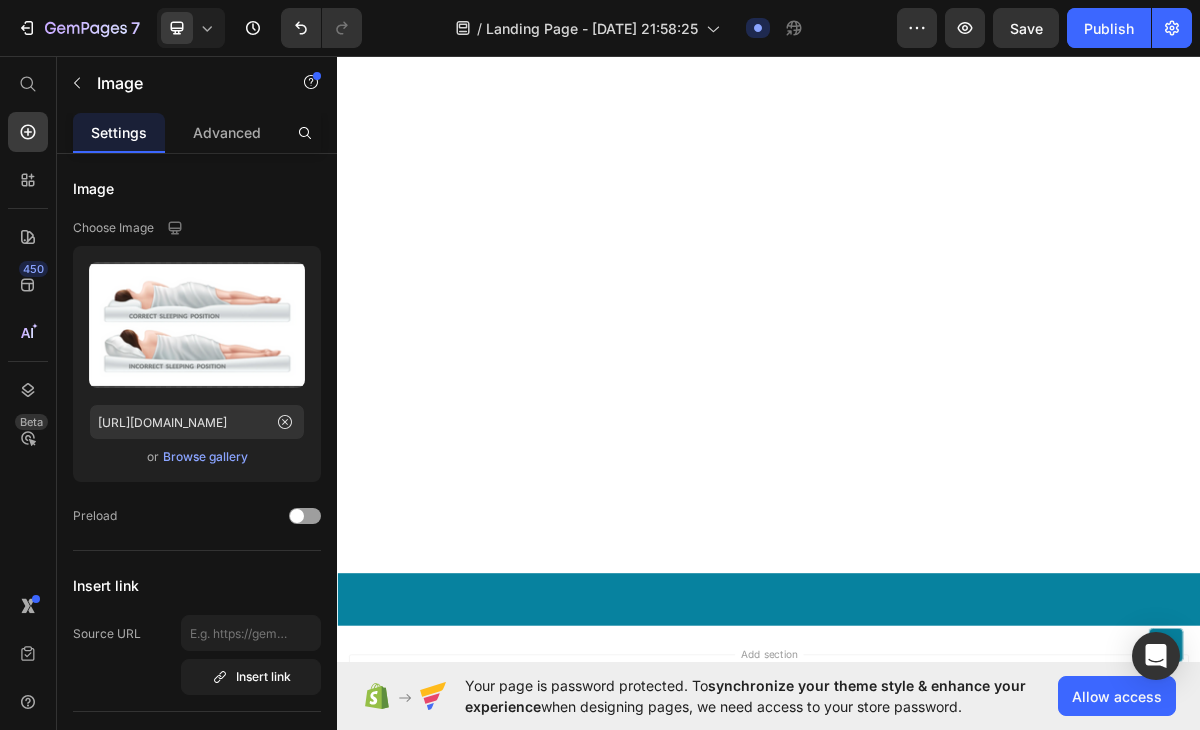 click at bounding box center (717, -1059) 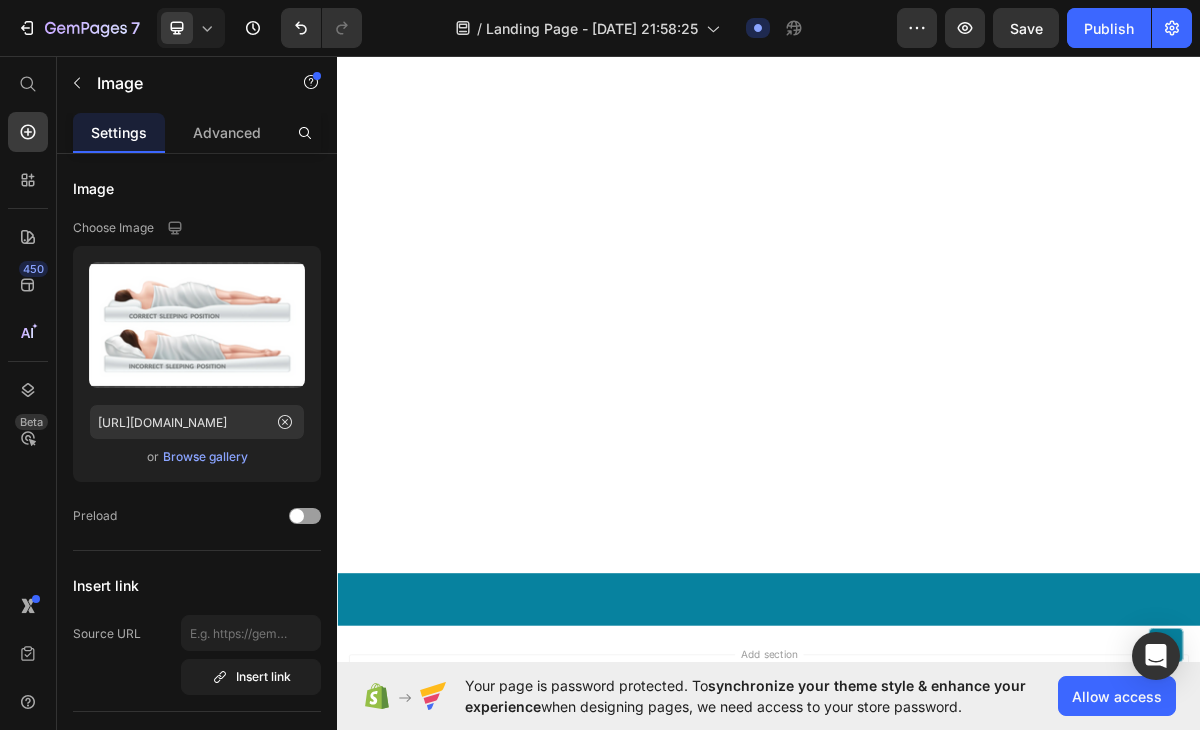 click 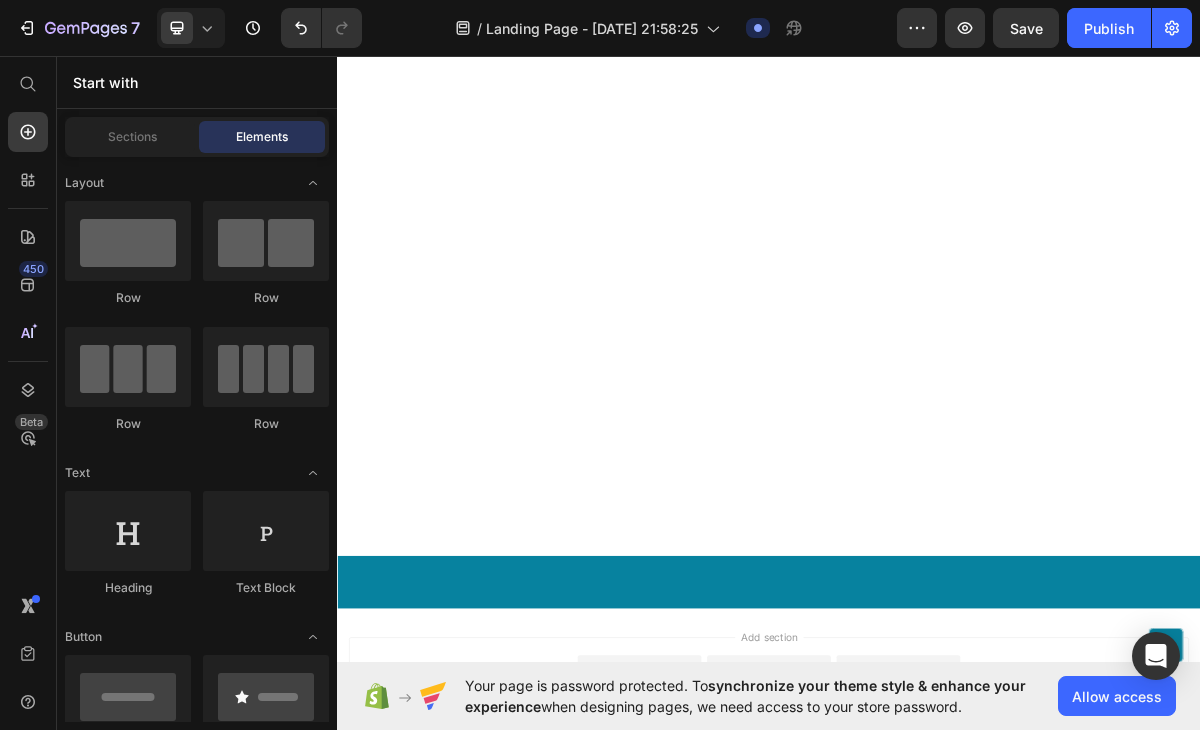click on "But don't just take our word for it. We're so confident in the transformative power of the Gempilo that we're offering you a 60-day FREE trial. That's right, two whole months to experience the benefits yourself, risk-free!" at bounding box center (717, -1016) 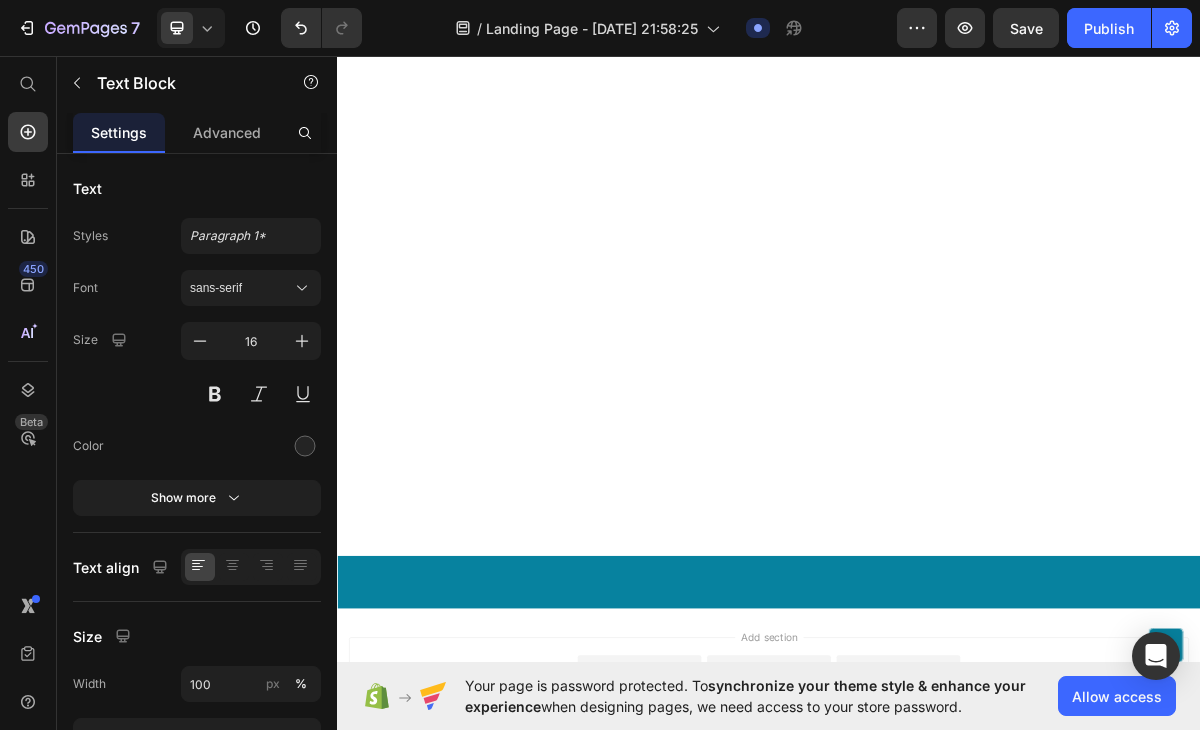 click on "But don't just take our word for it. We're so confident in the transformative power of the Gempilo that we're offering you a 60-day FREE trial. That's right, two whole months to experience the benefits yourself, risk-free!" at bounding box center [717, -1016] 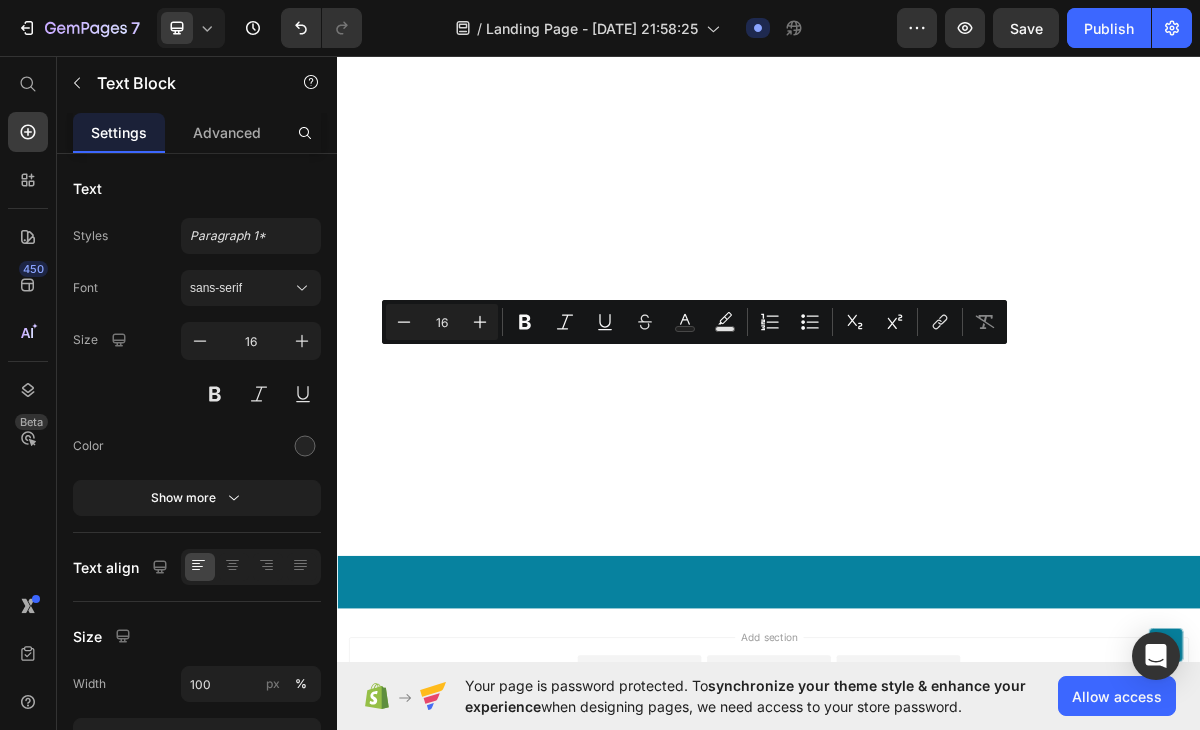 drag, startPoint x: 364, startPoint y: 473, endPoint x: 951, endPoint y: 539, distance: 590.6987 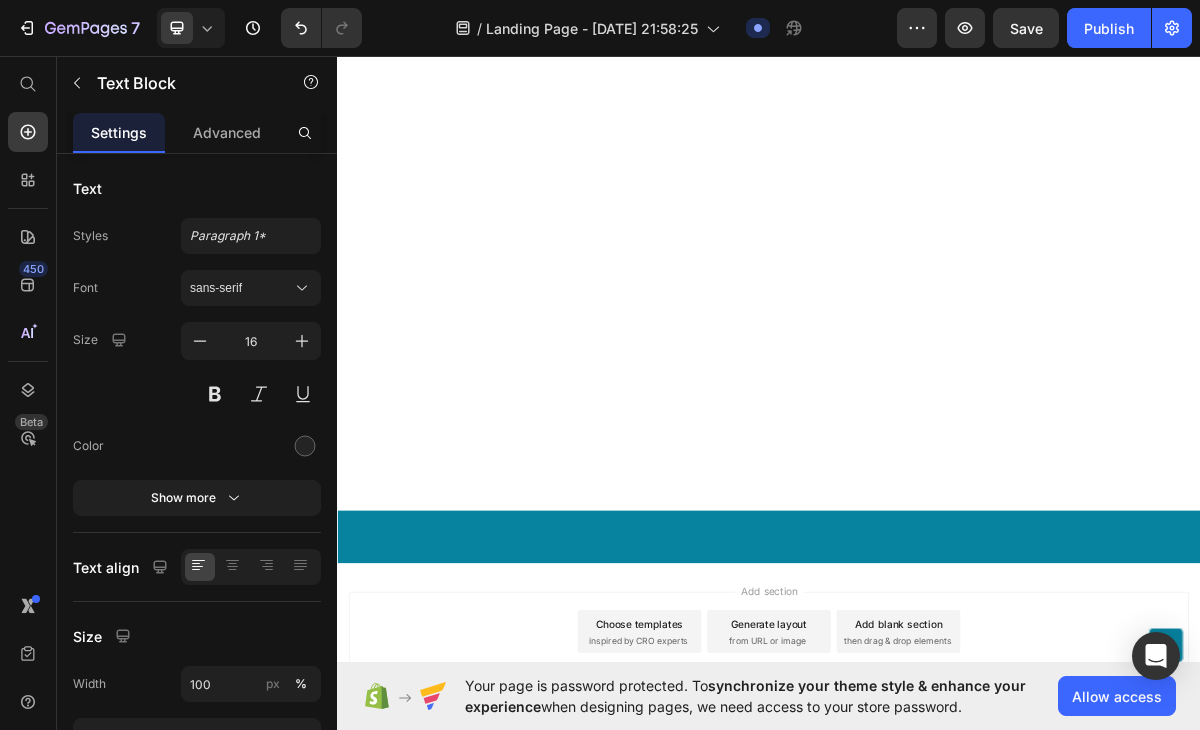 scroll, scrollTop: 23, scrollLeft: 0, axis: vertical 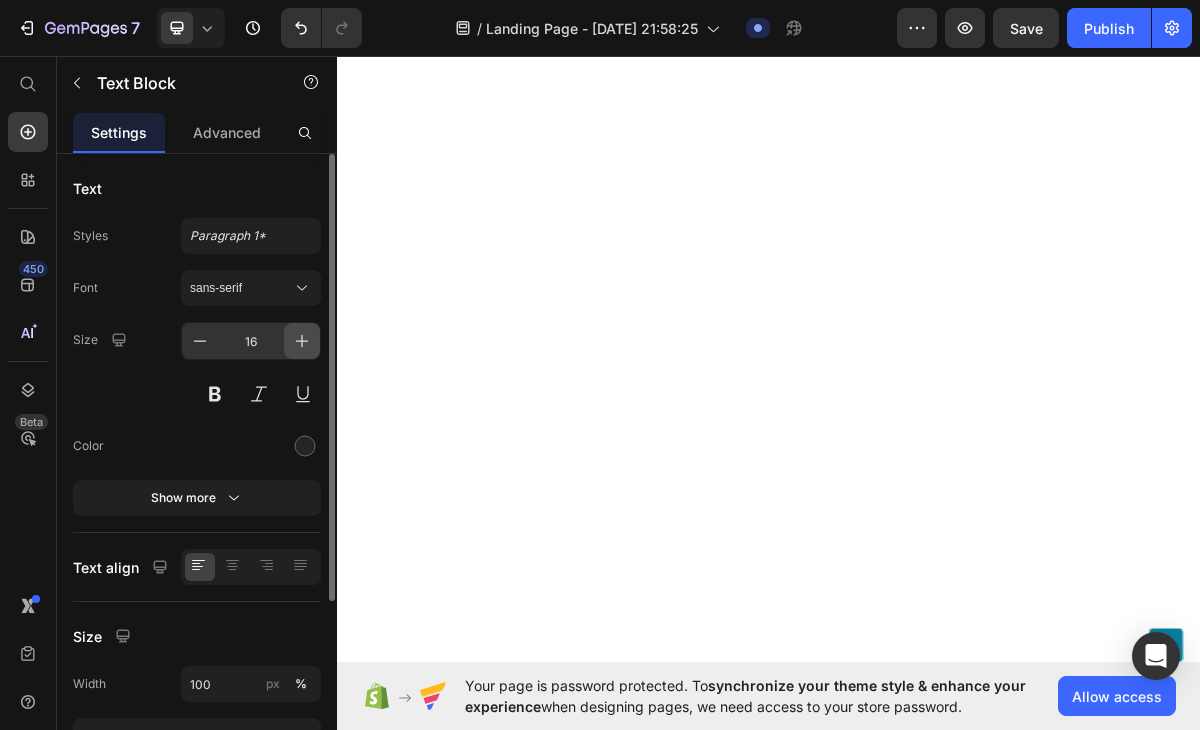 click 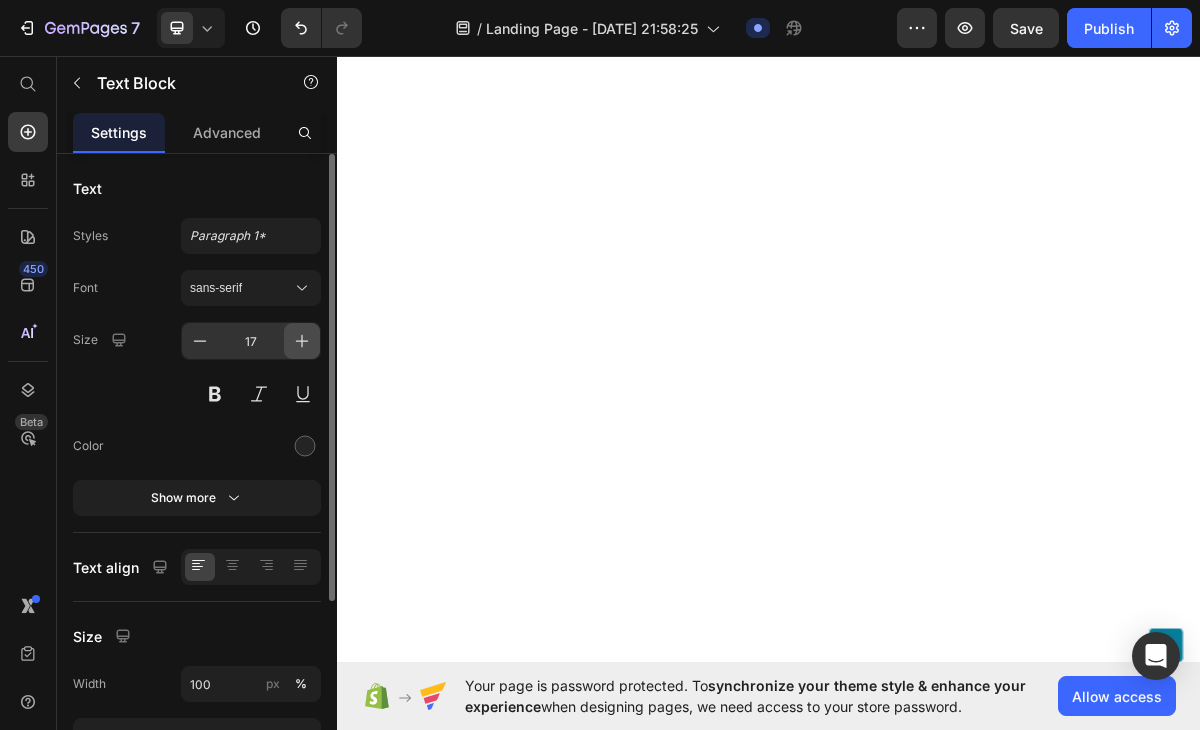 click 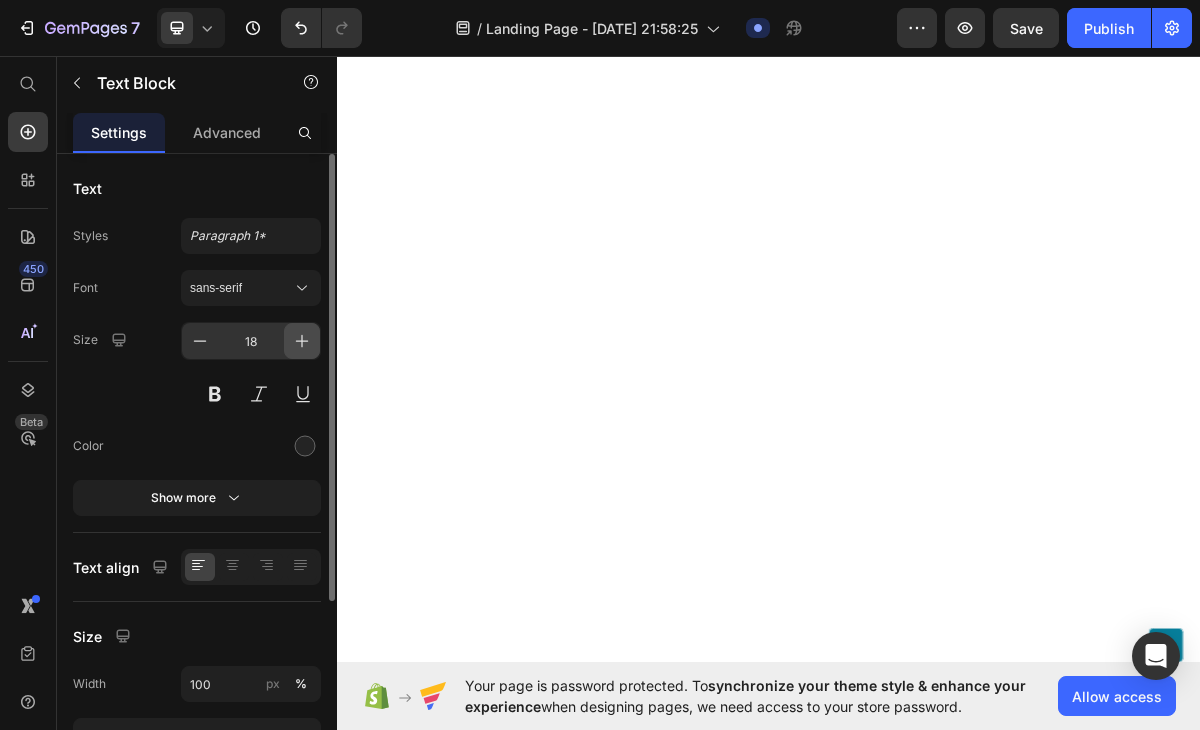 click 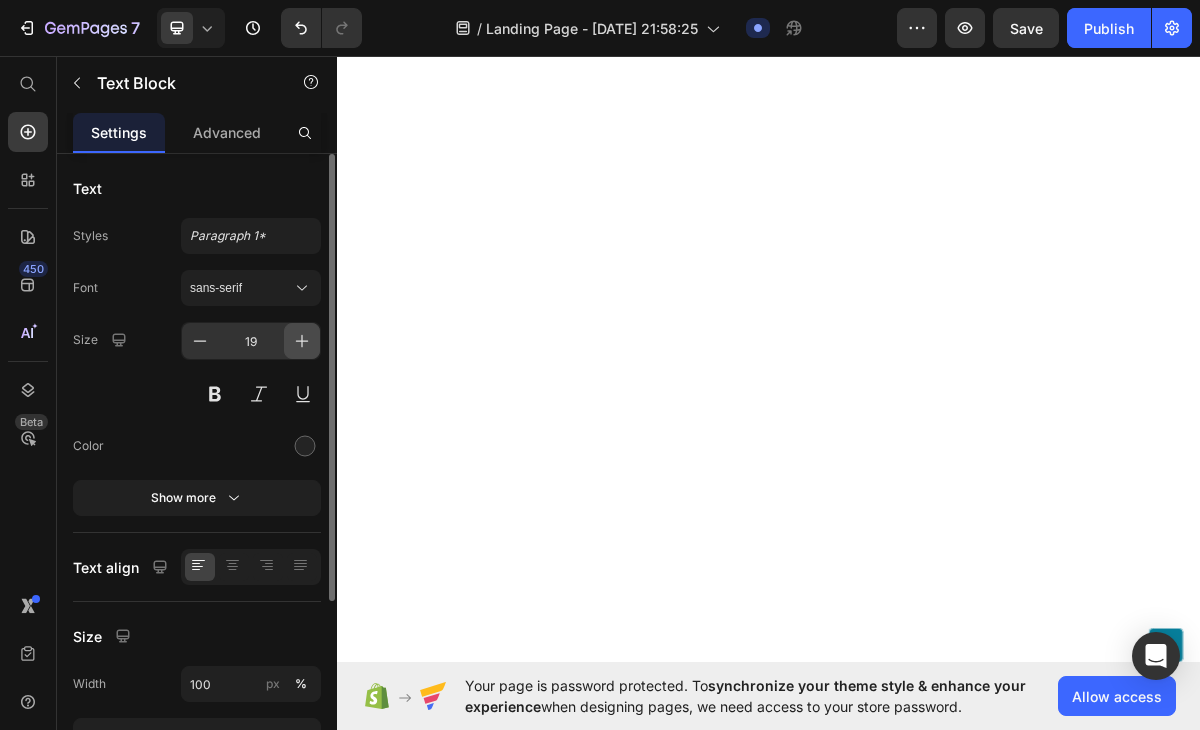 click 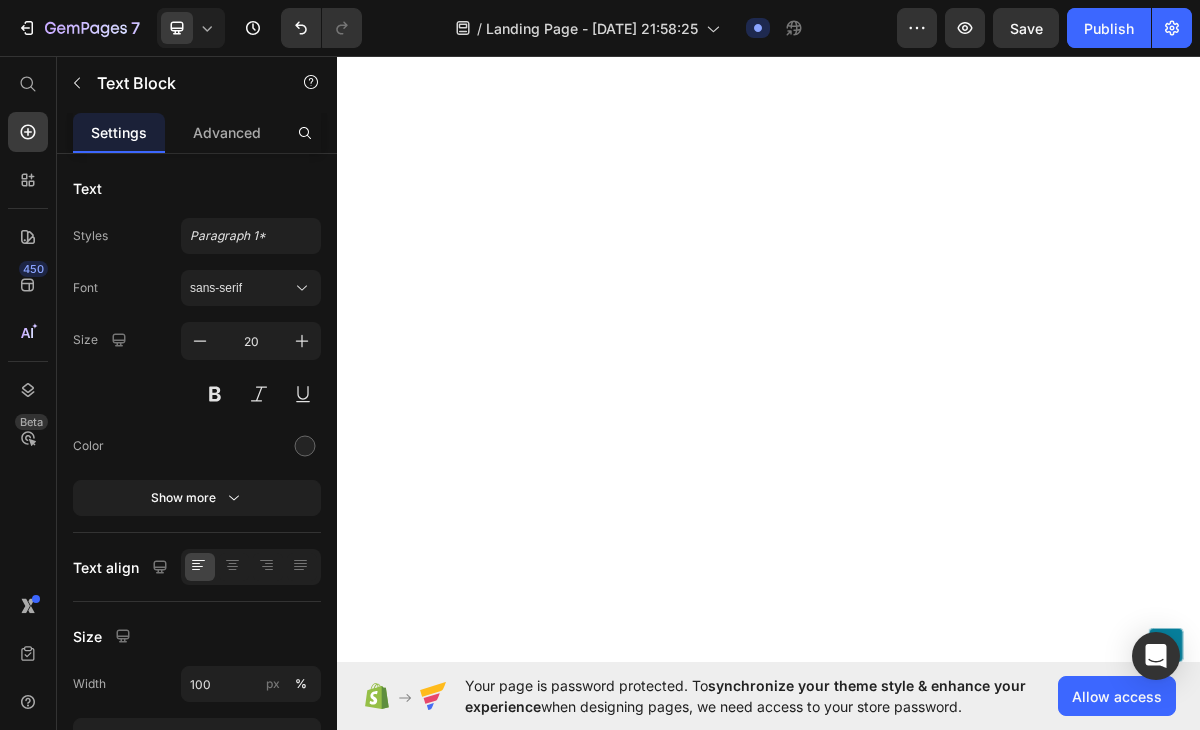 scroll, scrollTop: 0, scrollLeft: 0, axis: both 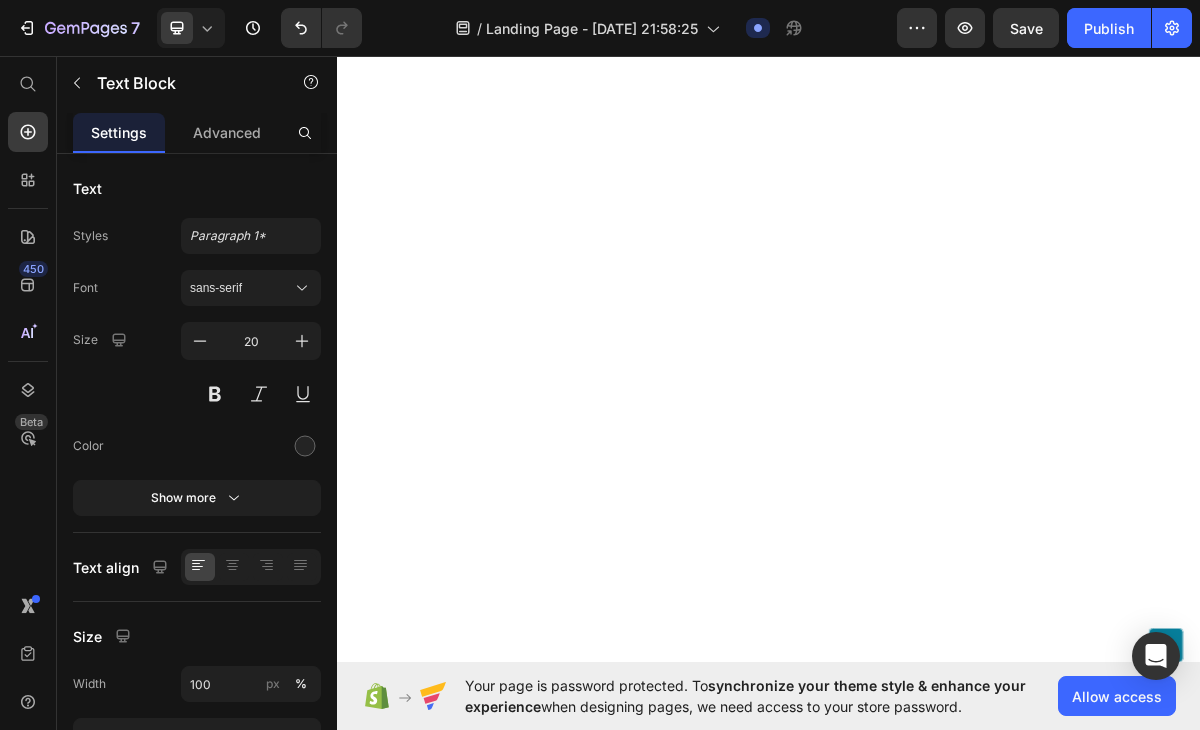 click on "Drop element here" at bounding box center (1328, -2181) 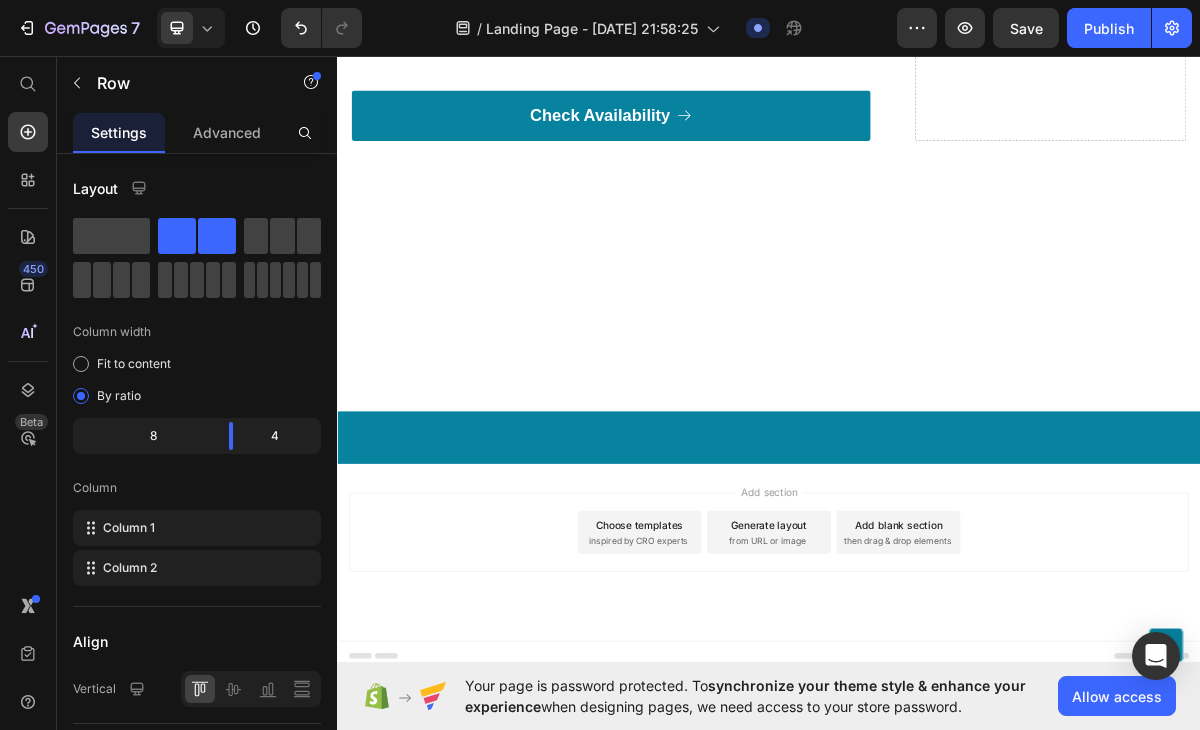 scroll, scrollTop: 6628, scrollLeft: 0, axis: vertical 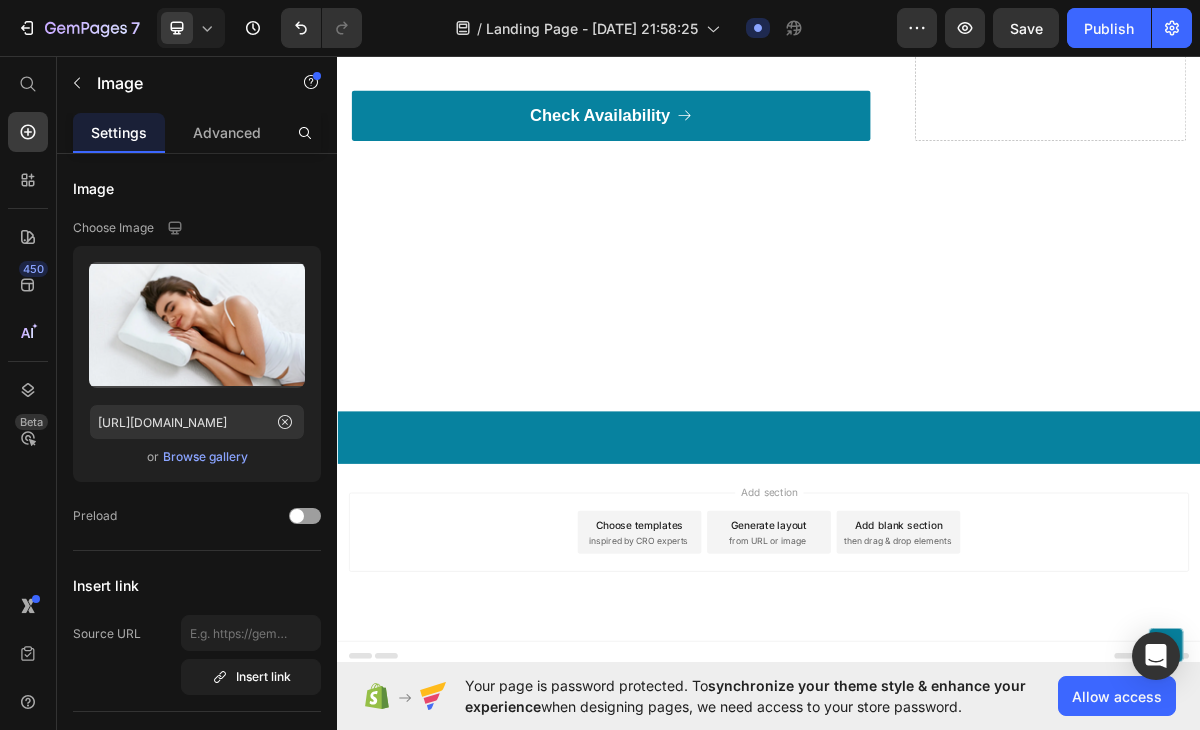 click at bounding box center (717, -802) 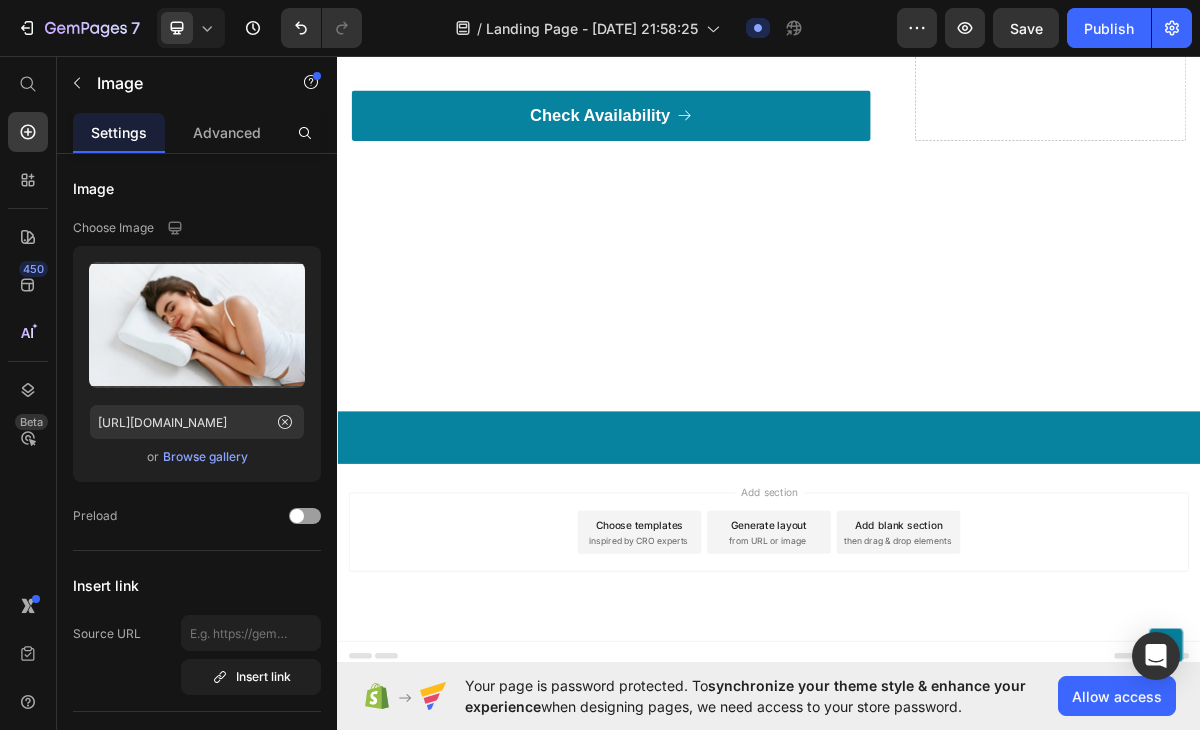 click 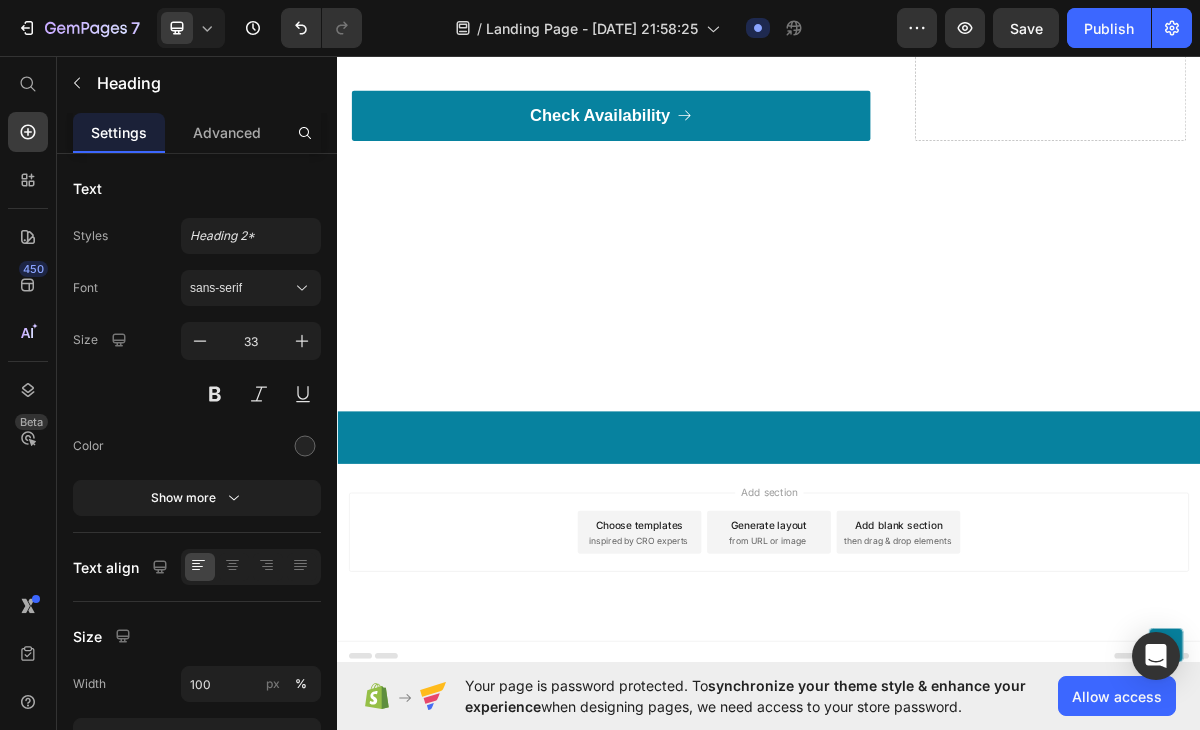 click on "Your path to ultimate comfort and well-being couldn't be easier:" at bounding box center (717, -709) 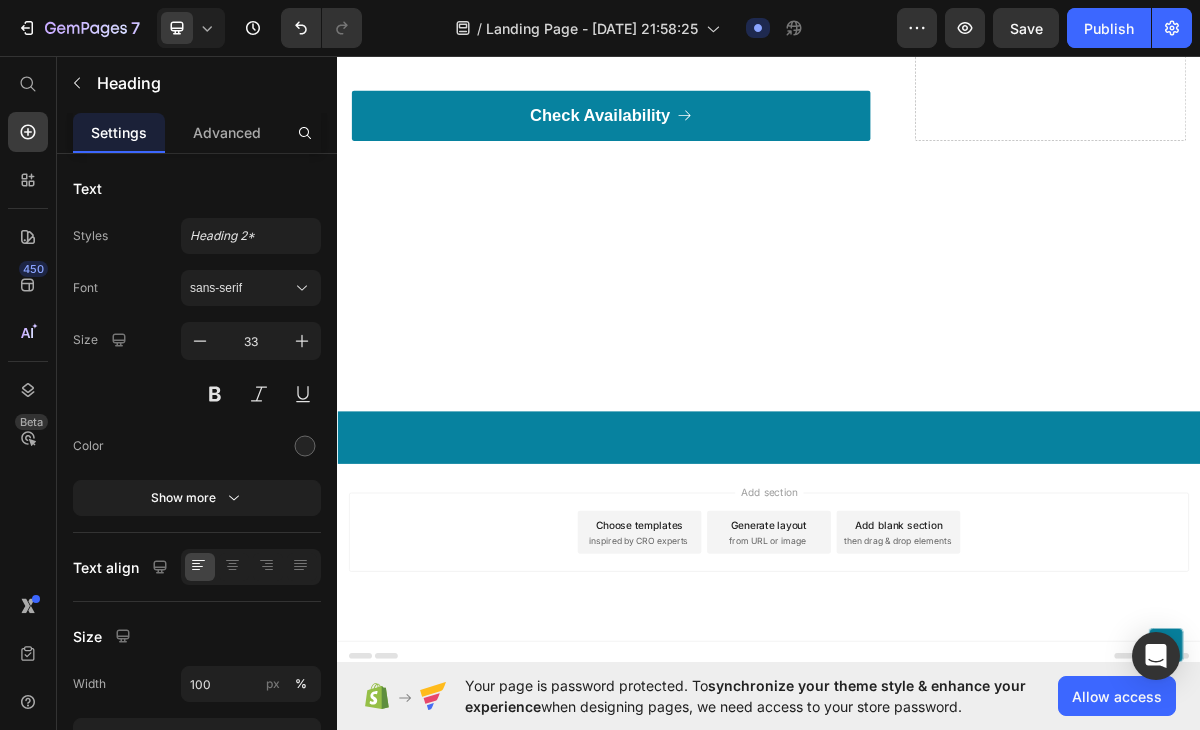 click on "Your path to ultimate comfort and well-being couldn't be easier:" at bounding box center (717, -709) 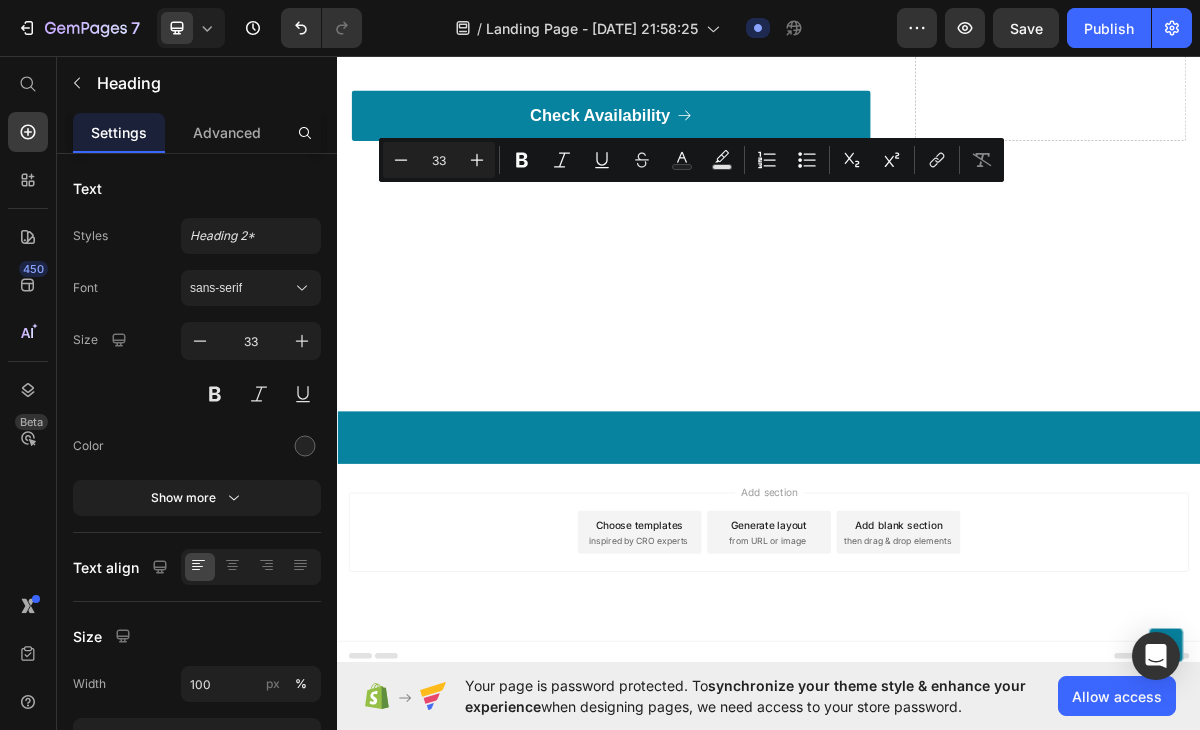 drag, startPoint x: 370, startPoint y: 244, endPoint x: 707, endPoint y: 310, distance: 343.4021 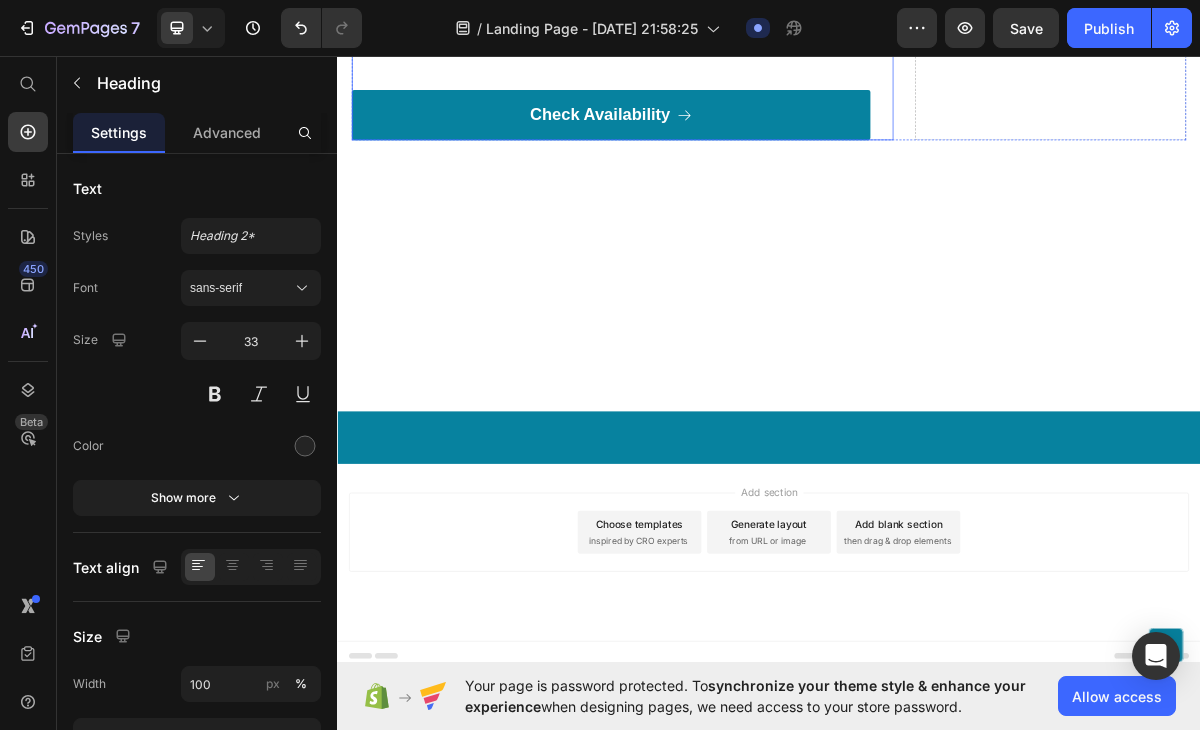 scroll, scrollTop: 6794, scrollLeft: 0, axis: vertical 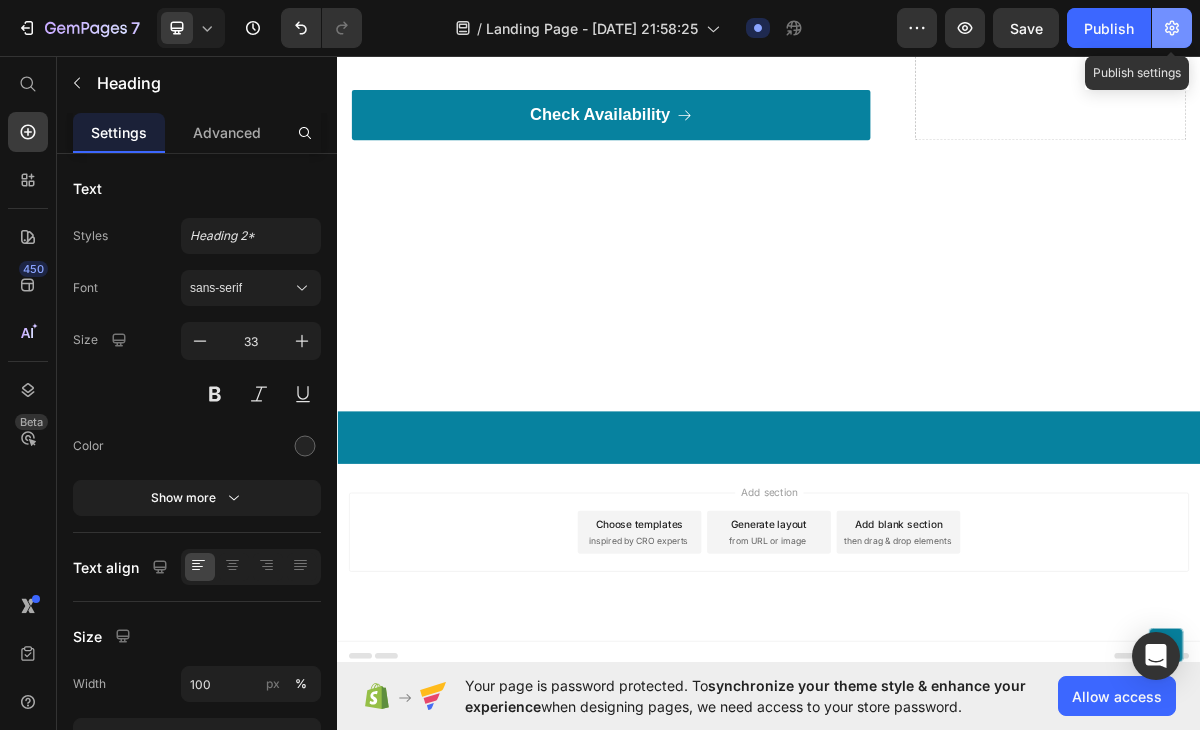 click 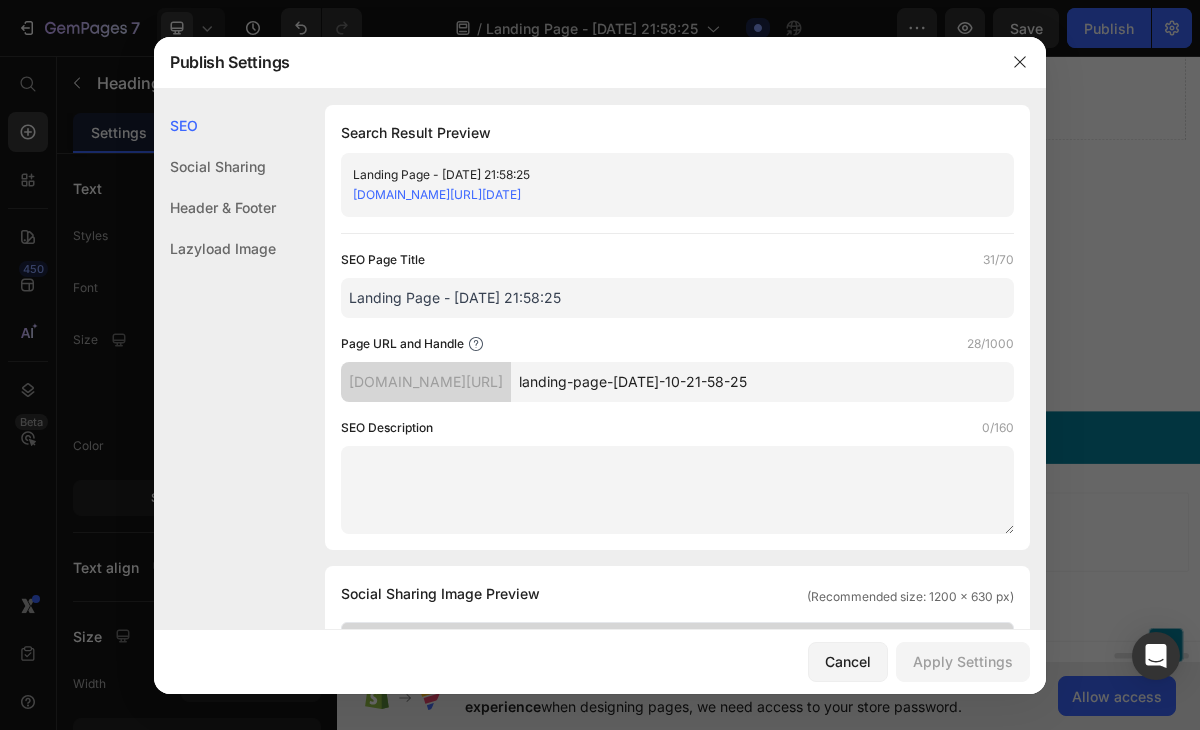 click on "Header & Footer" 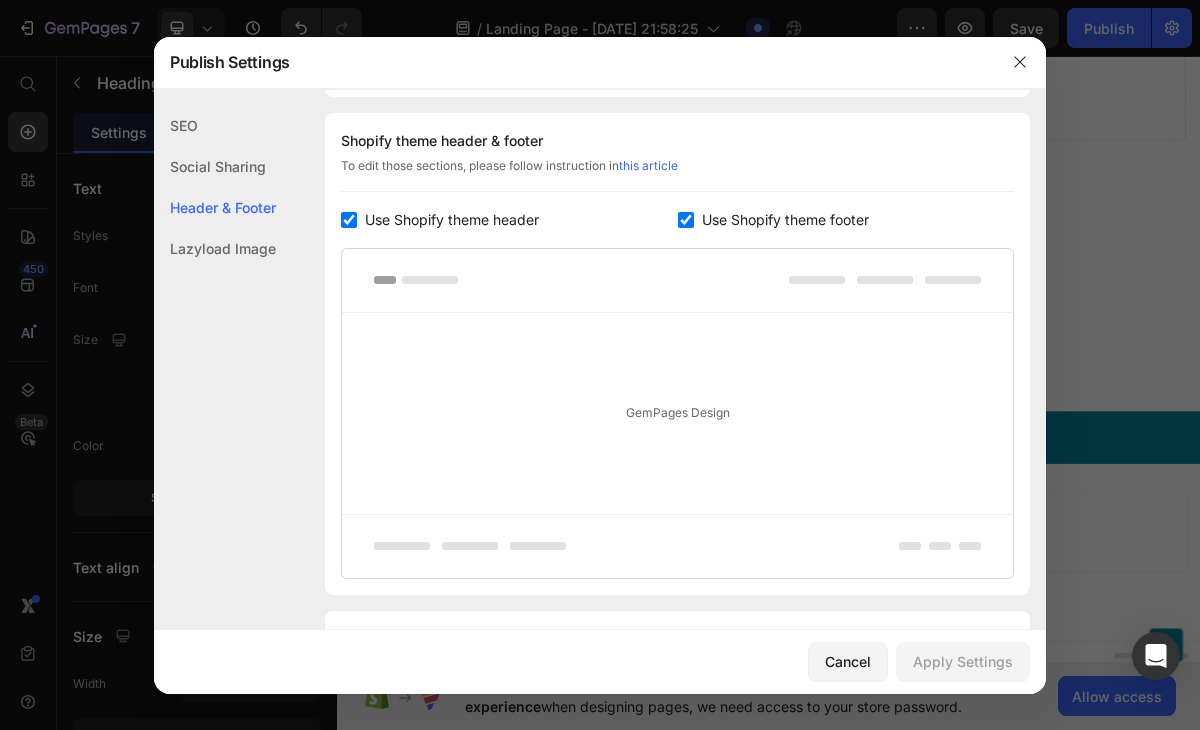scroll, scrollTop: 937, scrollLeft: 0, axis: vertical 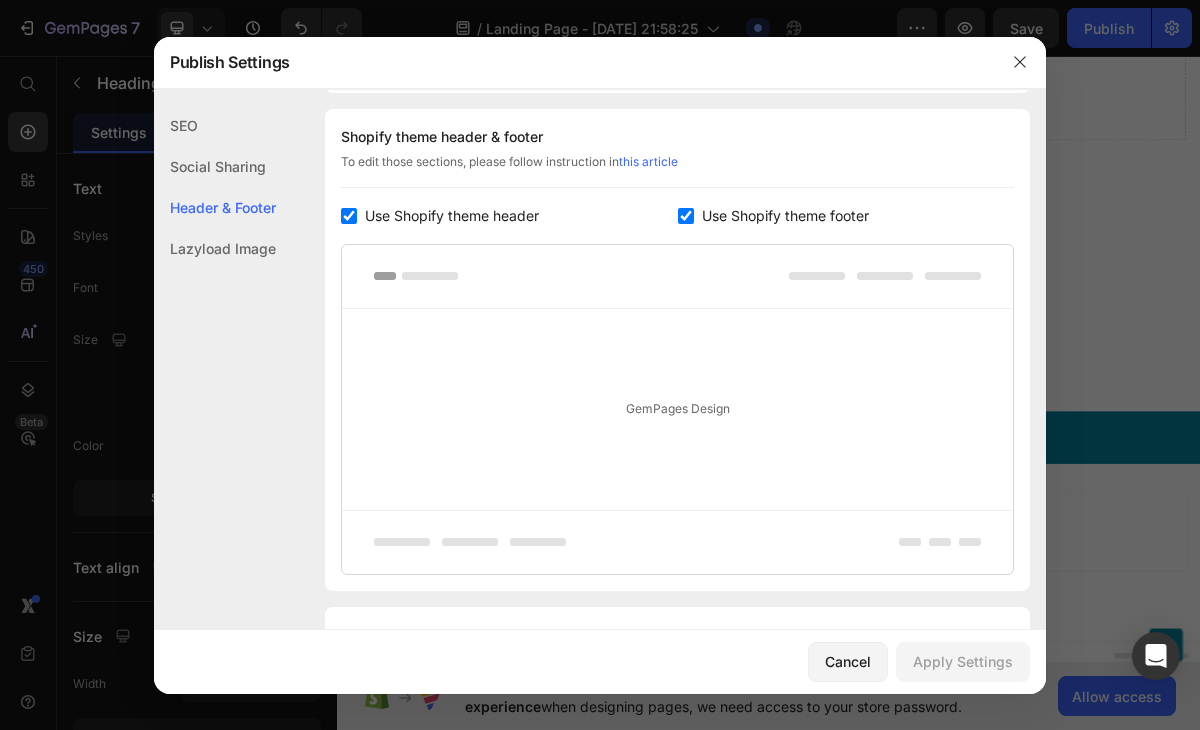 click at bounding box center (349, 216) 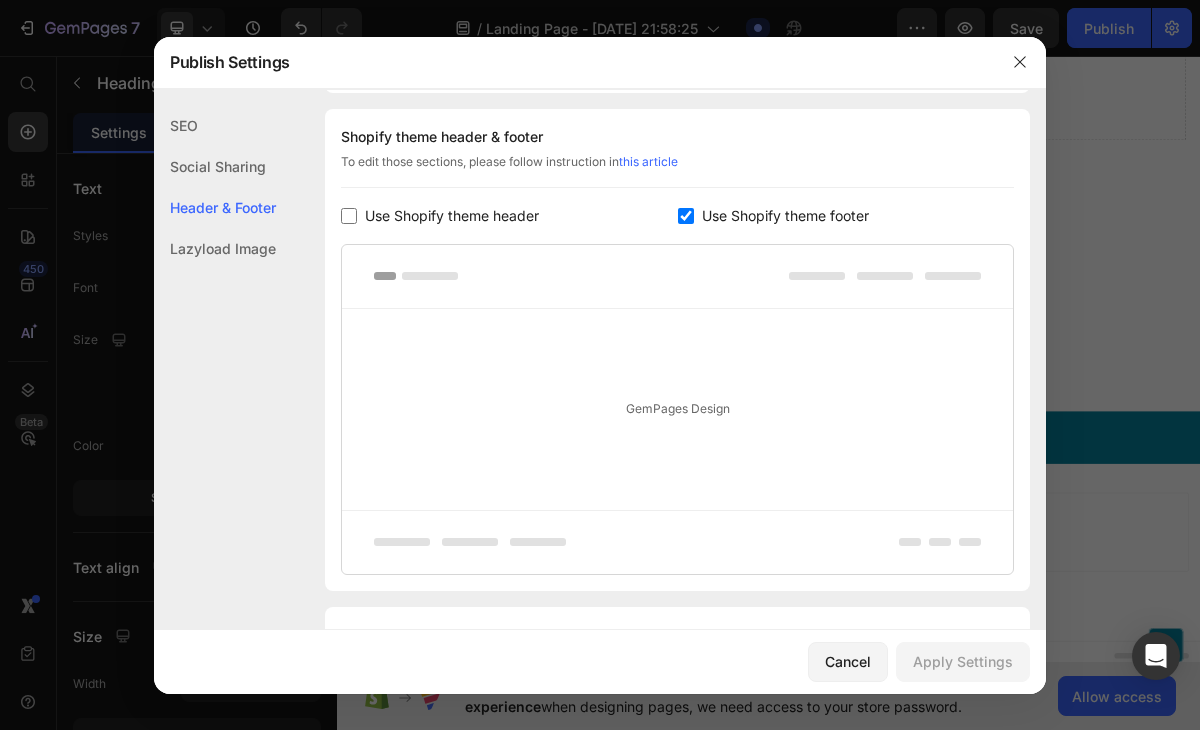 checkbox on "false" 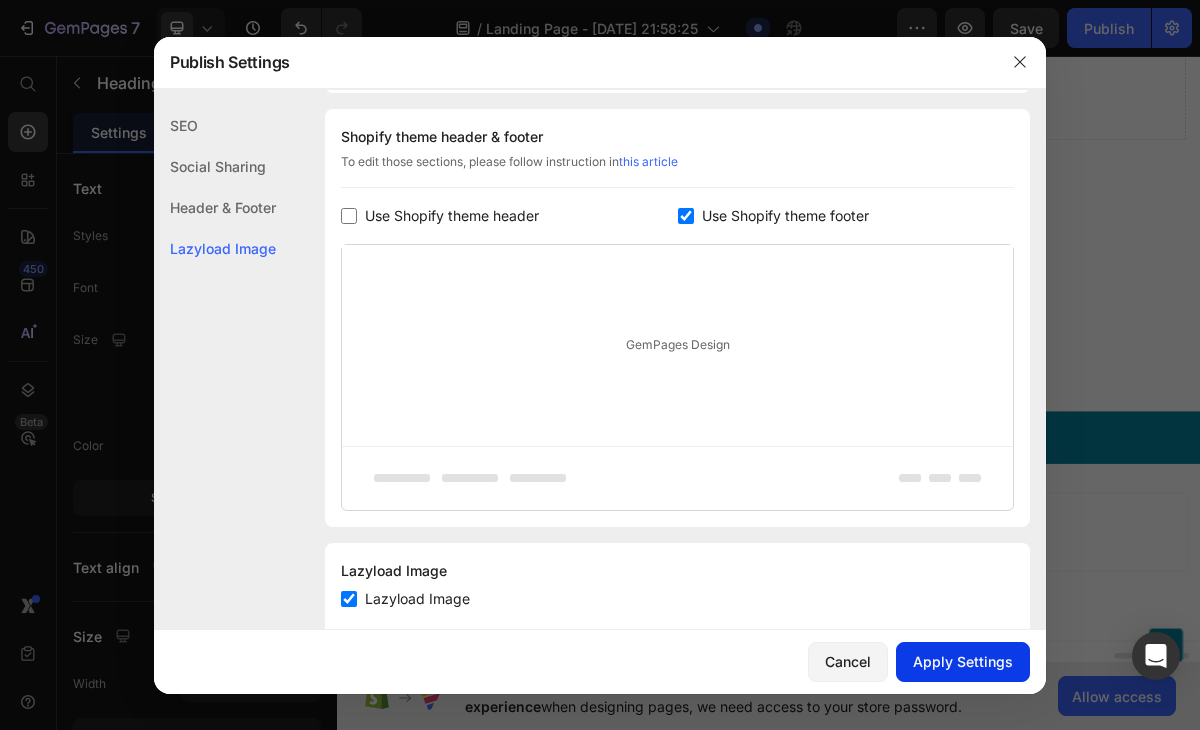 click on "Apply Settings" at bounding box center [963, 661] 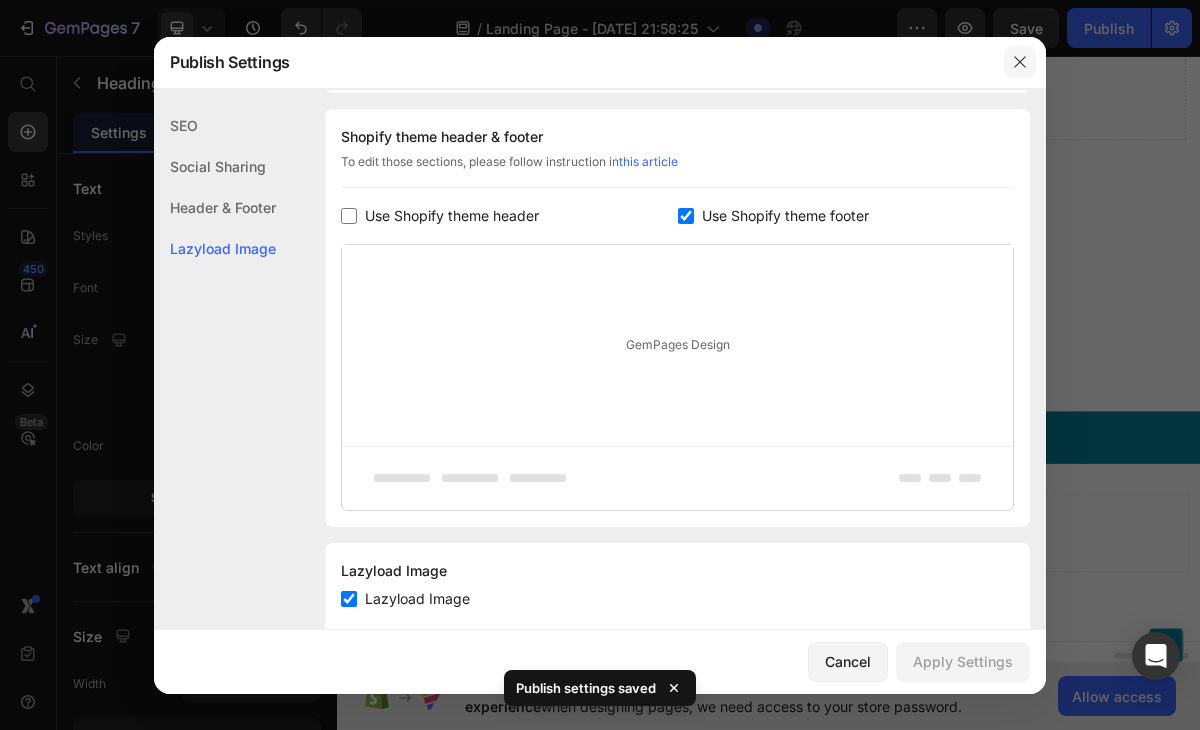 click 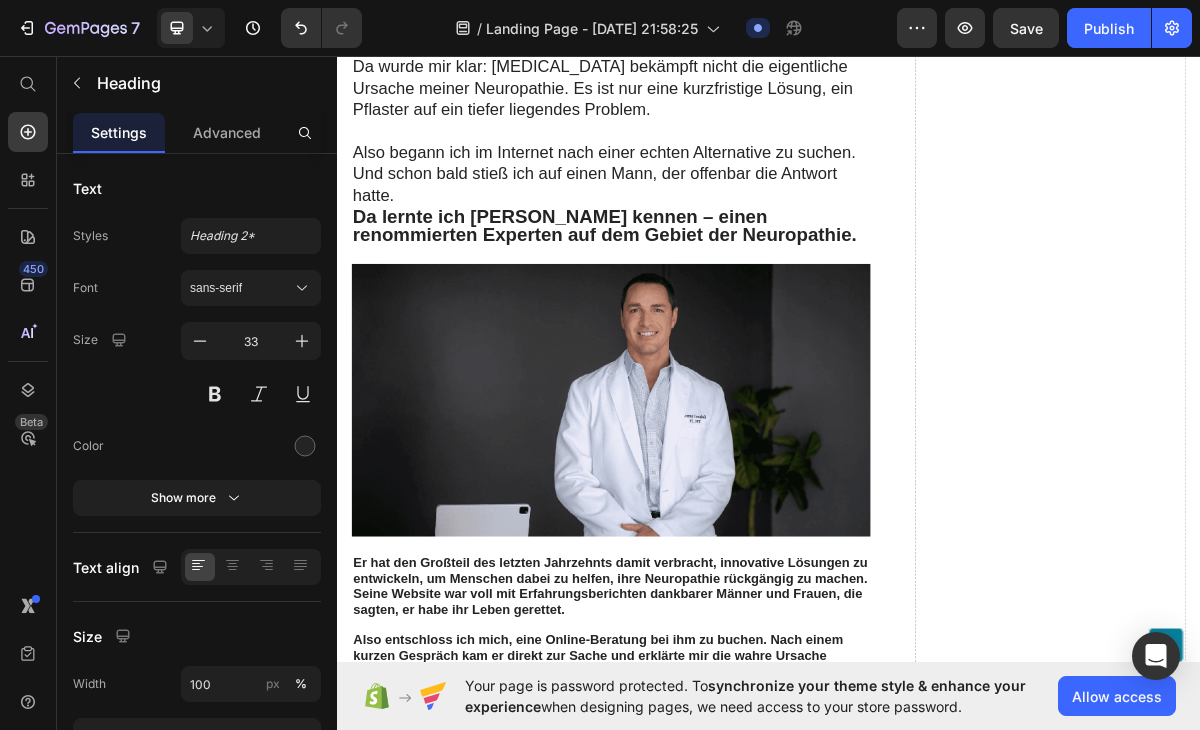 scroll, scrollTop: 1109, scrollLeft: 0, axis: vertical 